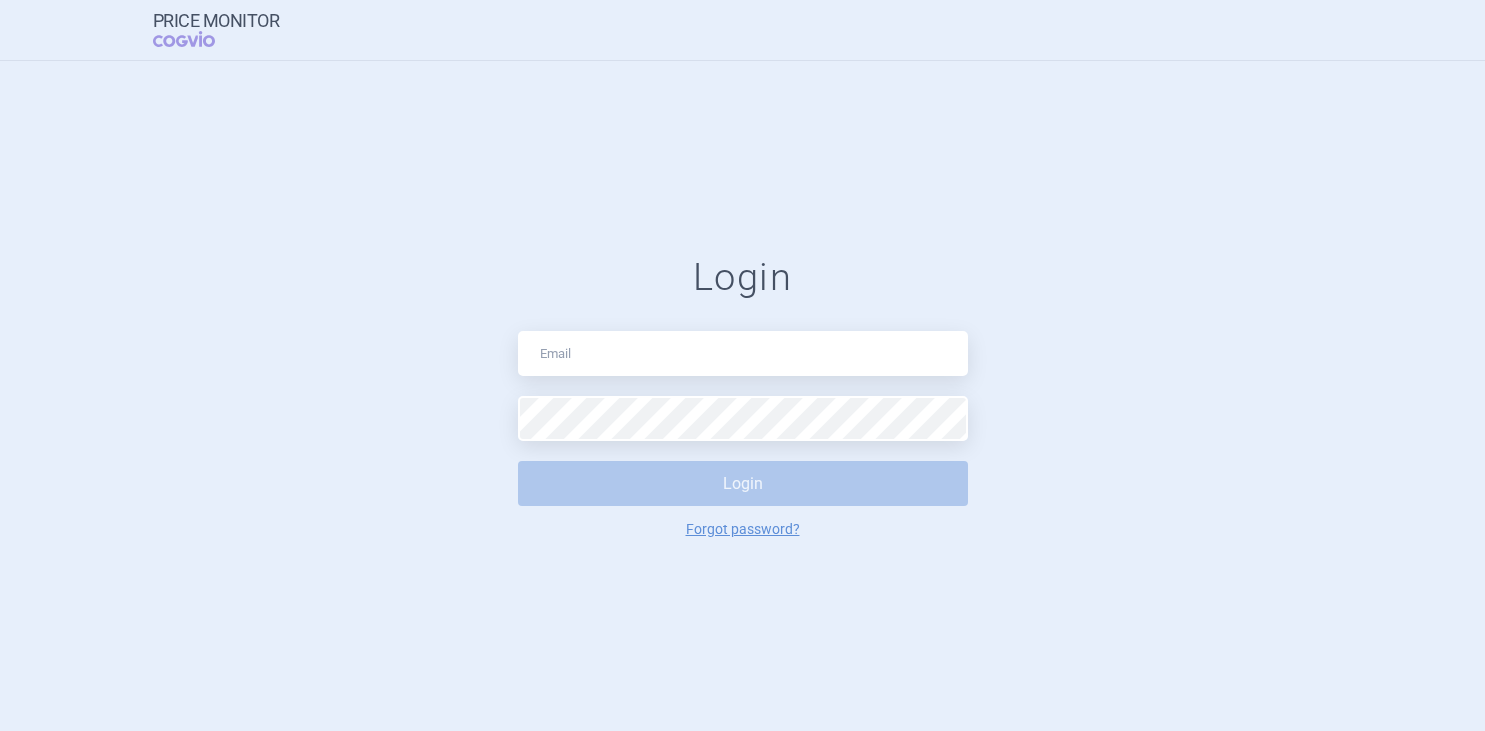 scroll, scrollTop: 0, scrollLeft: 0, axis: both 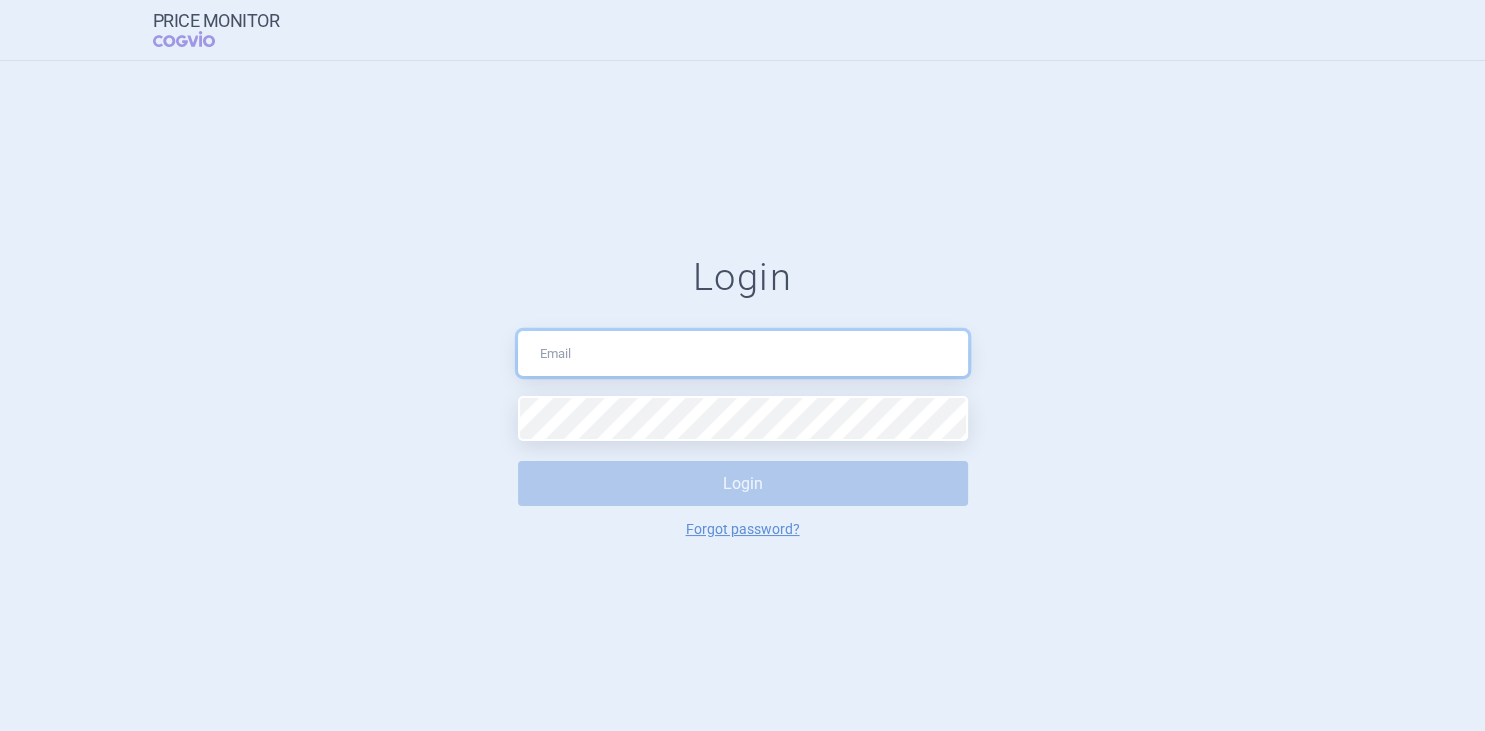 click at bounding box center (743, 353) 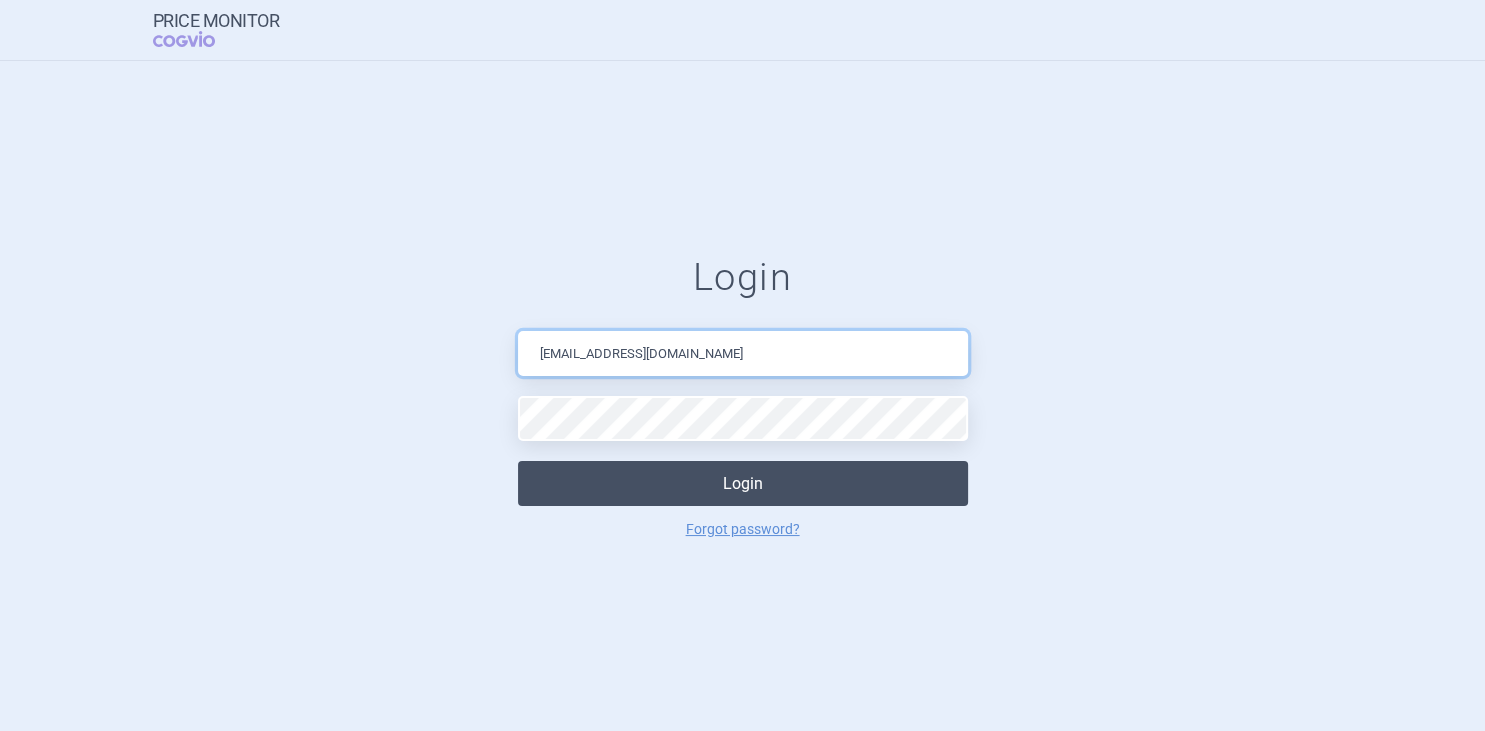 type on "[EMAIL_ADDRESS][DOMAIN_NAME]" 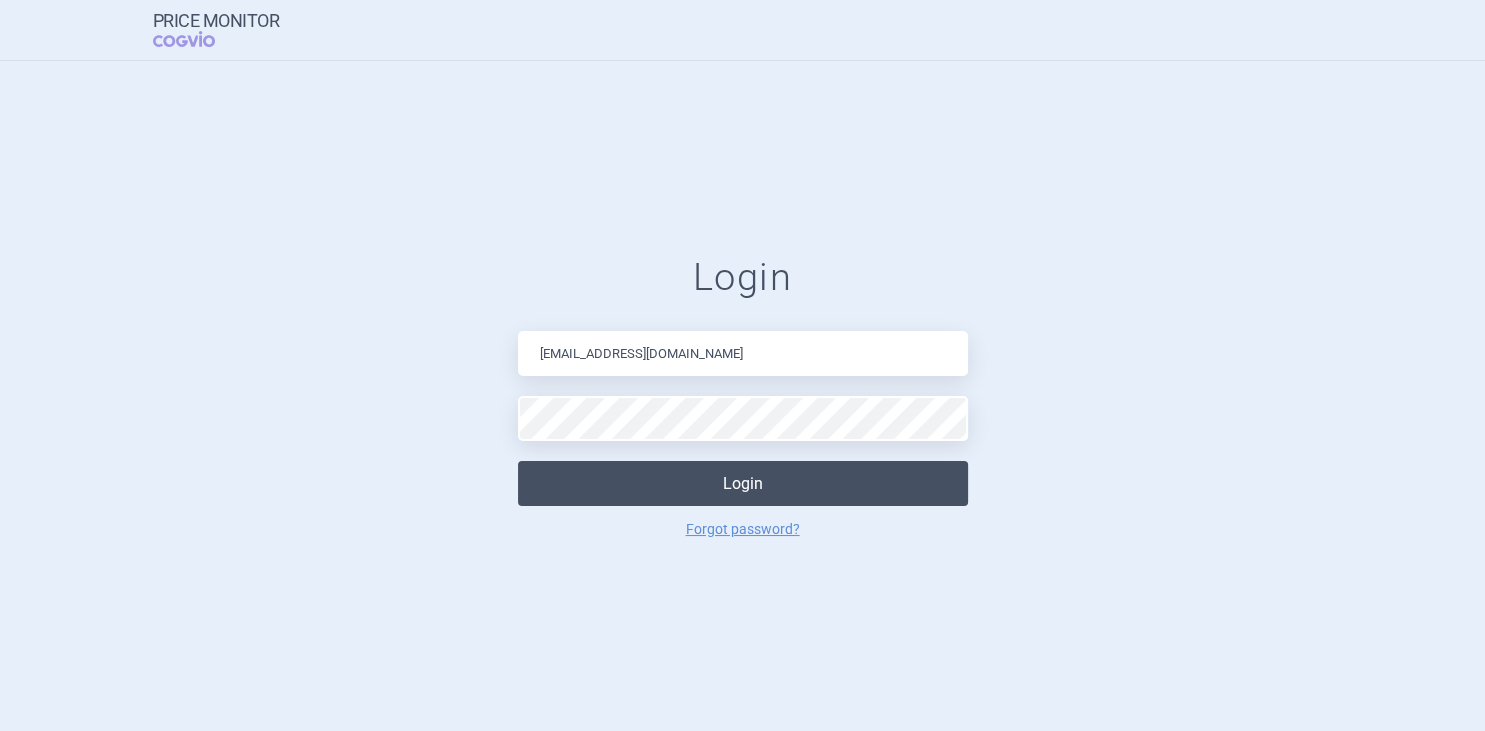 click on "Login" at bounding box center [743, 483] 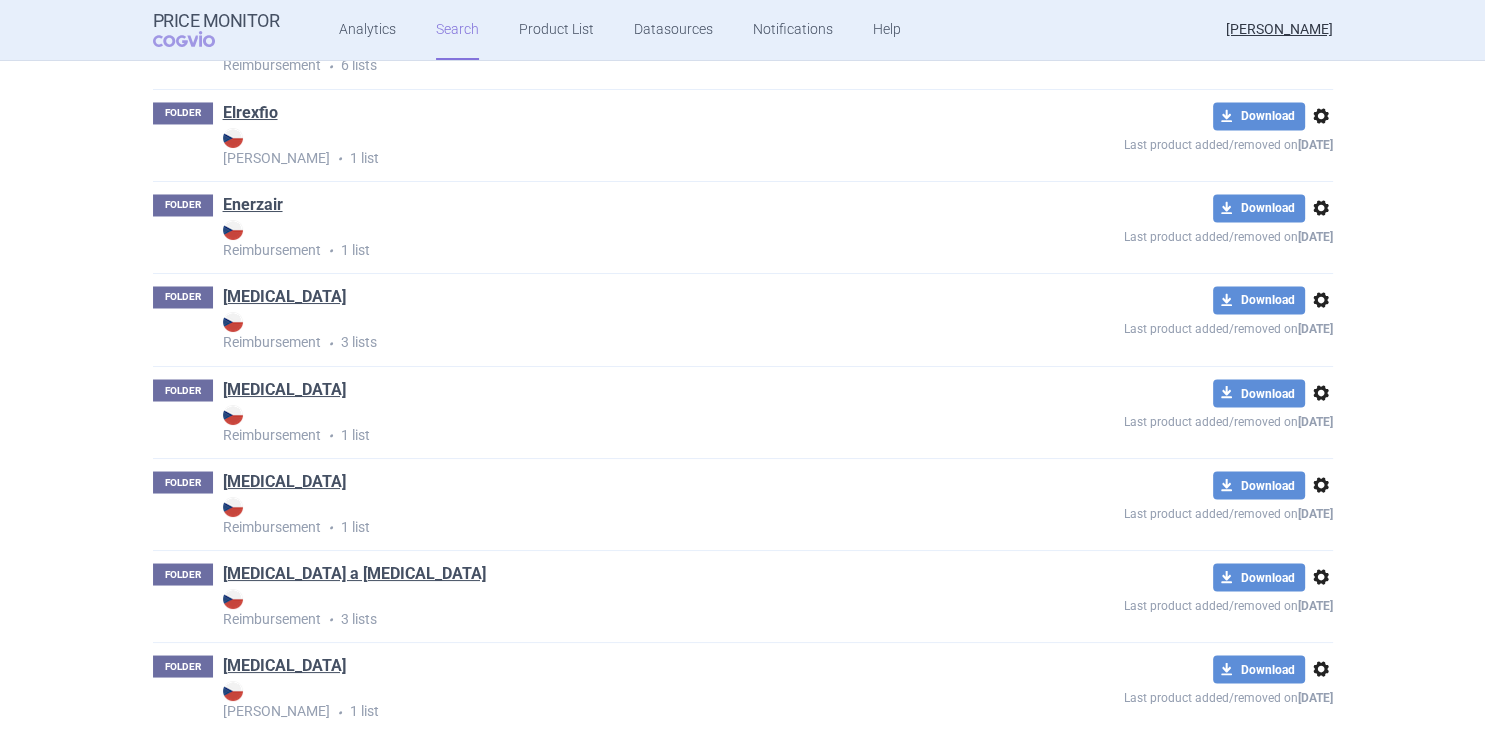 scroll, scrollTop: 3420, scrollLeft: 0, axis: vertical 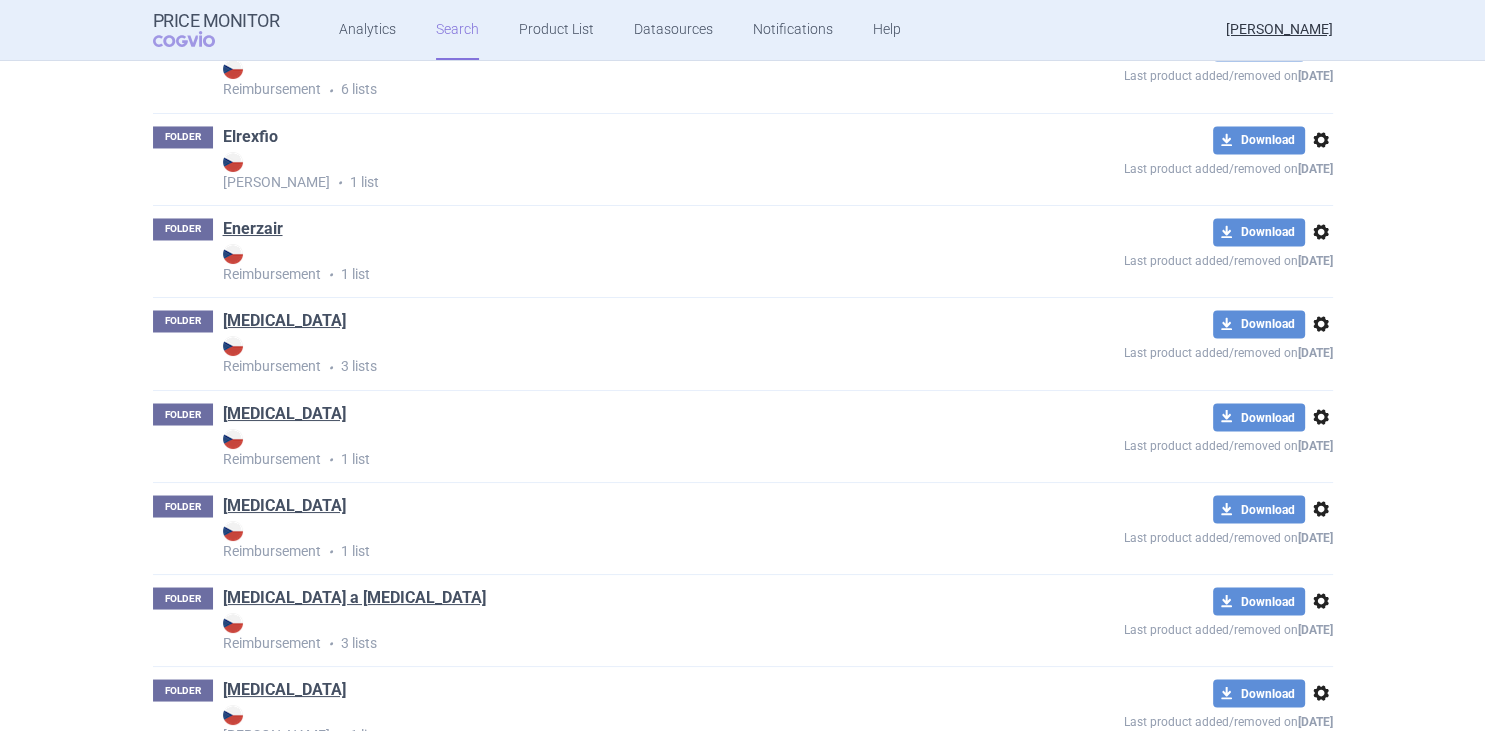 click on "Elrexfio" at bounding box center [250, 137] 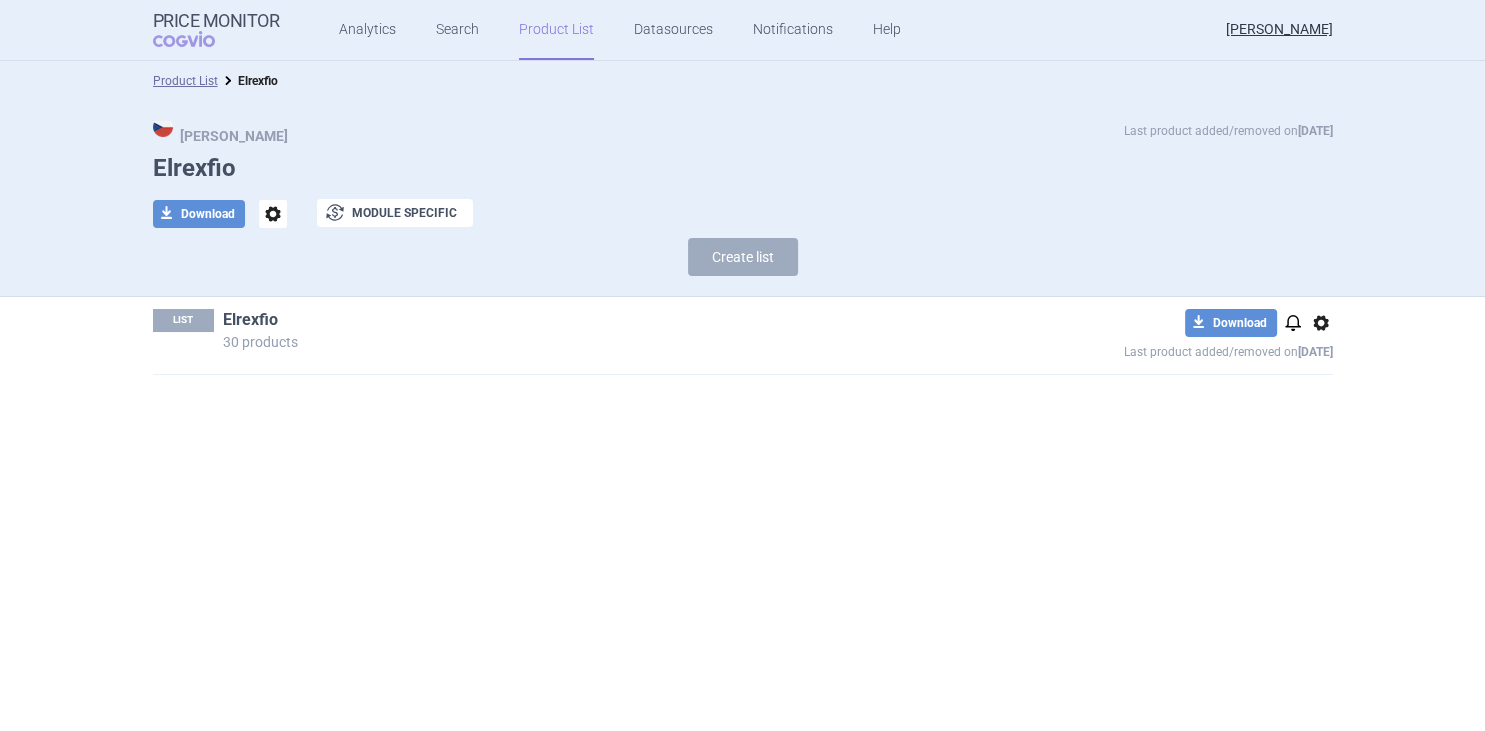 click on "Elrexfio" at bounding box center (250, 320) 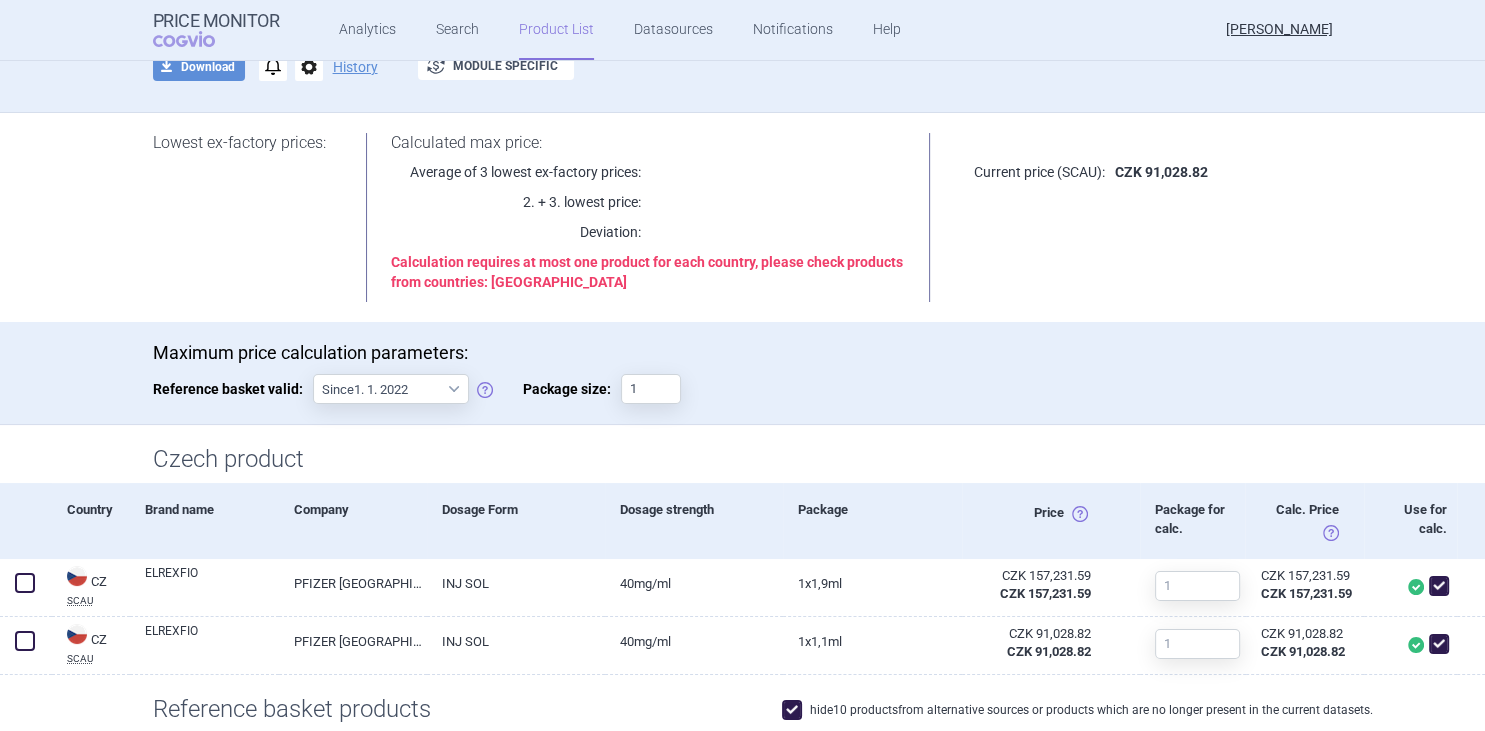 scroll, scrollTop: 0, scrollLeft: 0, axis: both 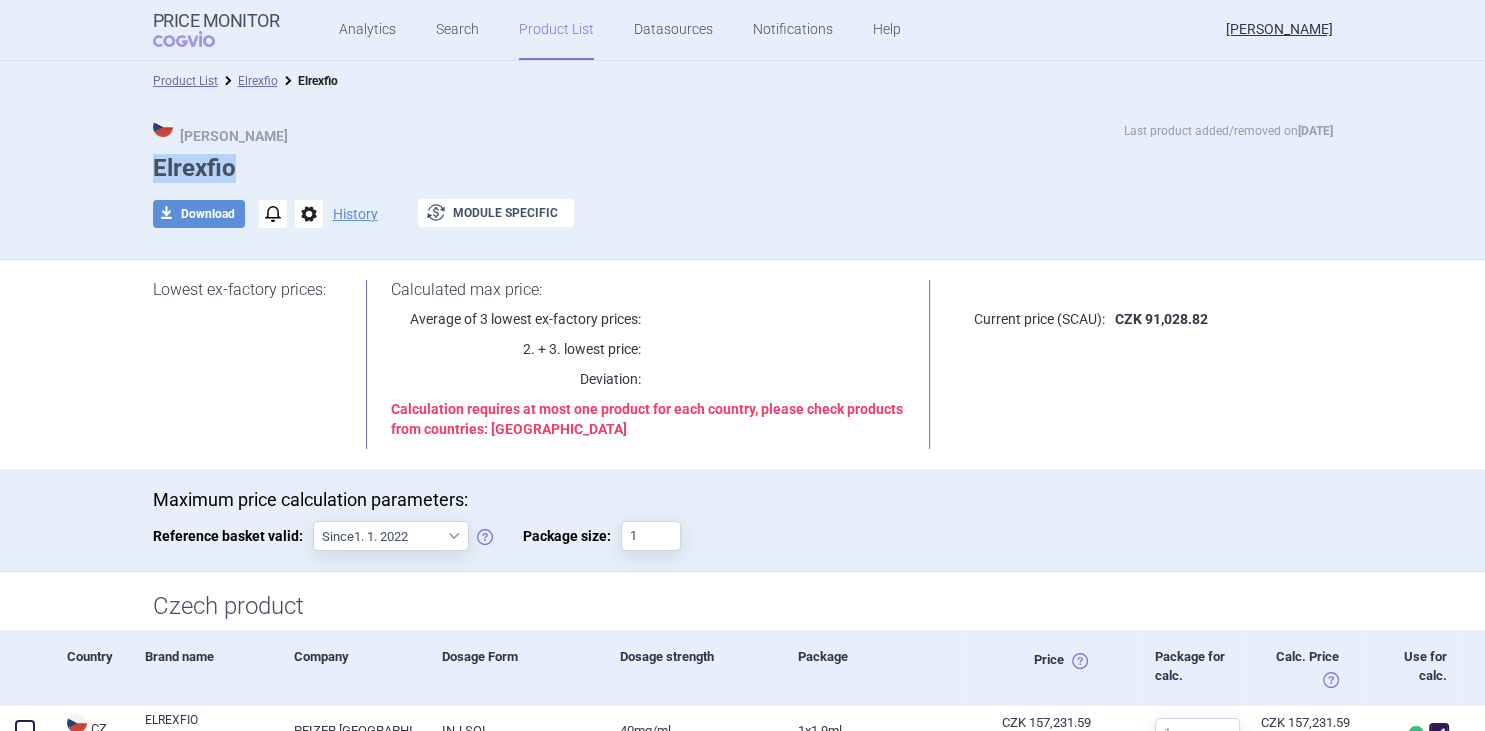 drag, startPoint x: 154, startPoint y: 169, endPoint x: 270, endPoint y: 171, distance: 116.01724 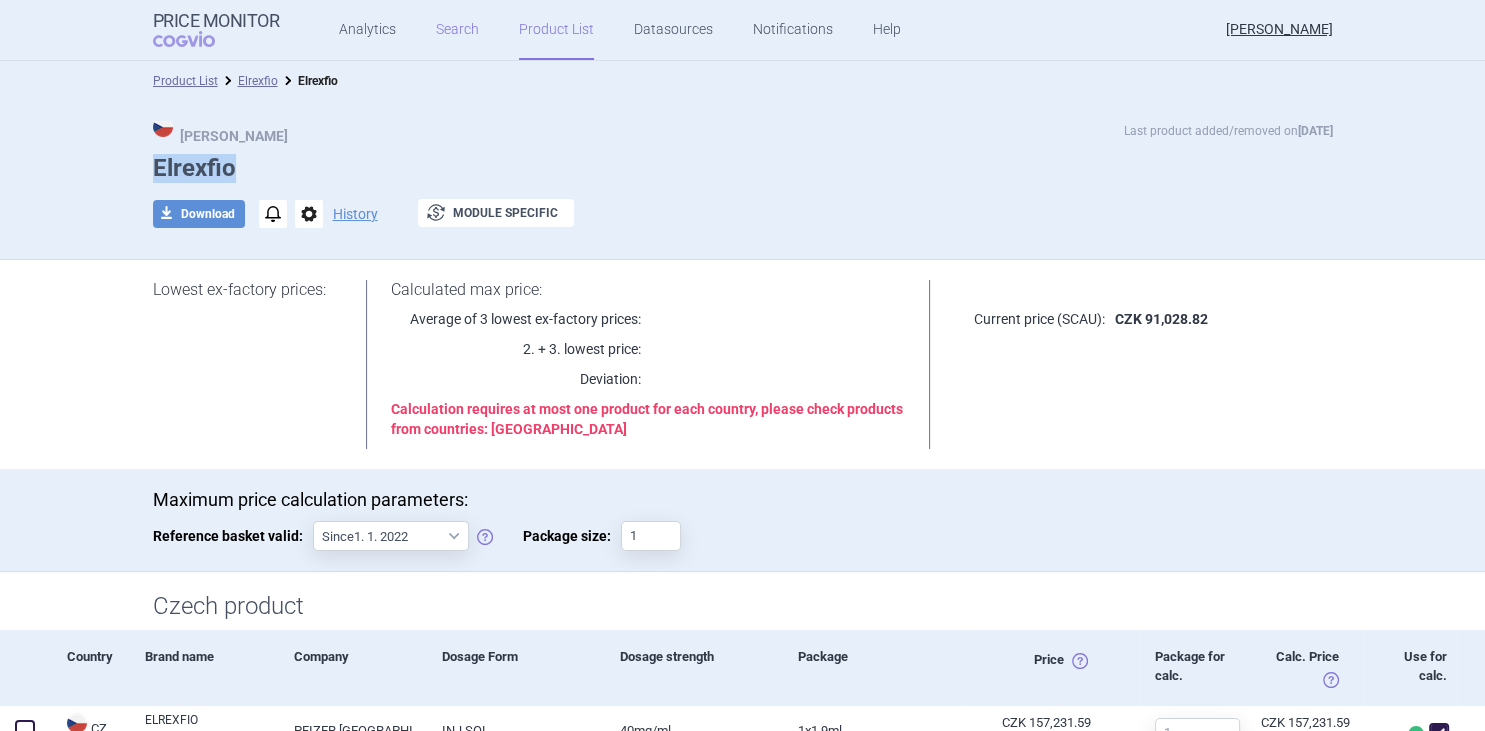 click on "Search" at bounding box center [457, 30] 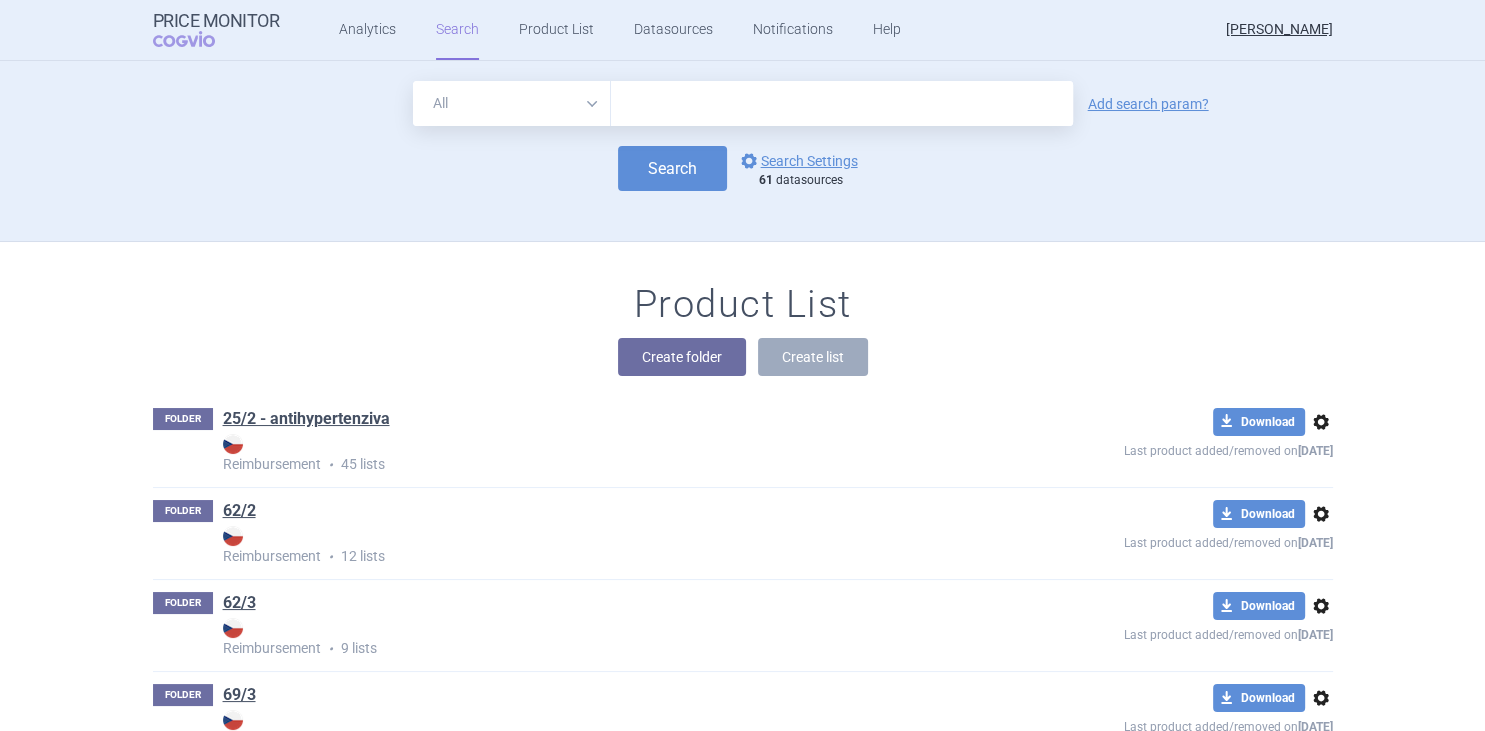 click at bounding box center (842, 103) 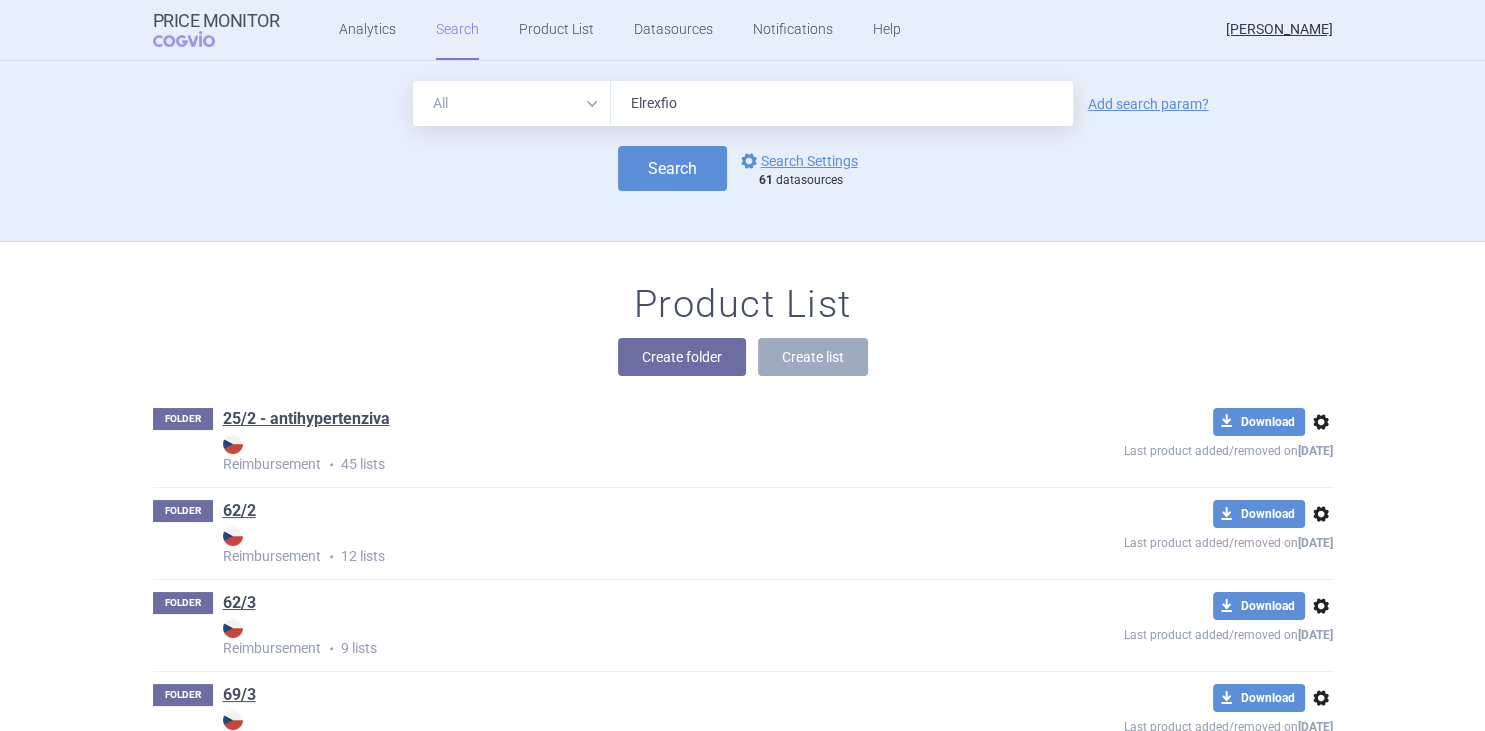 click on "Search" at bounding box center [672, 168] 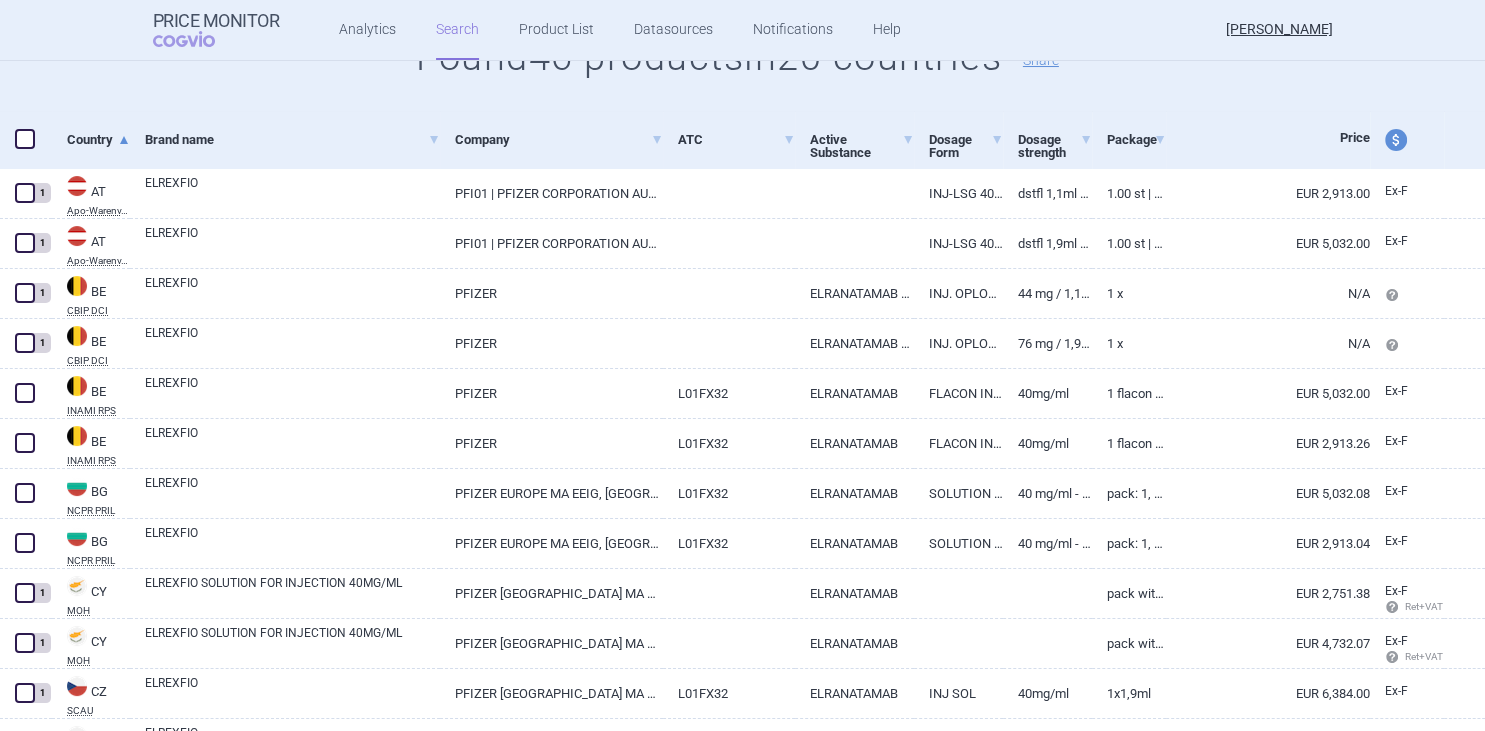 scroll, scrollTop: 250, scrollLeft: 0, axis: vertical 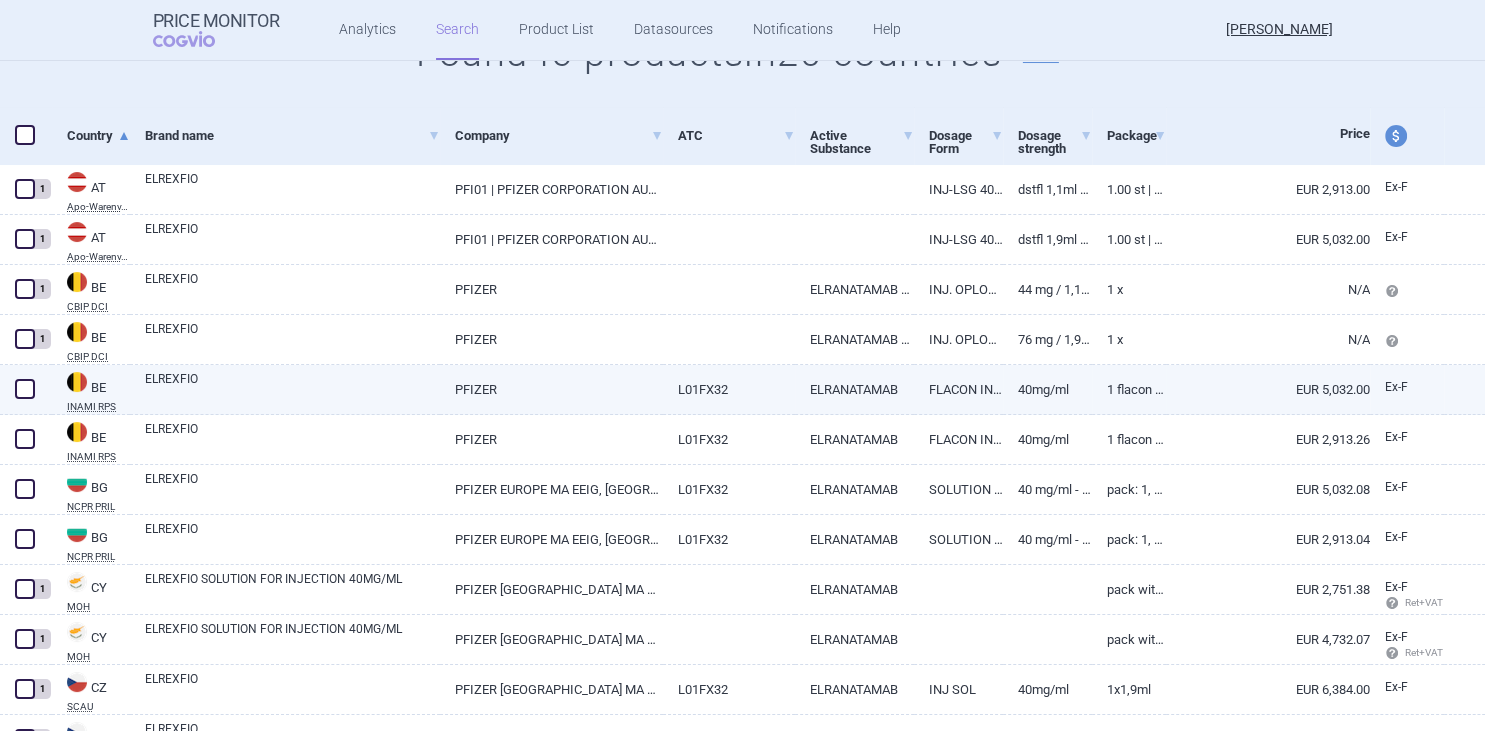 click at bounding box center (25, 389) 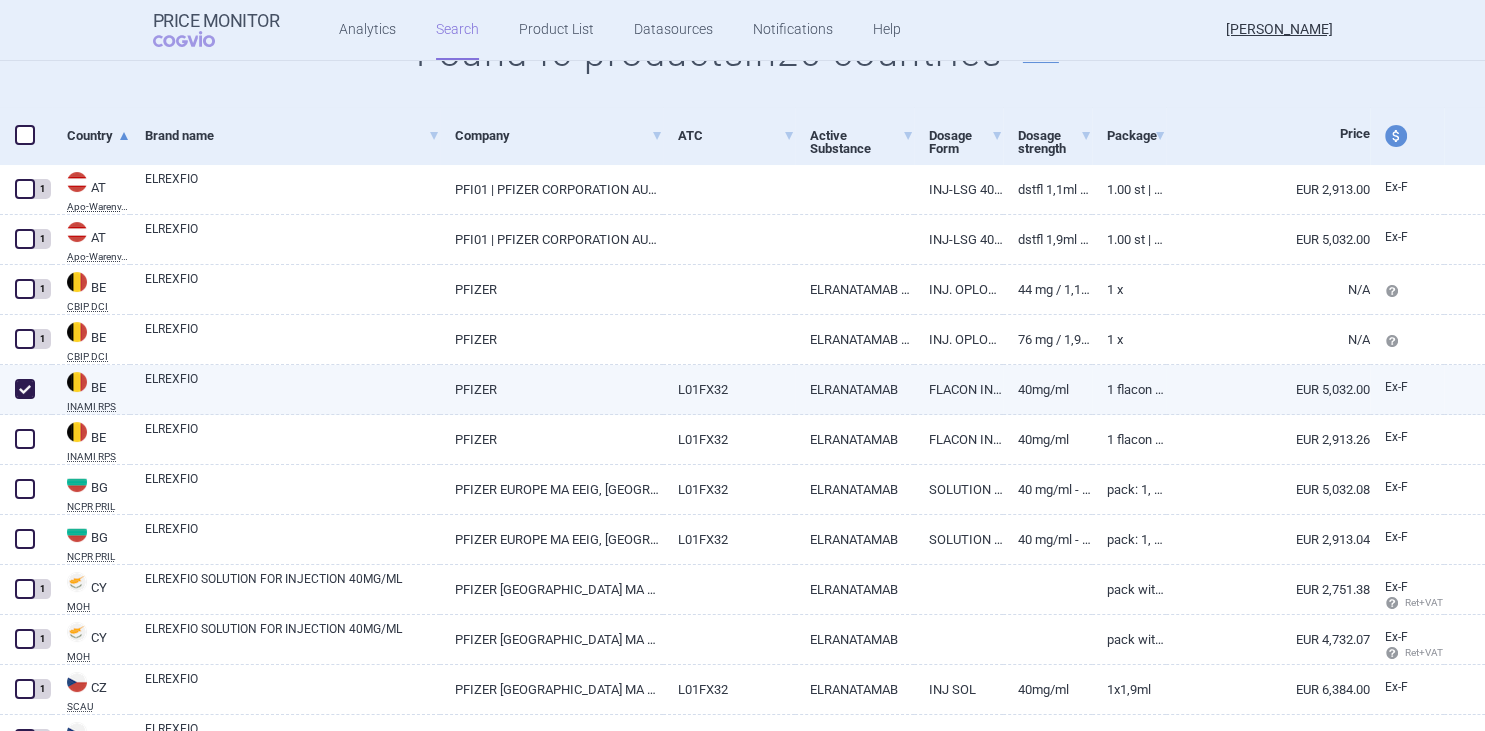 checkbox on "true" 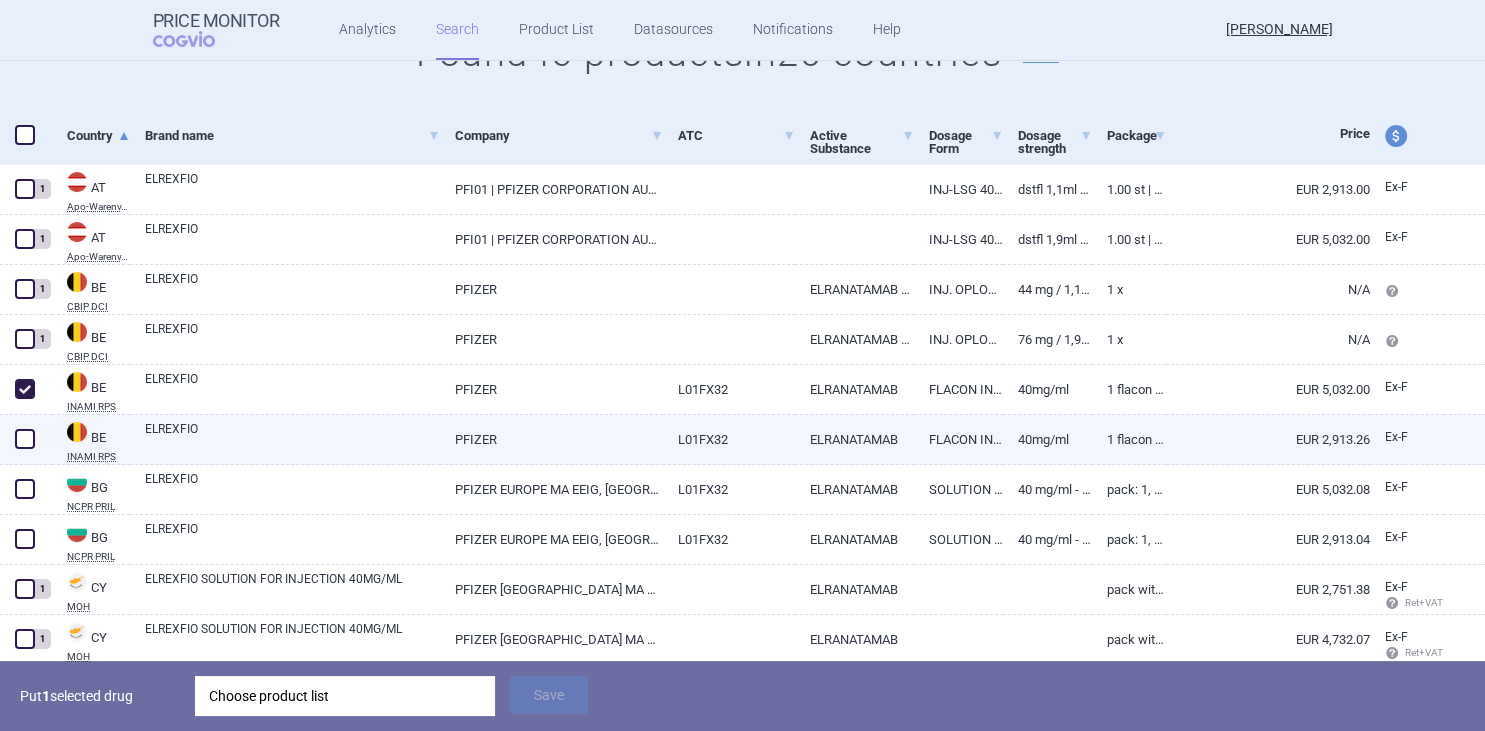 scroll, scrollTop: 250, scrollLeft: 0, axis: vertical 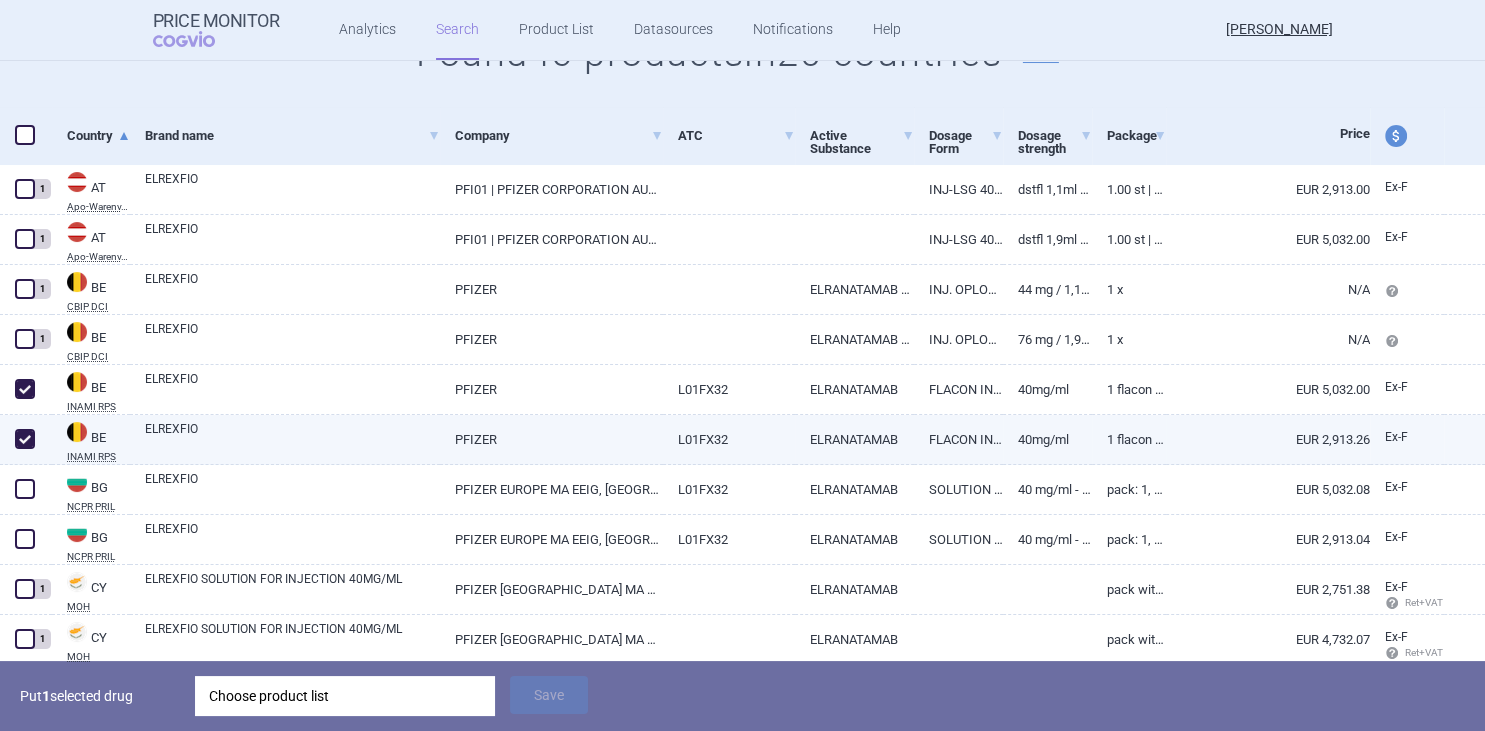 checkbox on "true" 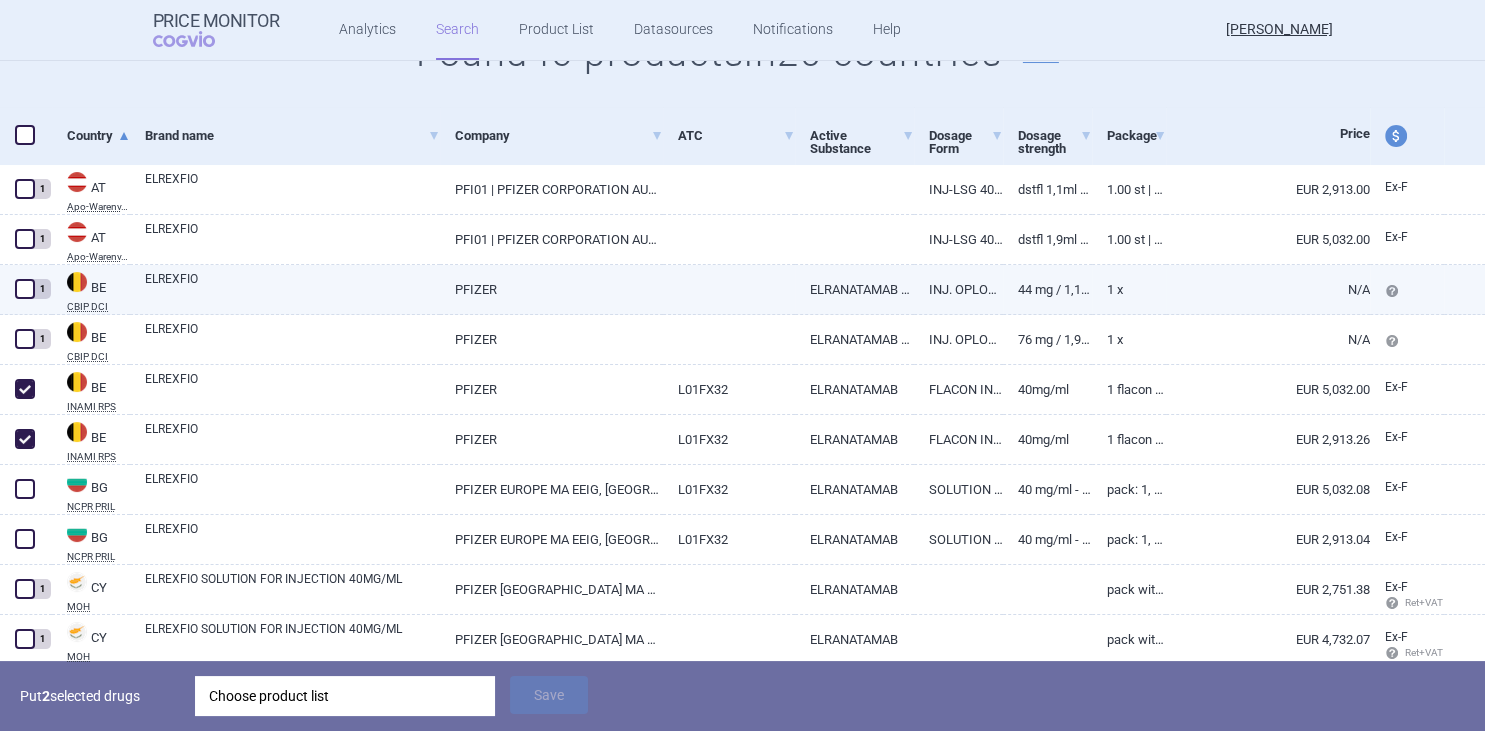 click at bounding box center (25, 289) 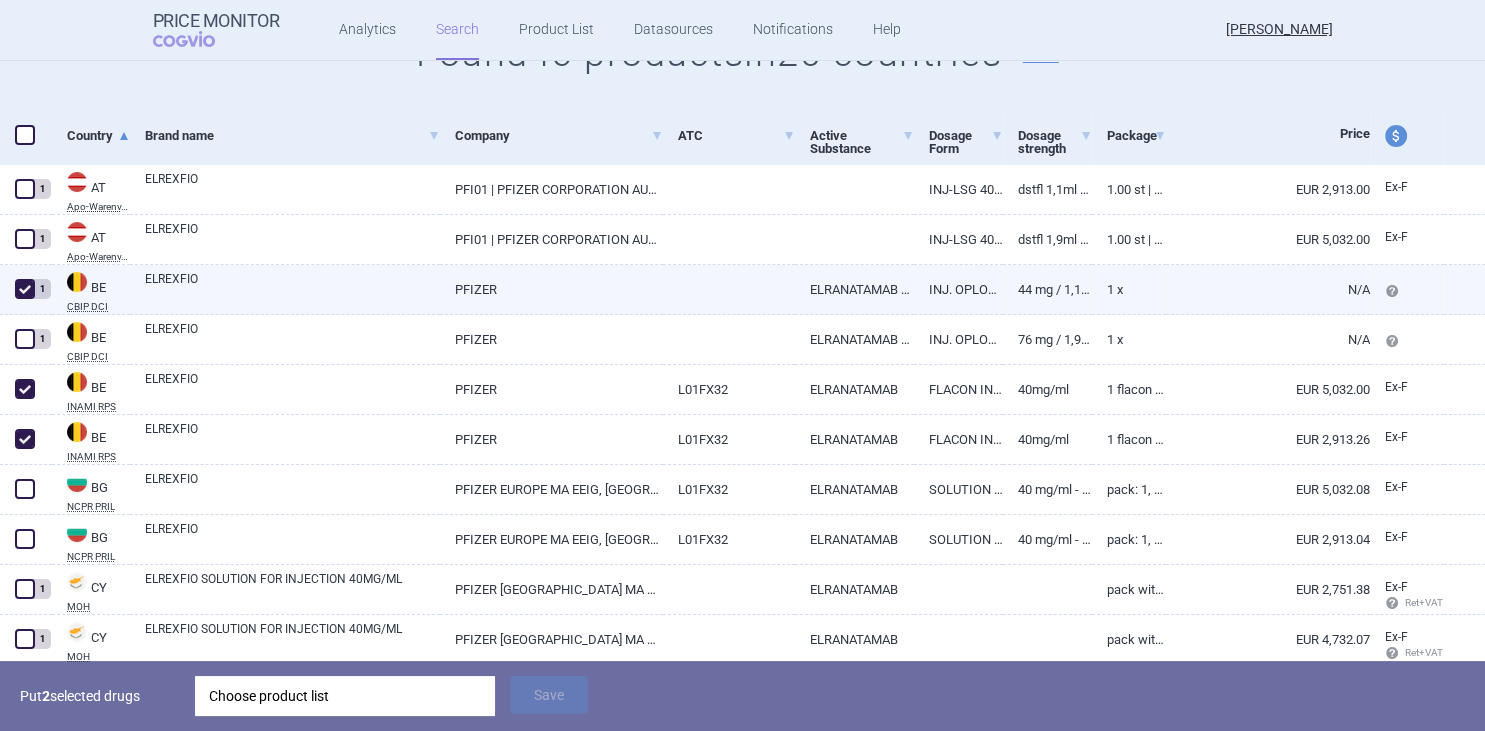 checkbox on "true" 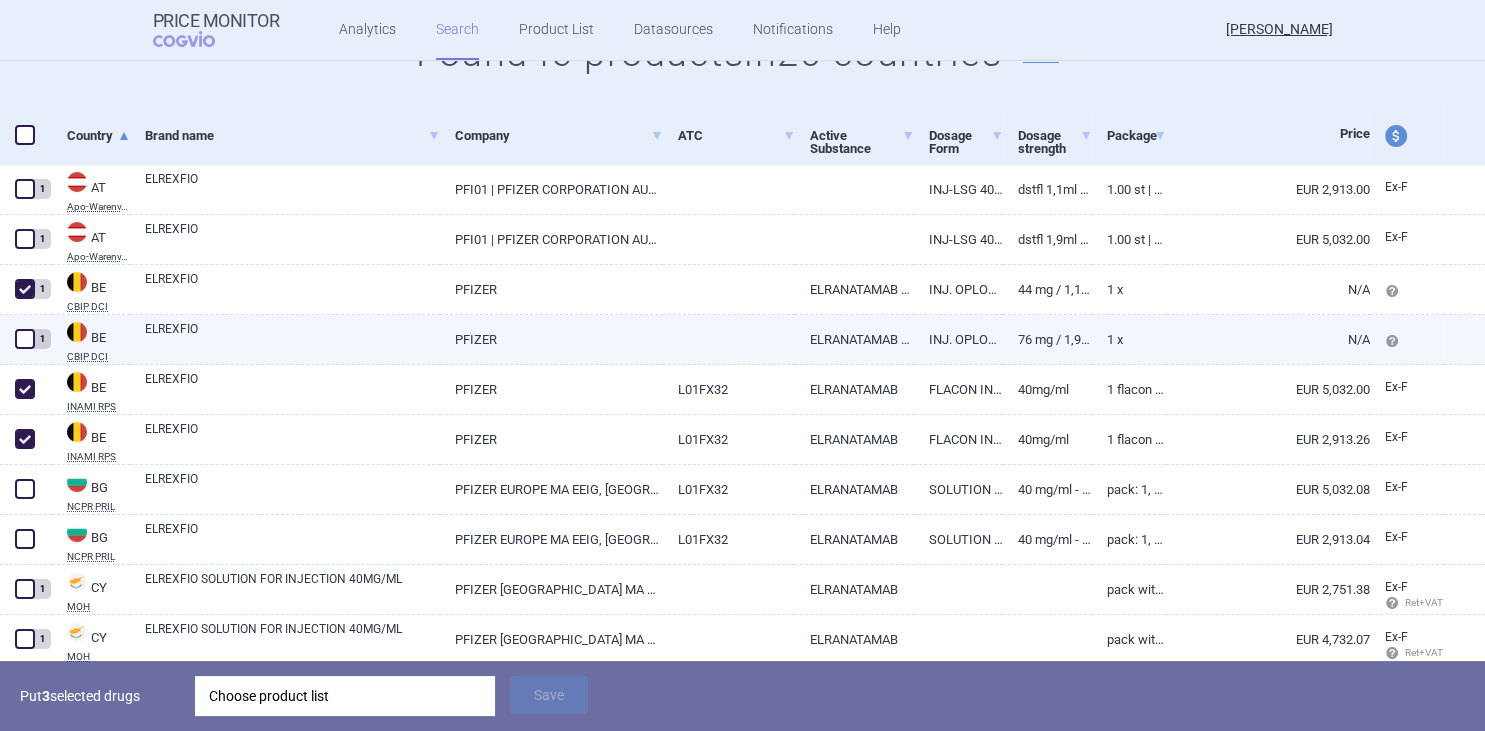 click at bounding box center (25, 339) 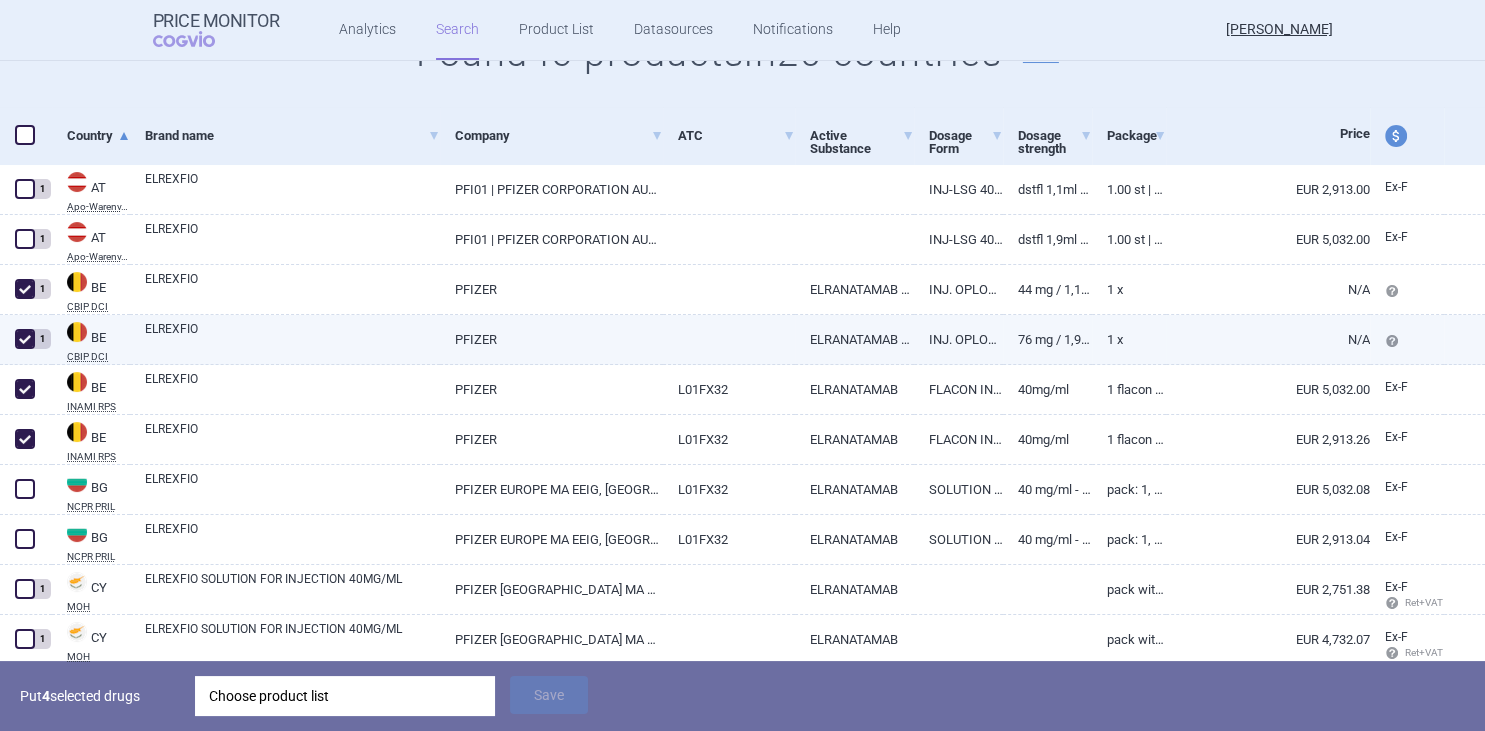 click at bounding box center [25, 339] 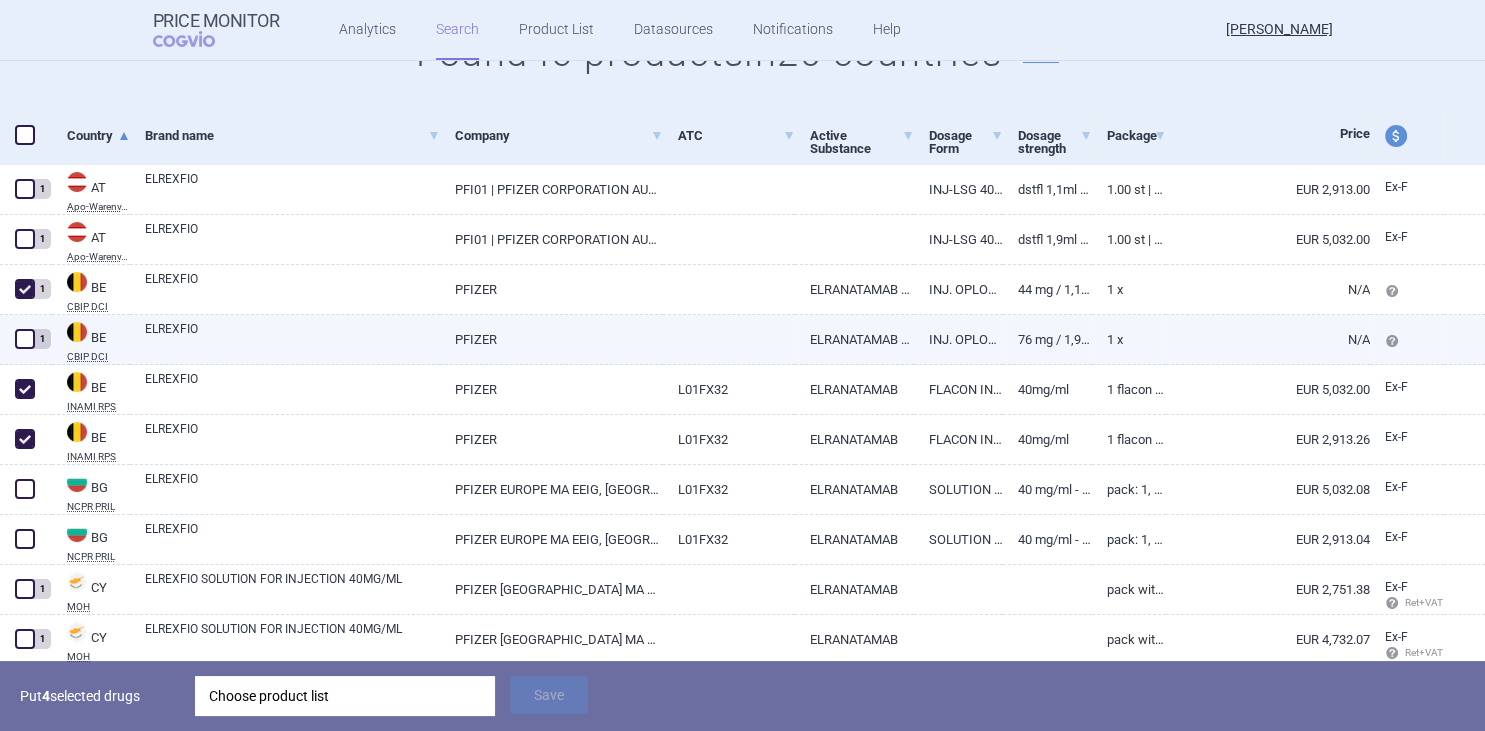 checkbox on "false" 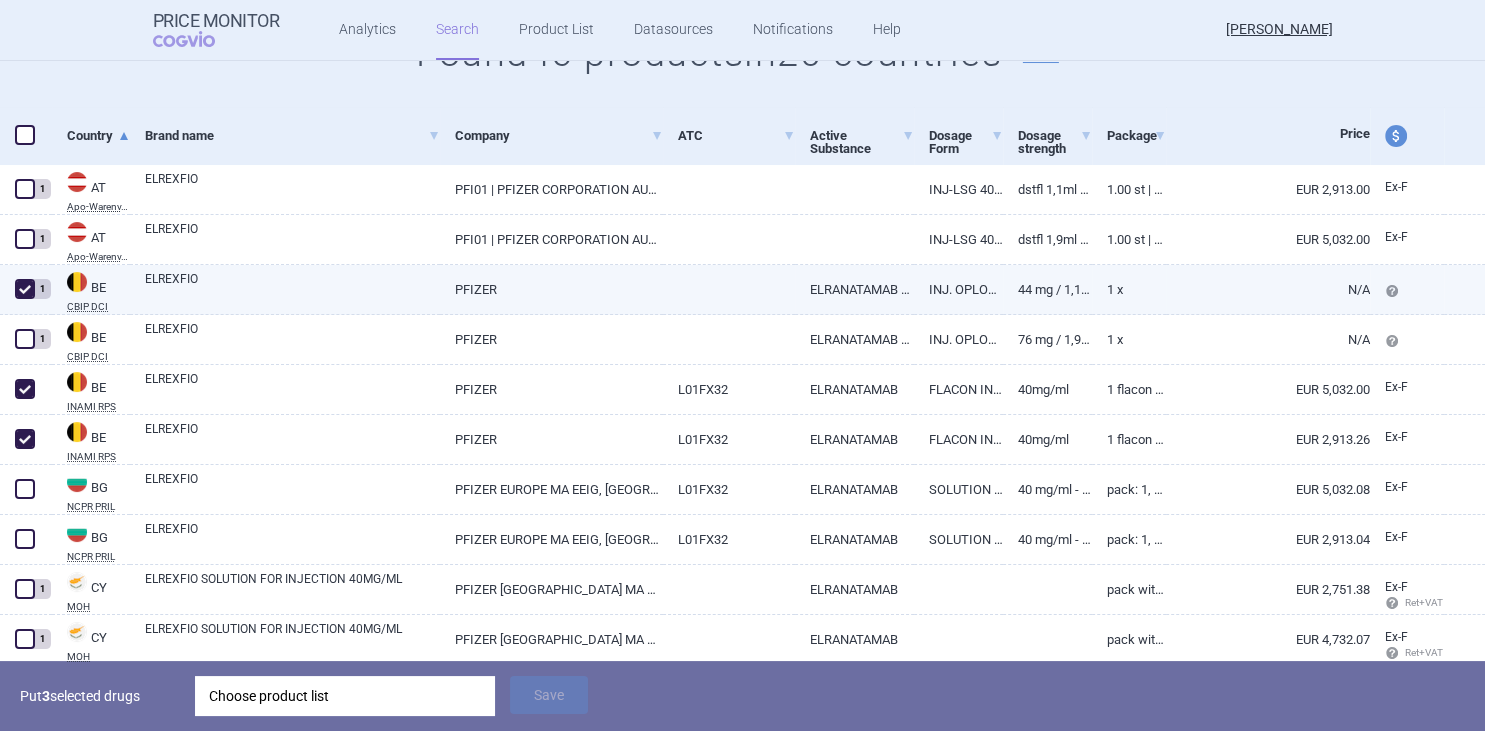 click at bounding box center (25, 289) 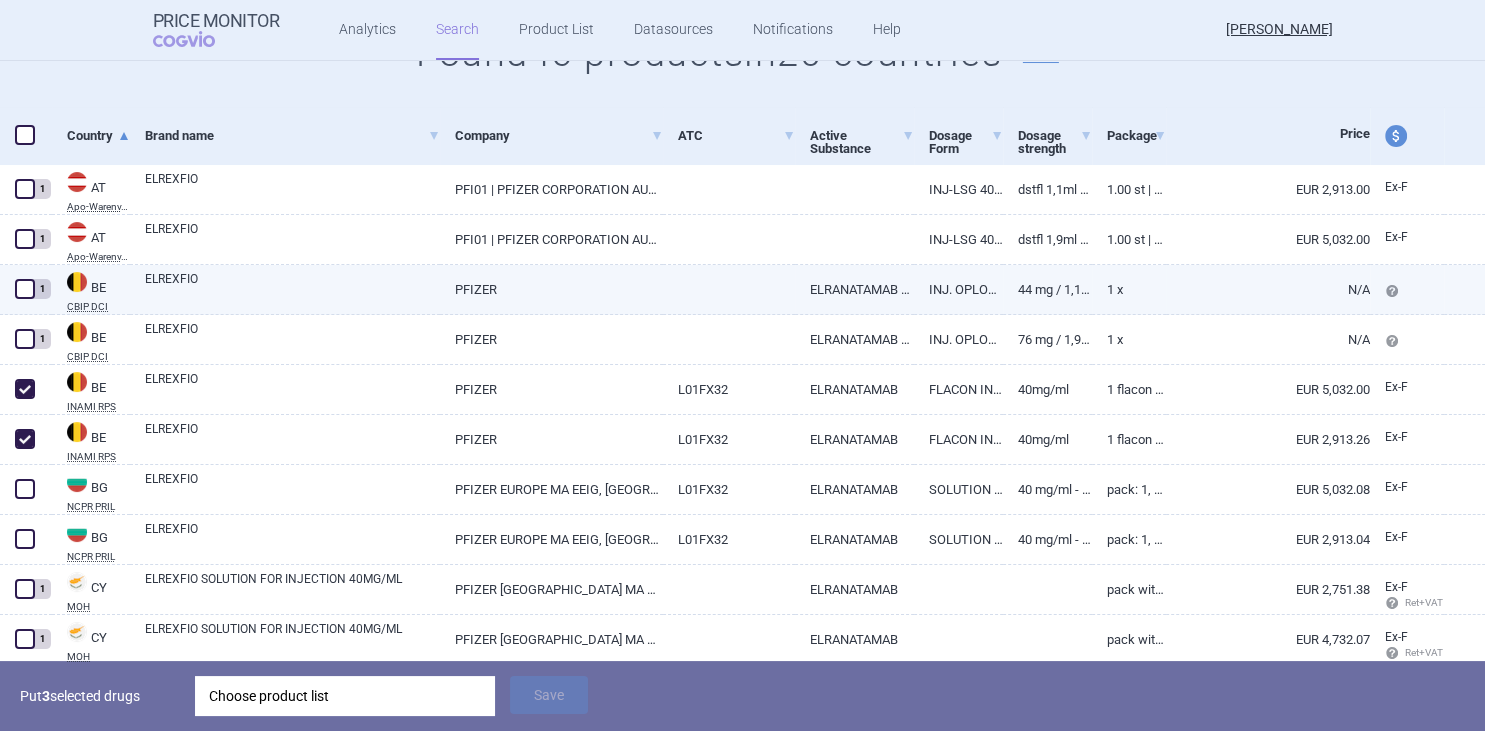 checkbox on "false" 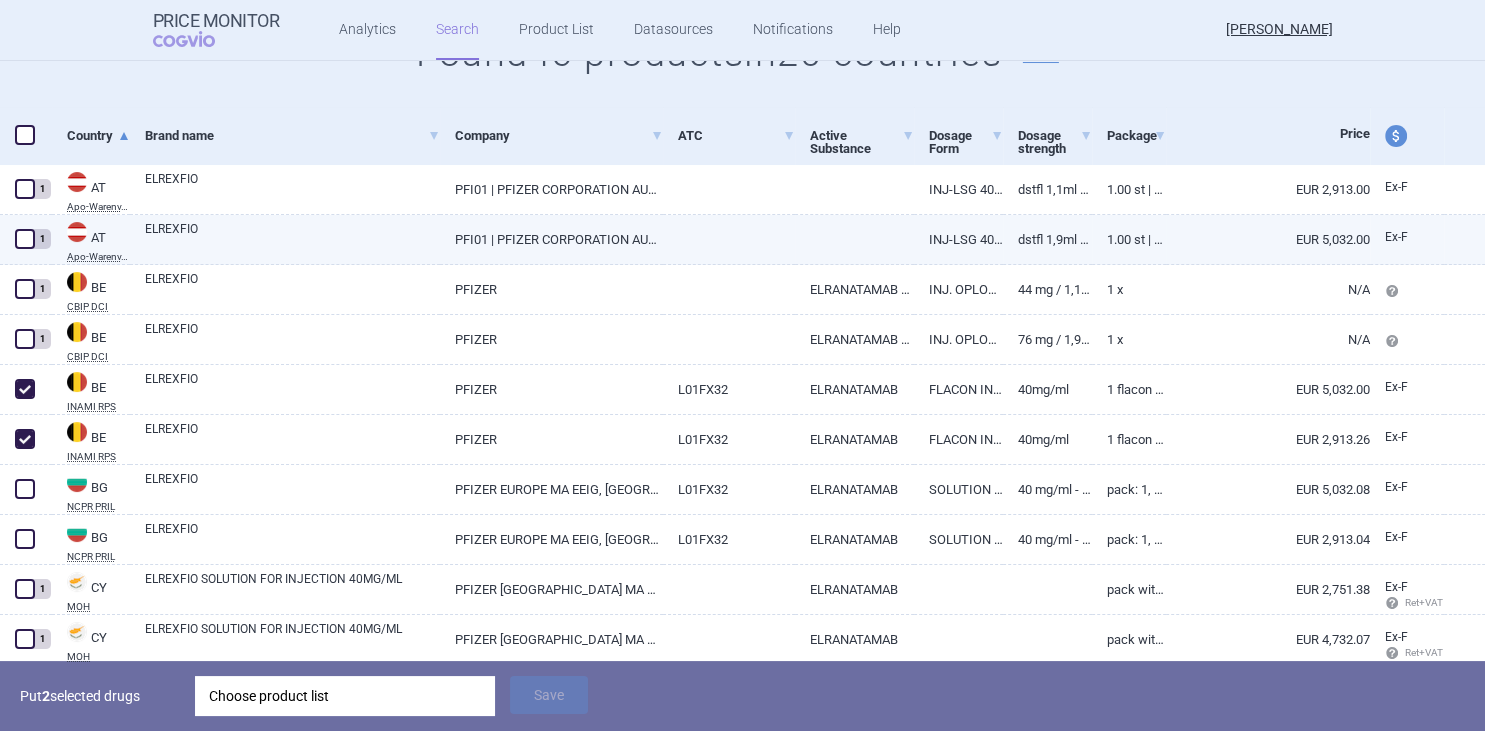click at bounding box center (25, 239) 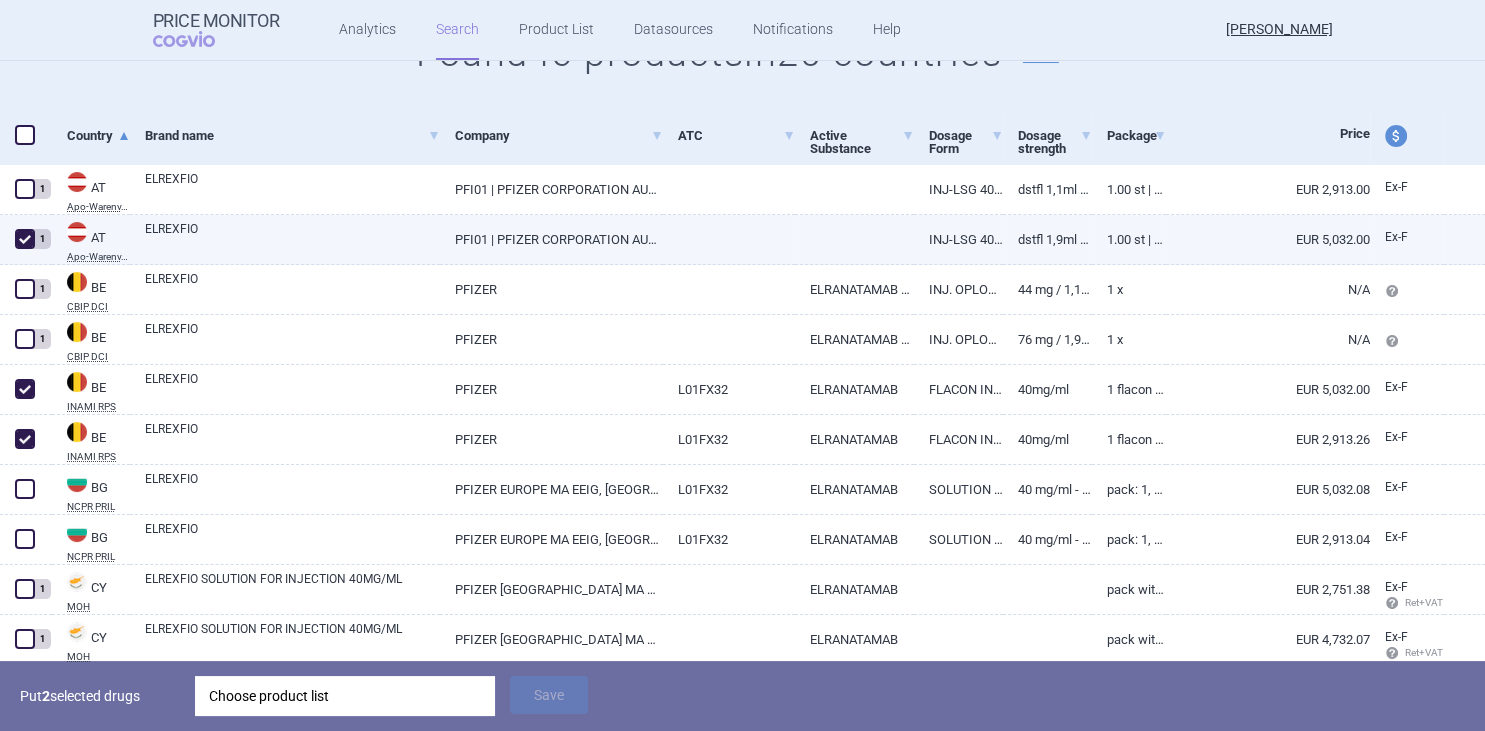 checkbox on "true" 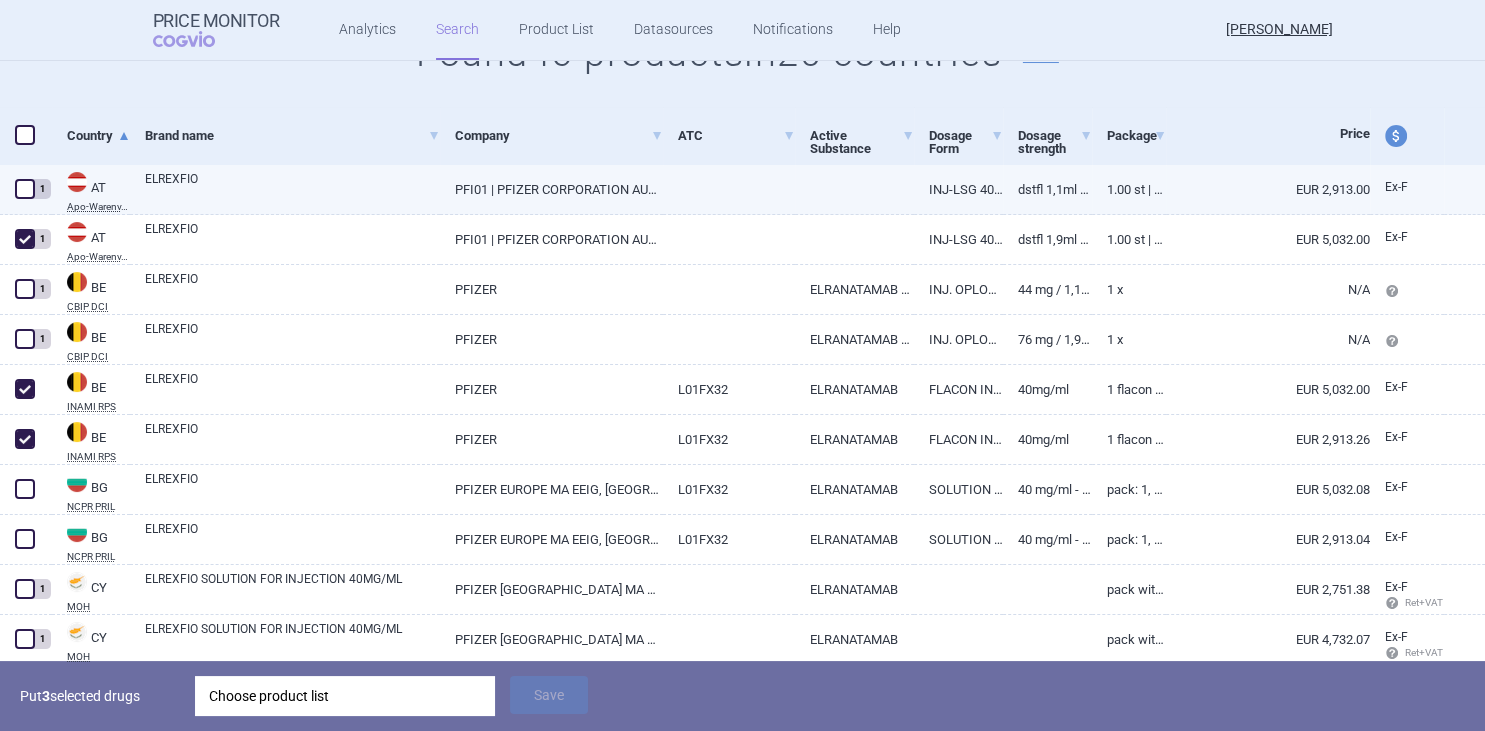 click at bounding box center (25, 189) 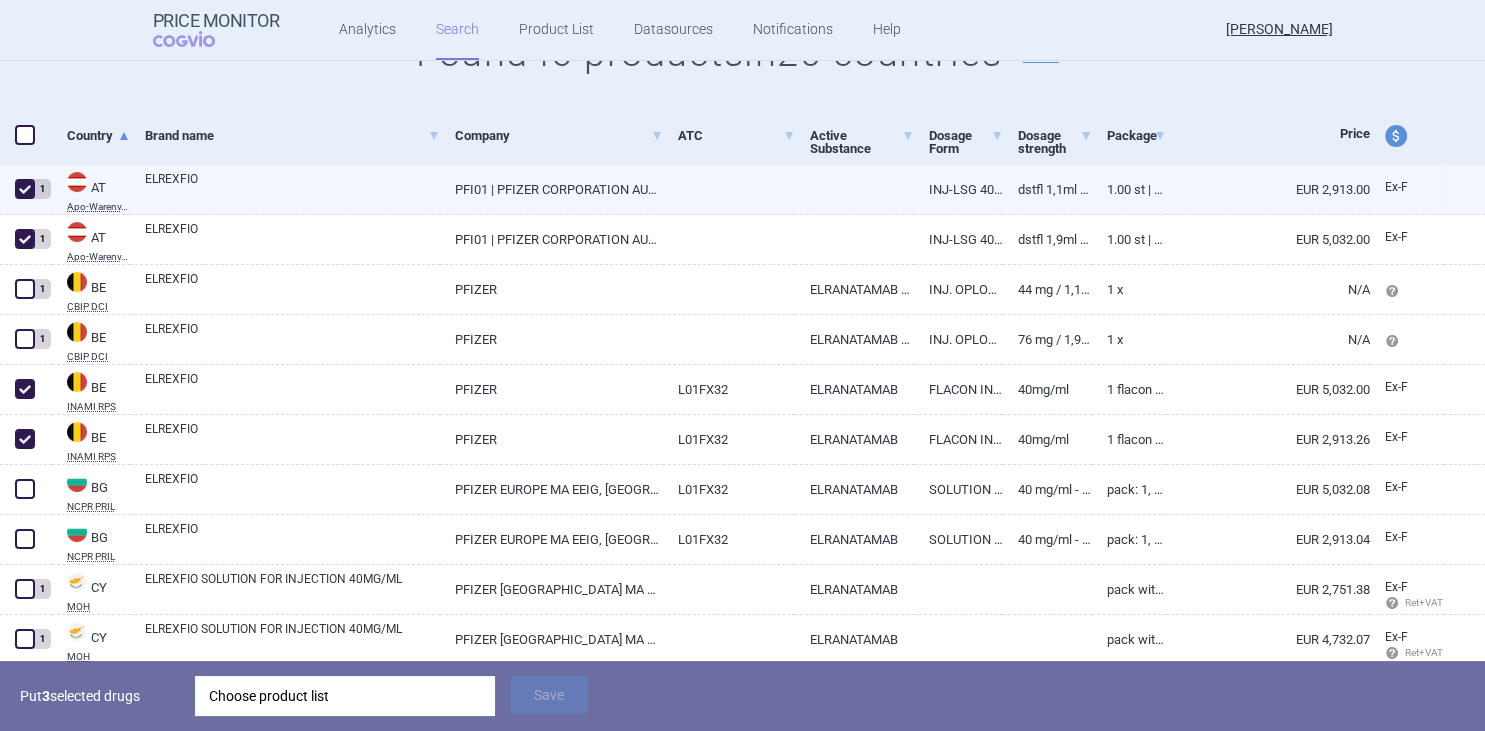 checkbox on "true" 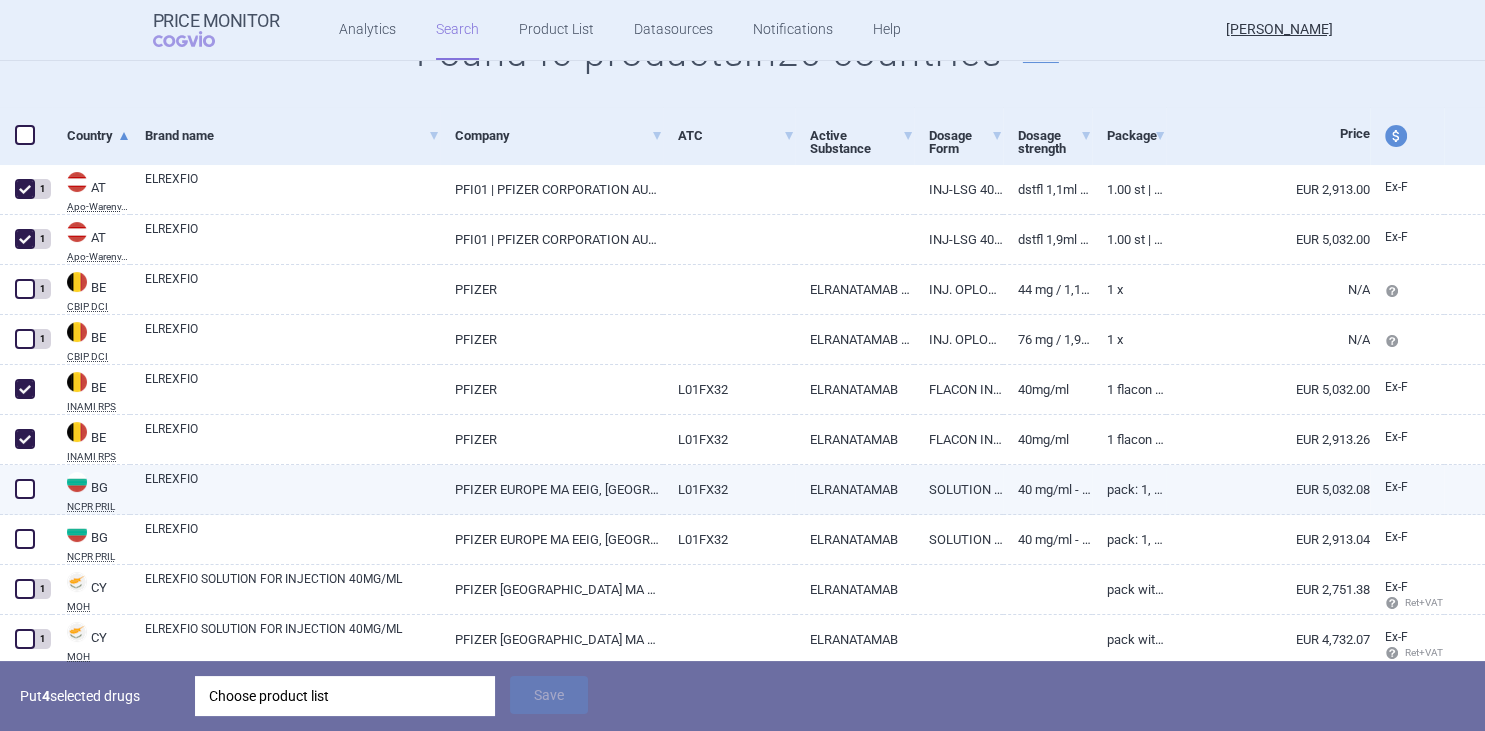 click at bounding box center (25, 489) 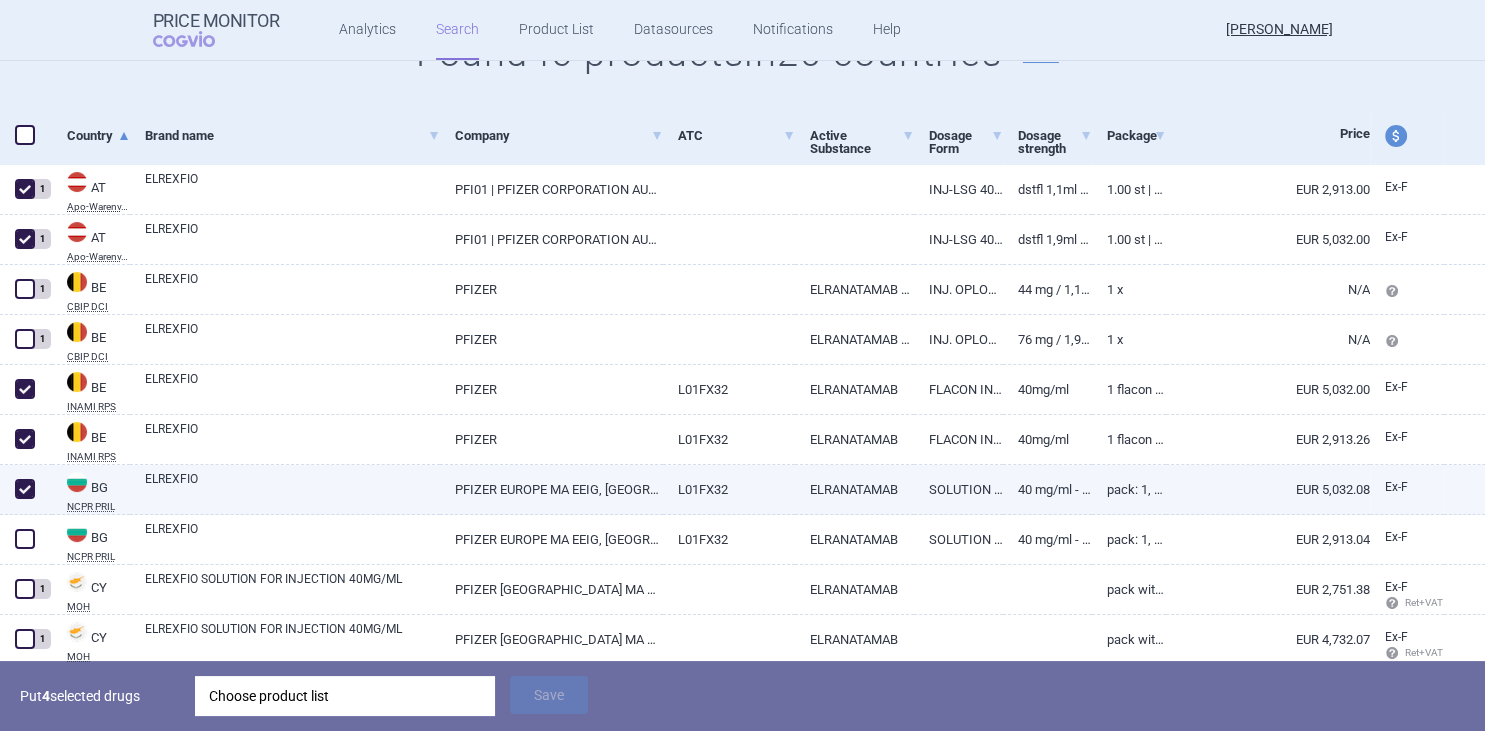 checkbox on "true" 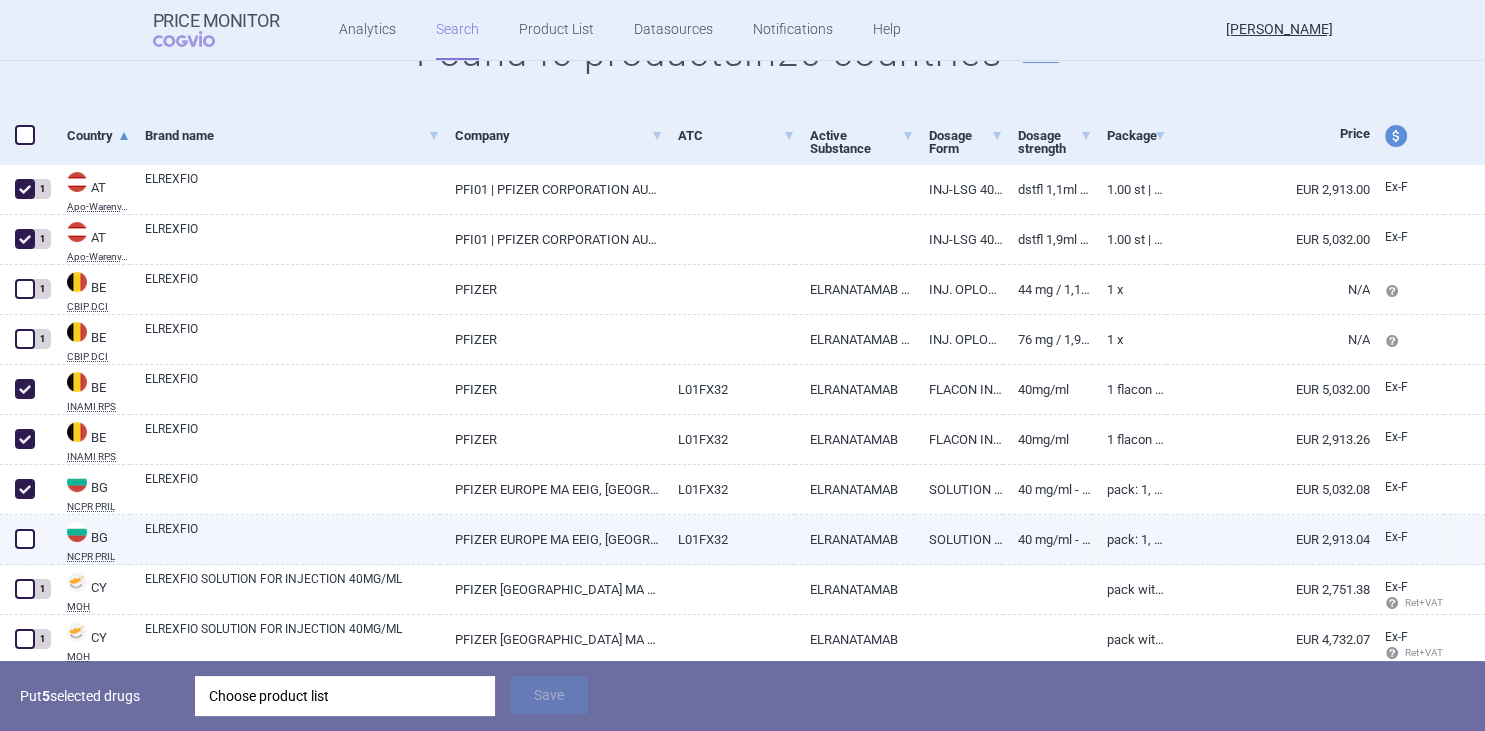 click at bounding box center (25, 539) 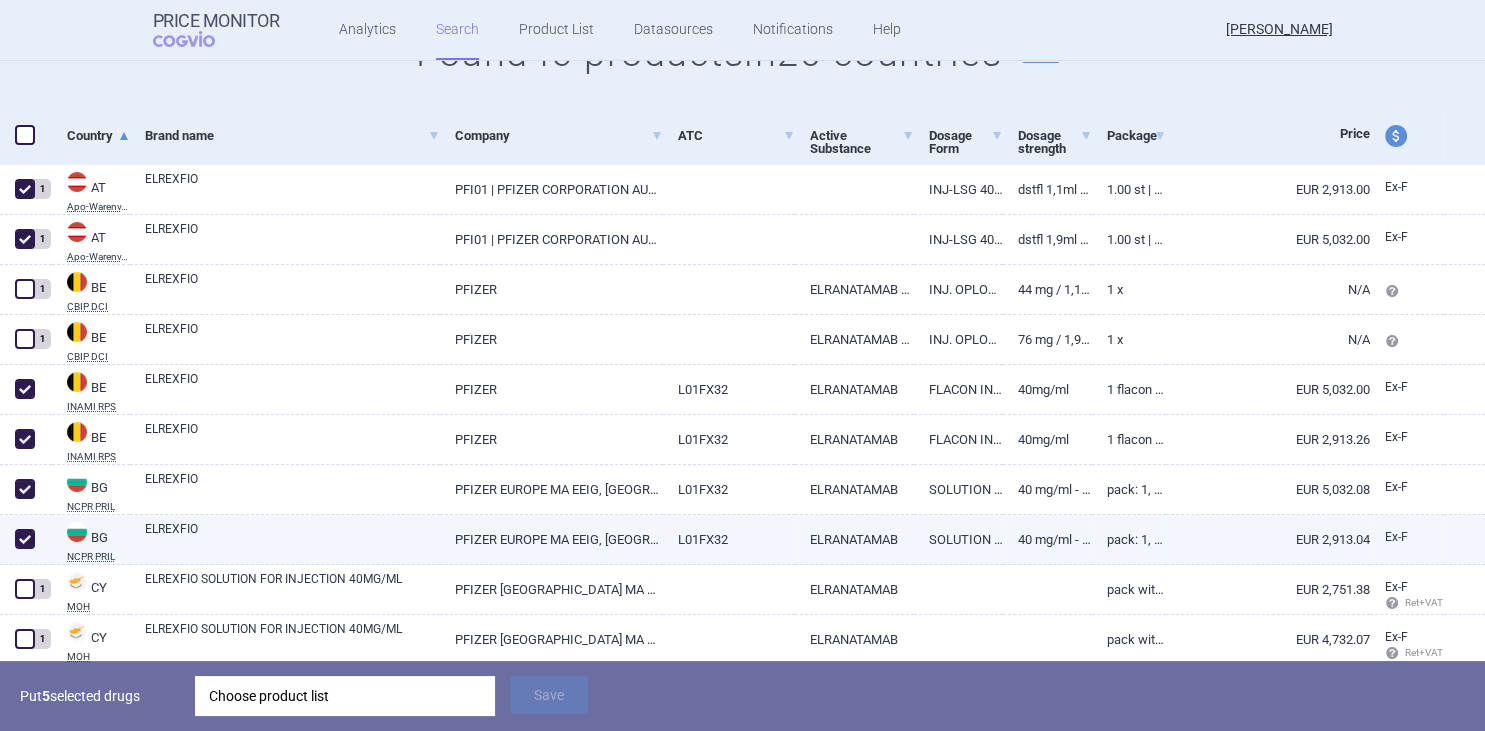 checkbox on "true" 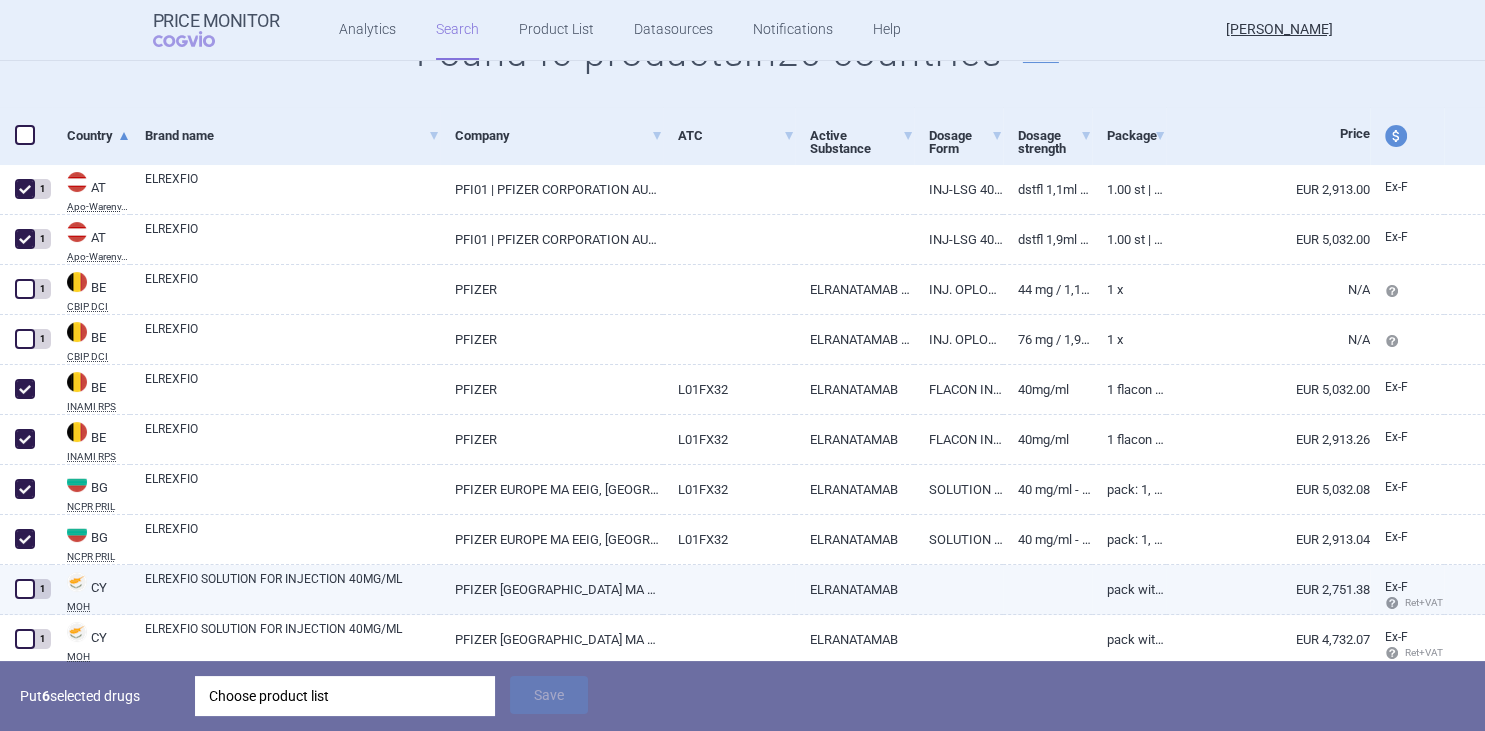 click at bounding box center [25, 589] 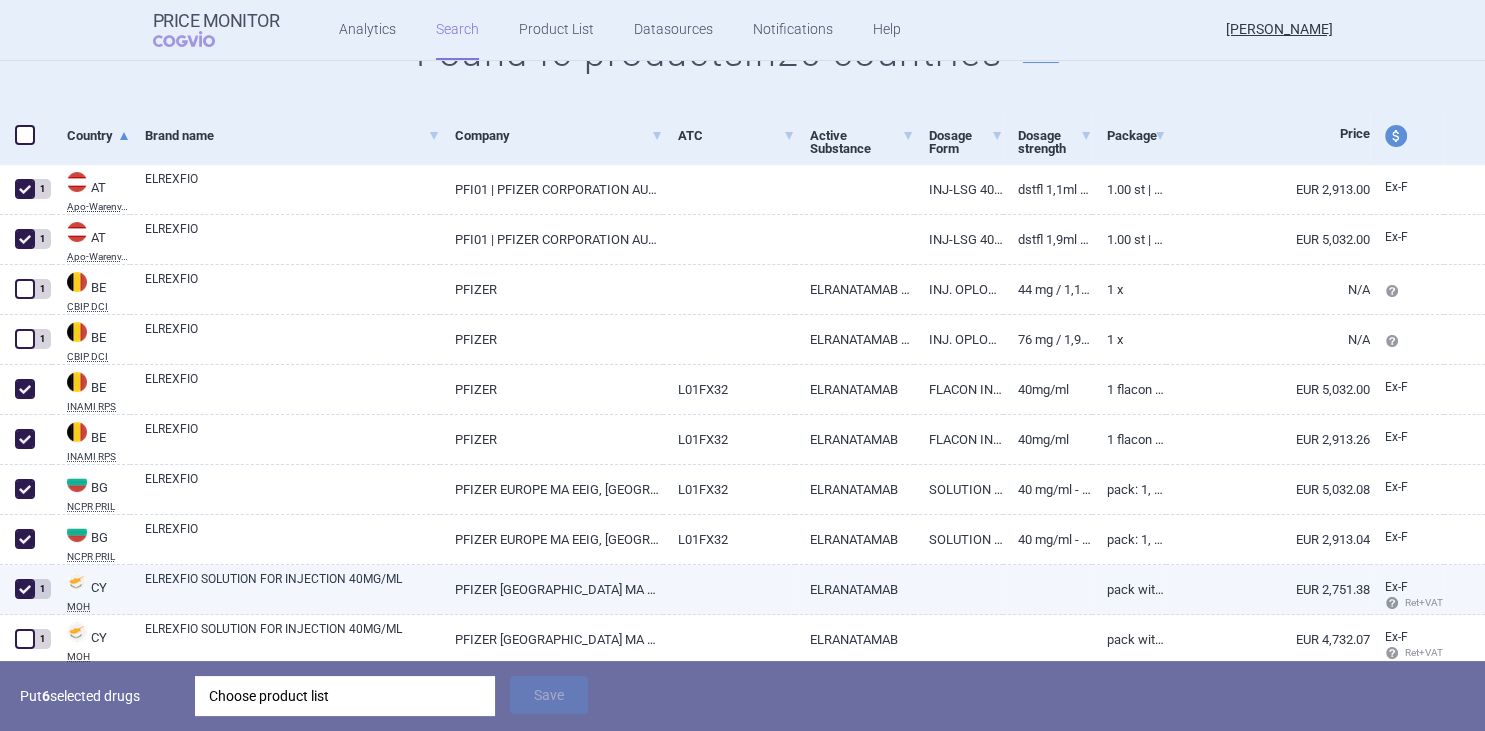 checkbox on "true" 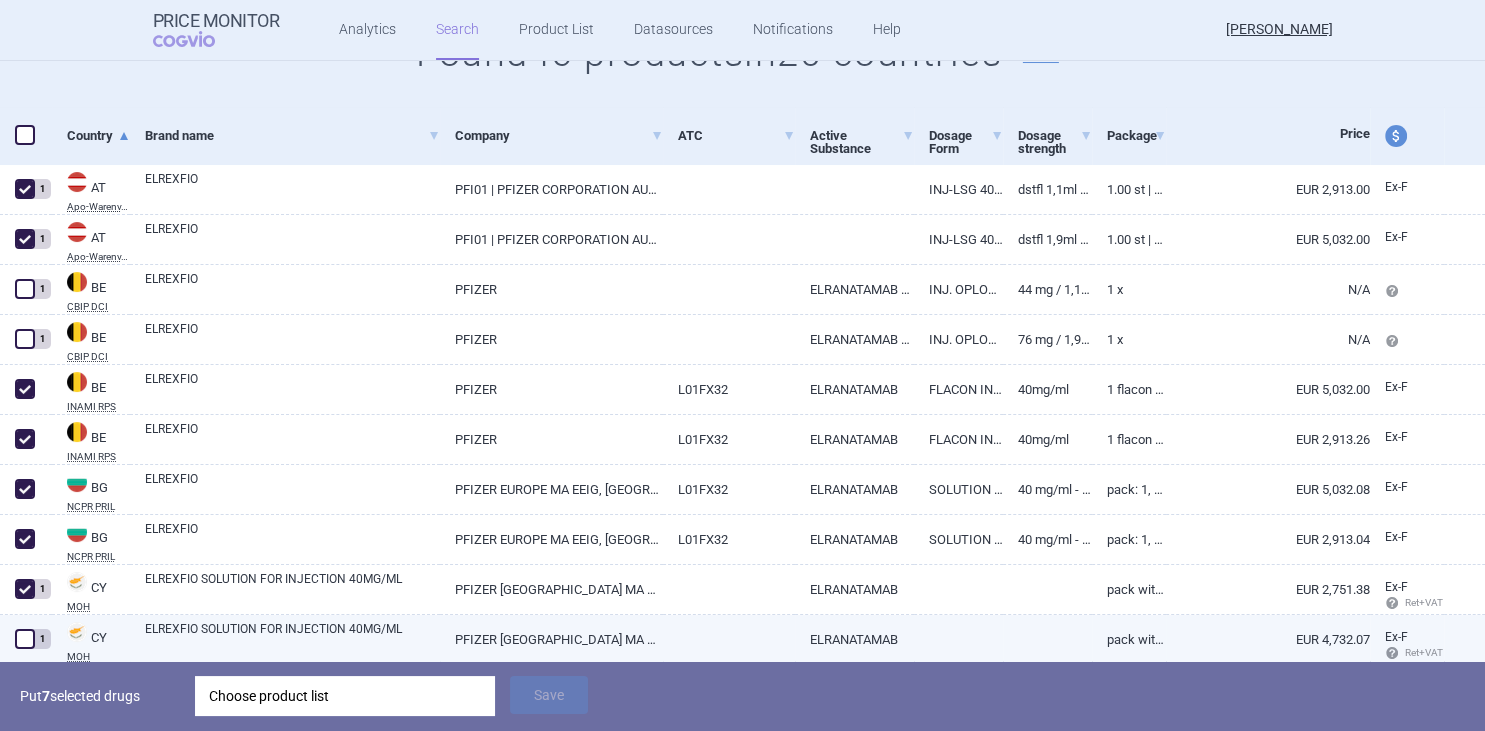 click at bounding box center (25, 639) 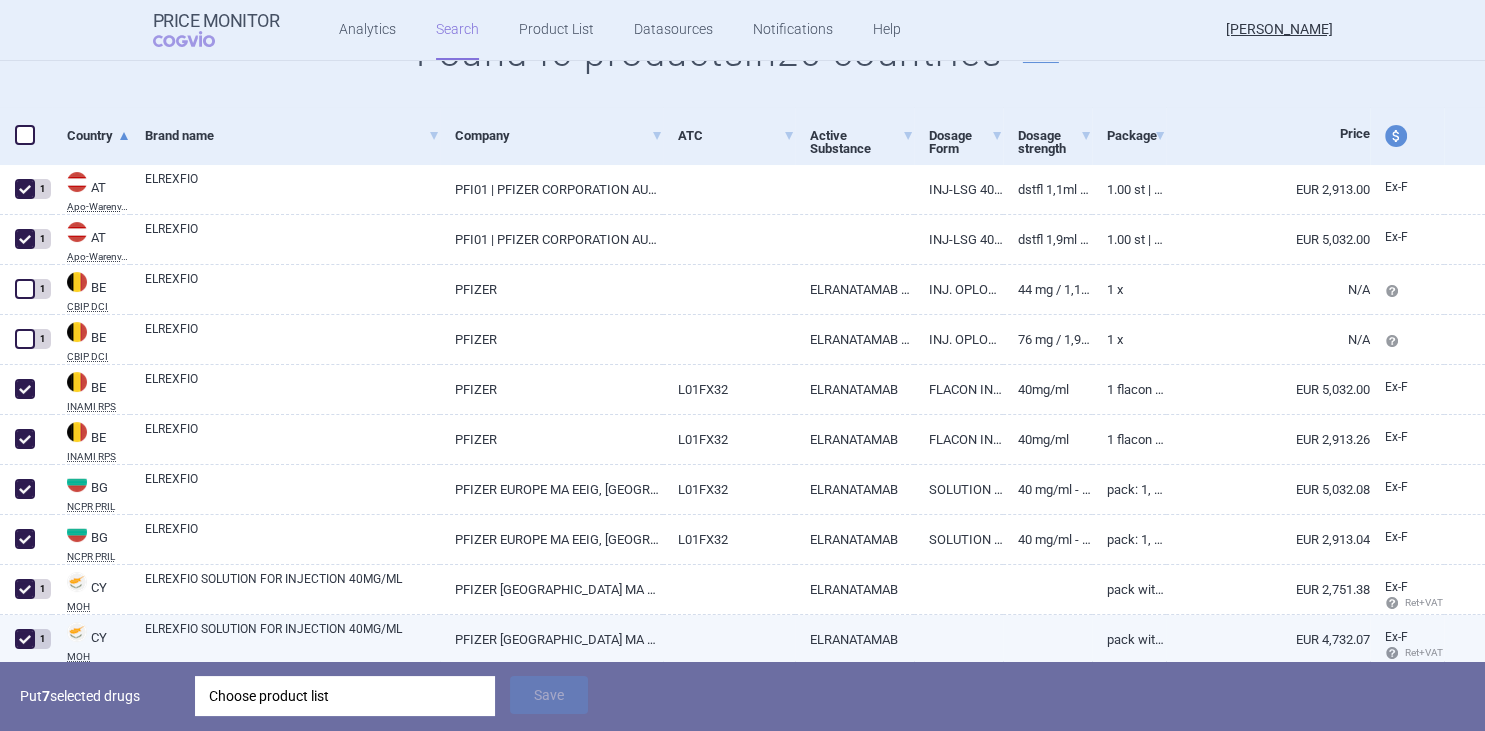 checkbox on "true" 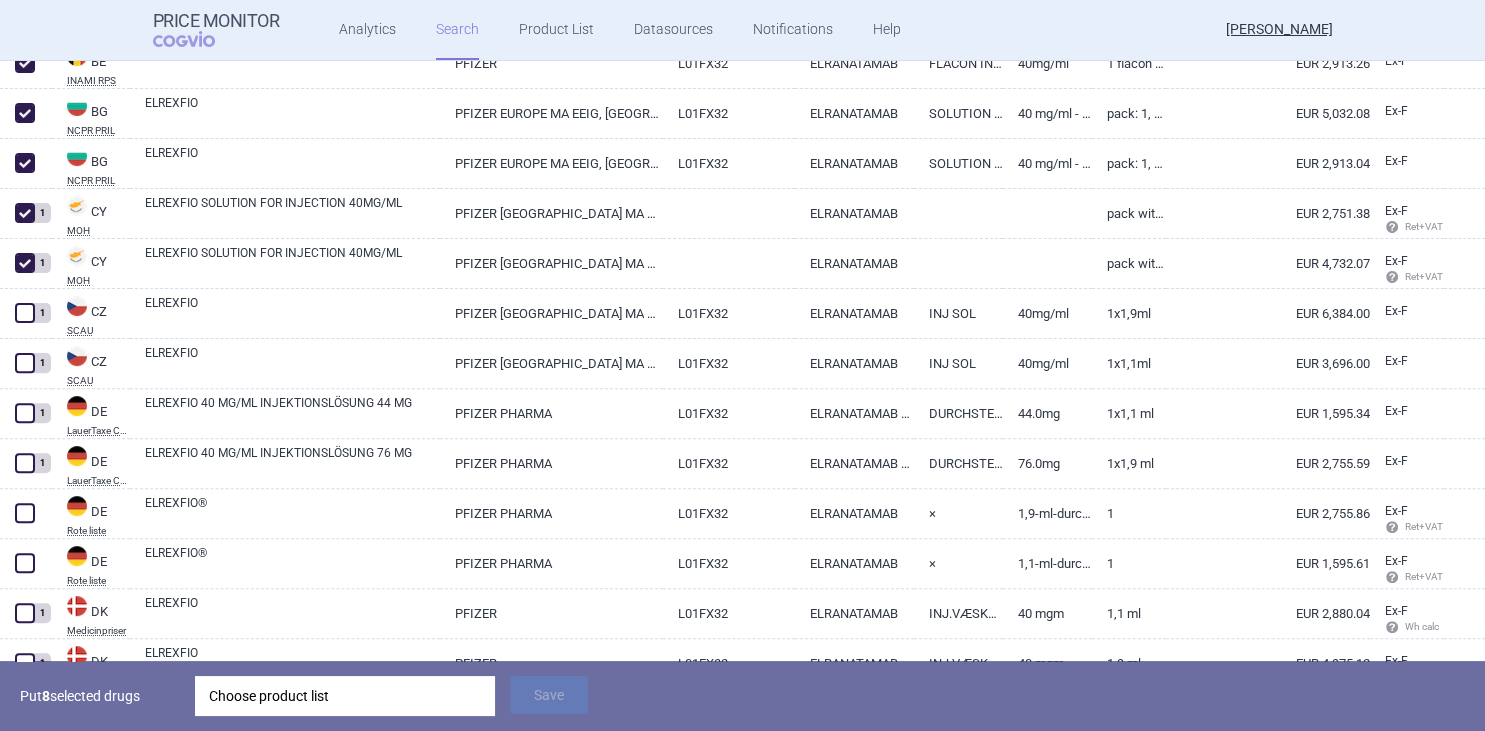 scroll, scrollTop: 629, scrollLeft: 0, axis: vertical 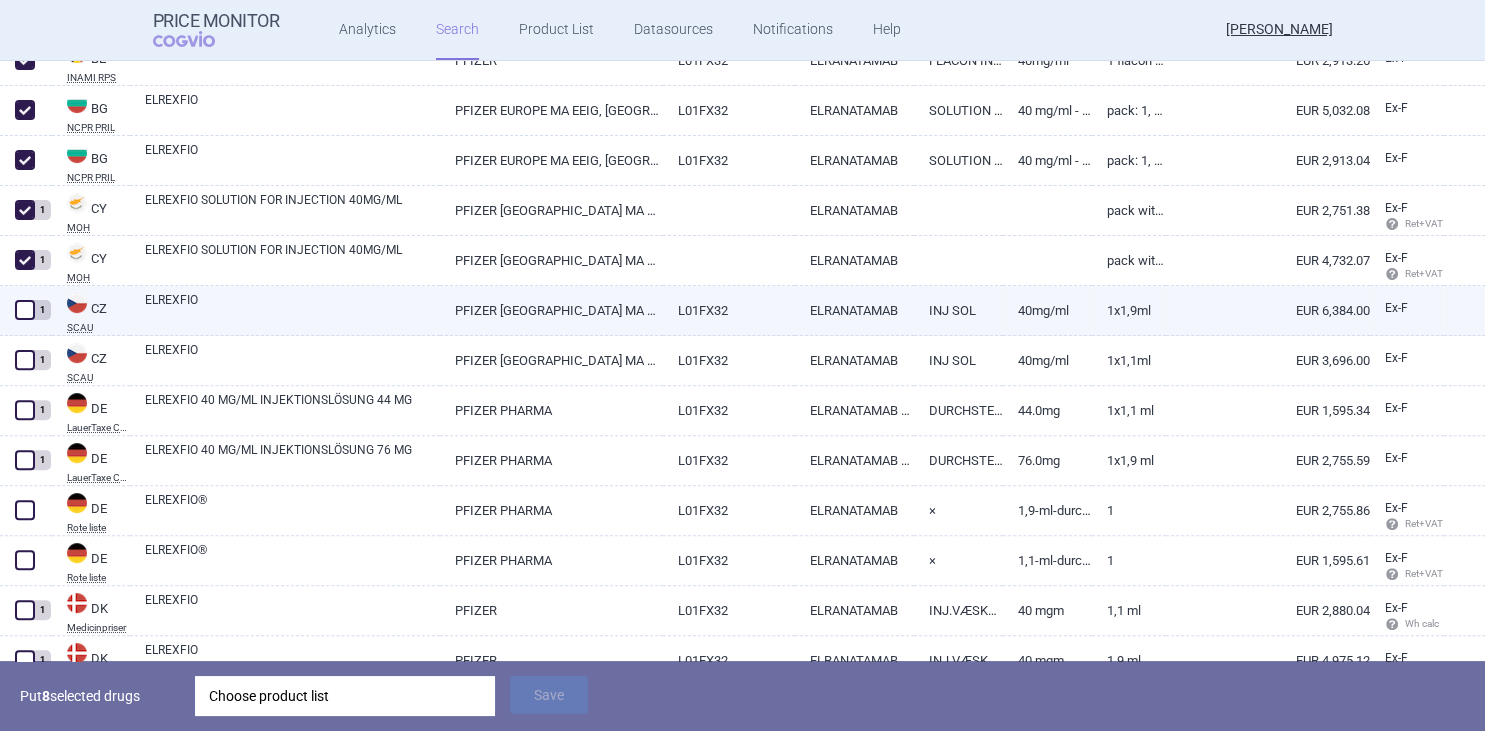 click at bounding box center (25, 310) 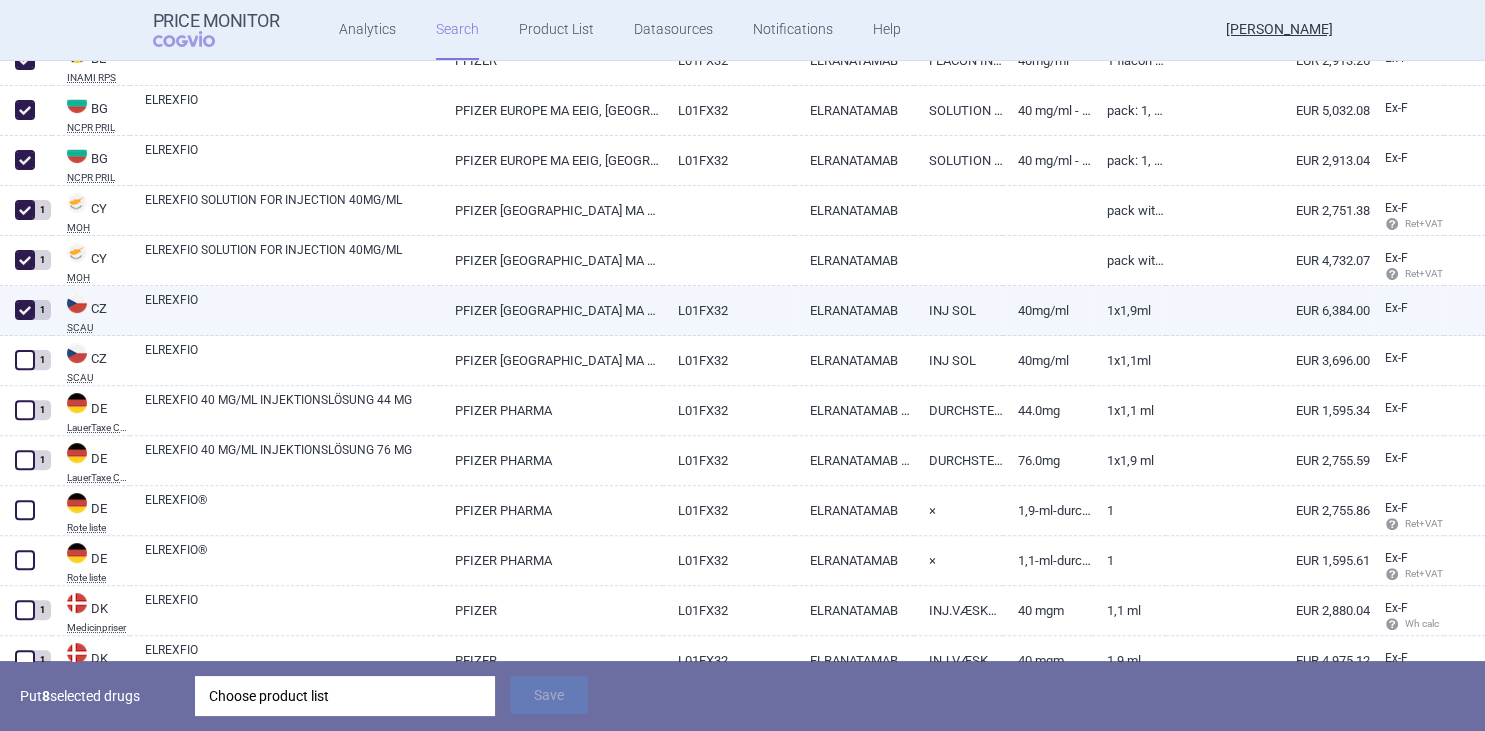 checkbox on "true" 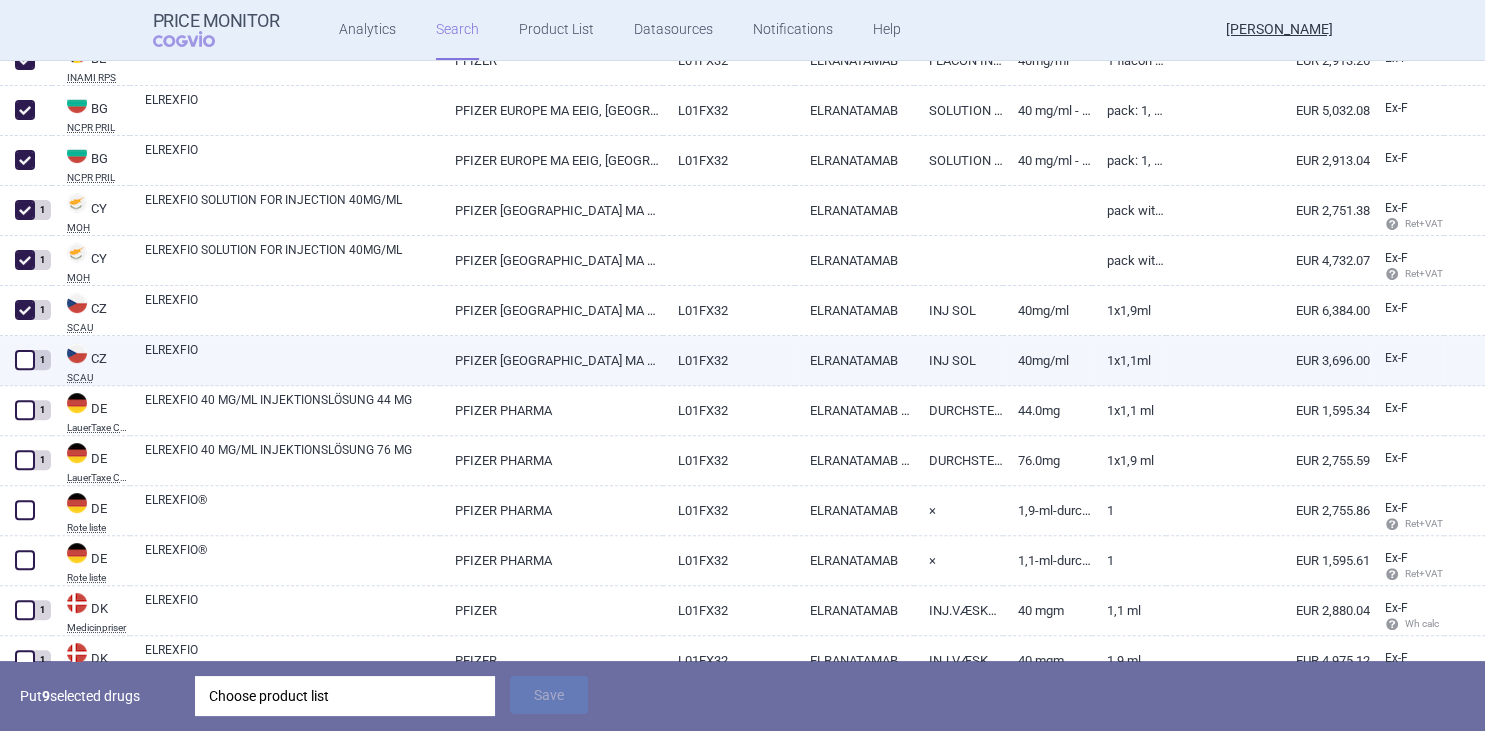 click at bounding box center (25, 360) 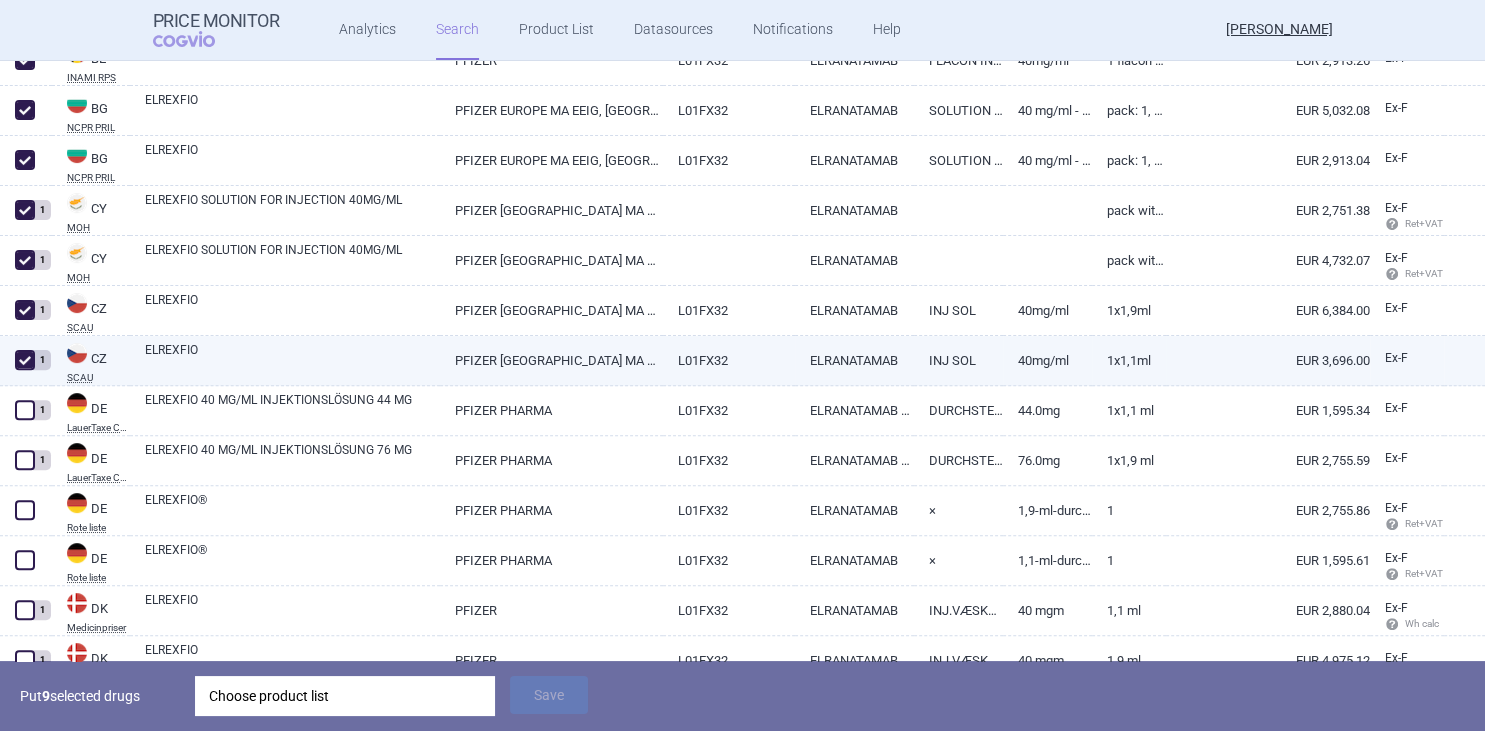 checkbox on "true" 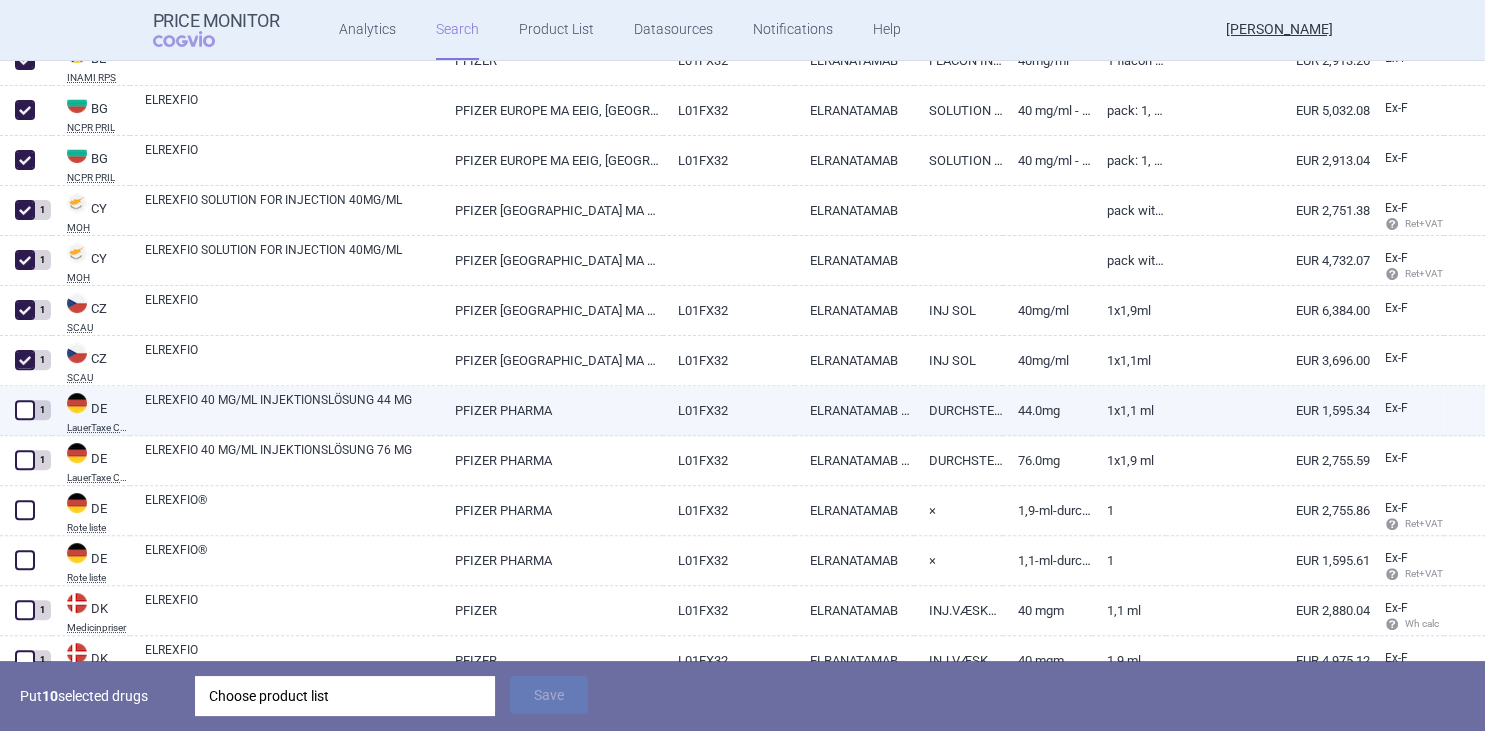 click at bounding box center (25, 410) 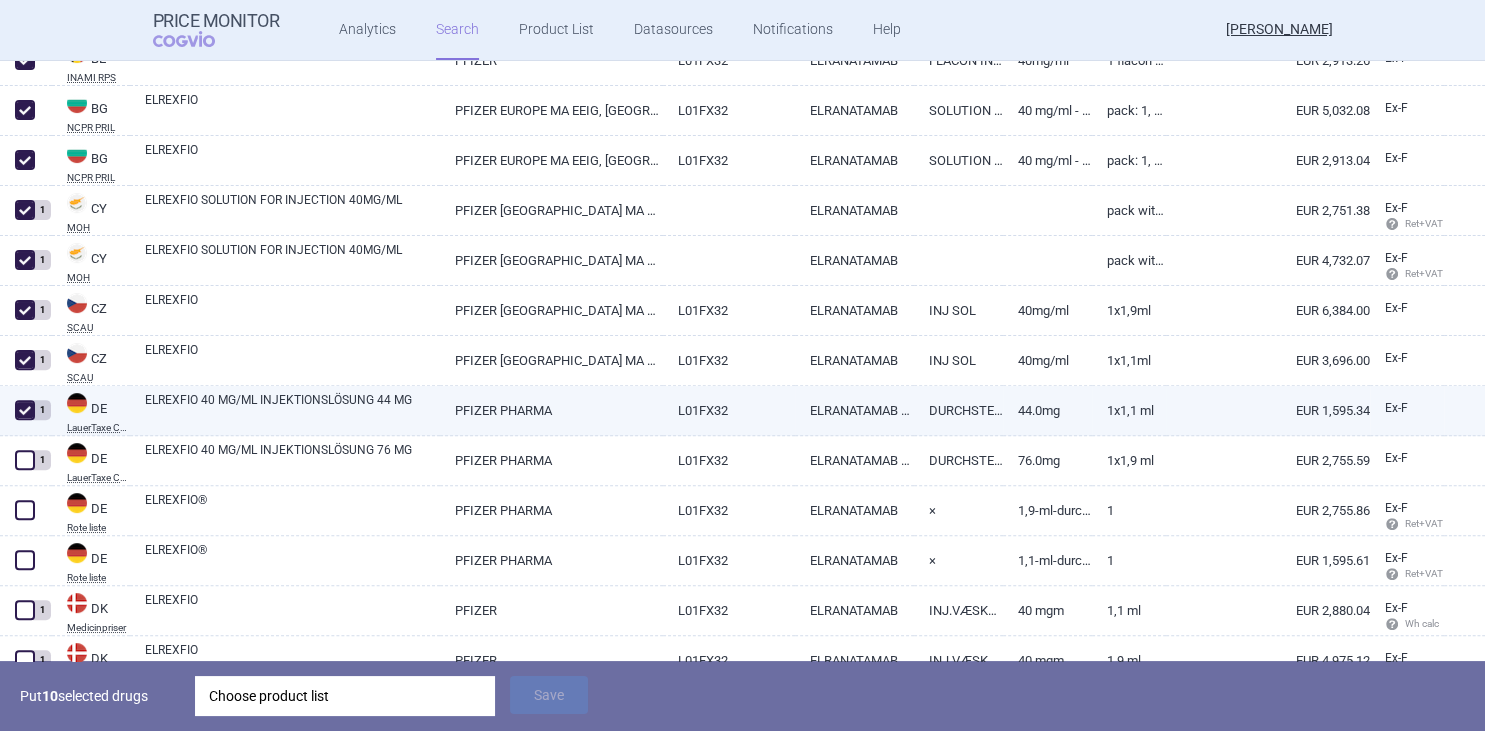 checkbox on "true" 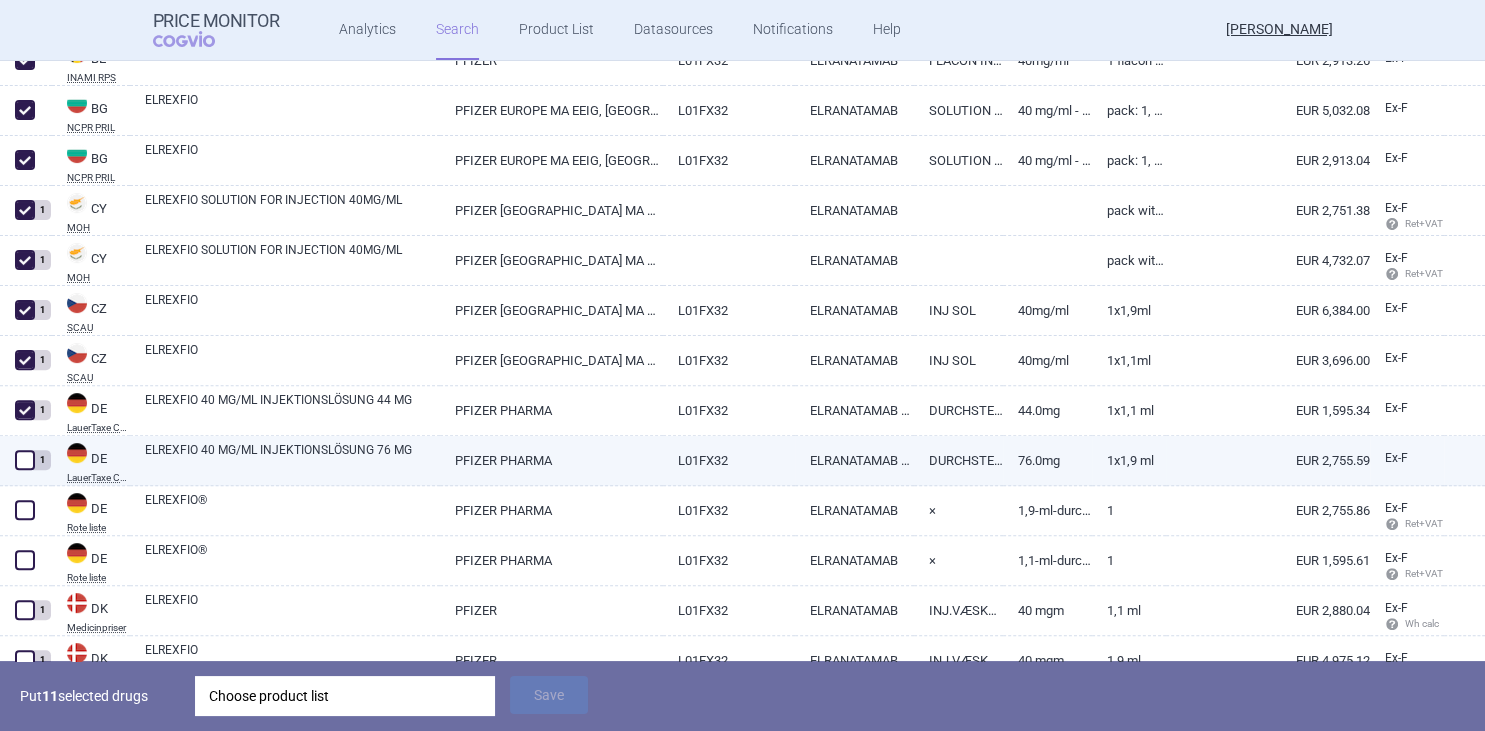 click at bounding box center (25, 460) 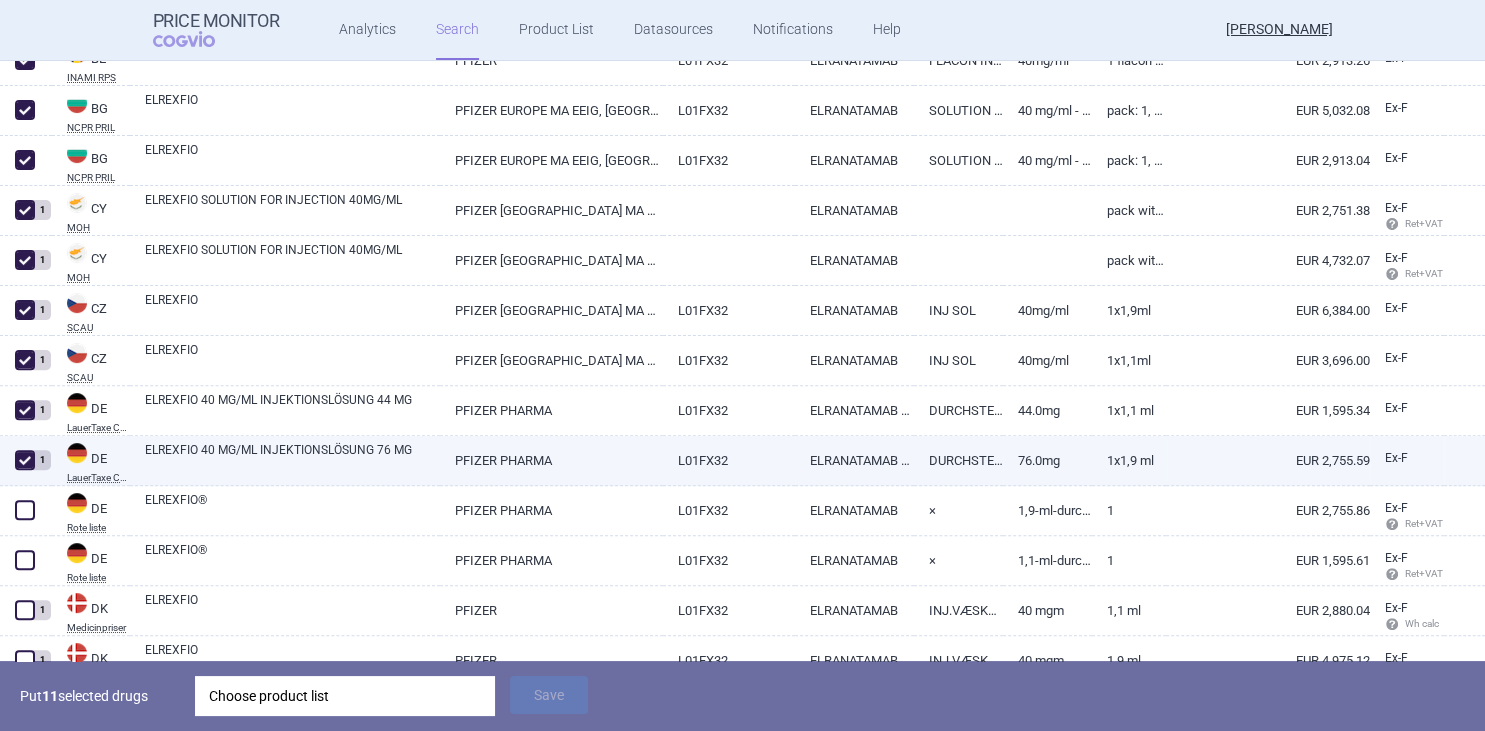 checkbox on "true" 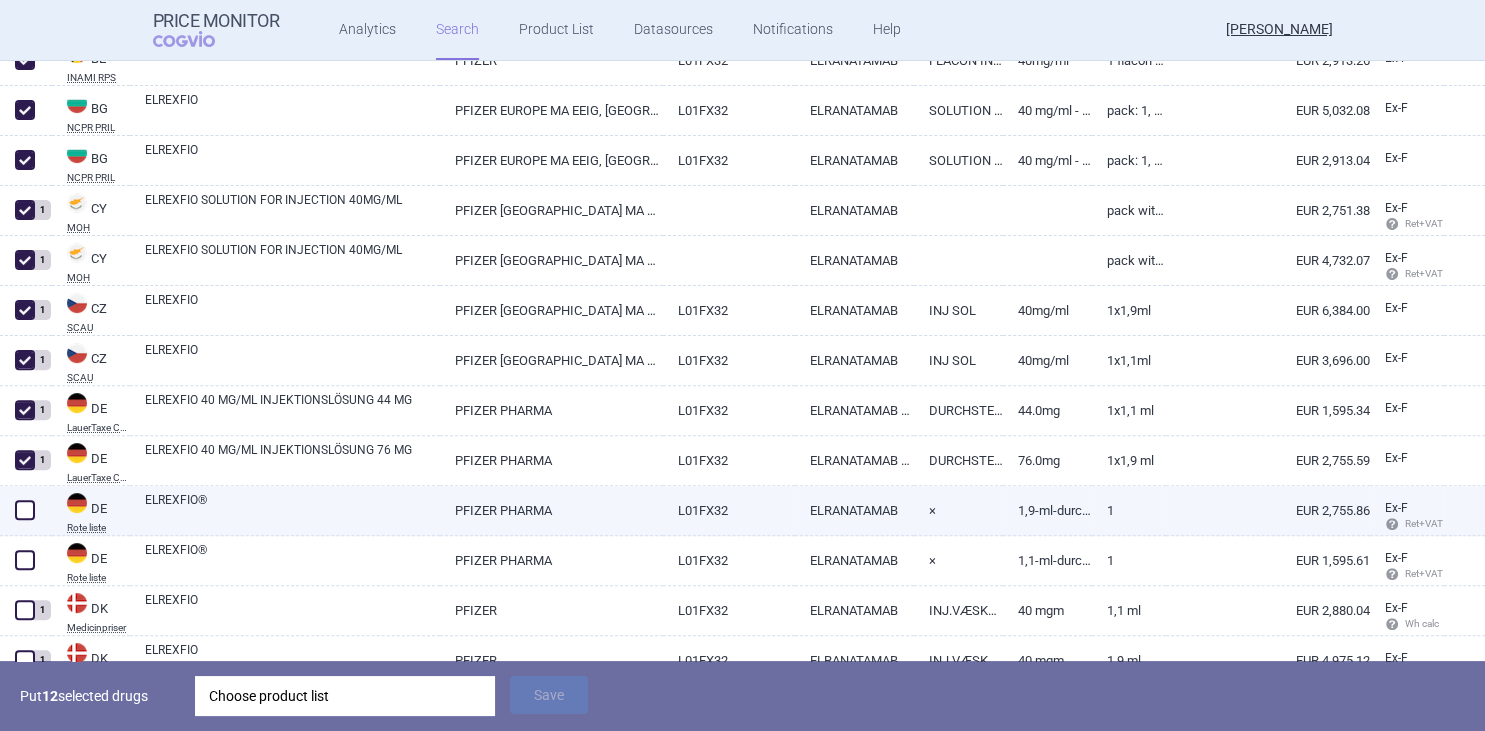 click at bounding box center [25, 510] 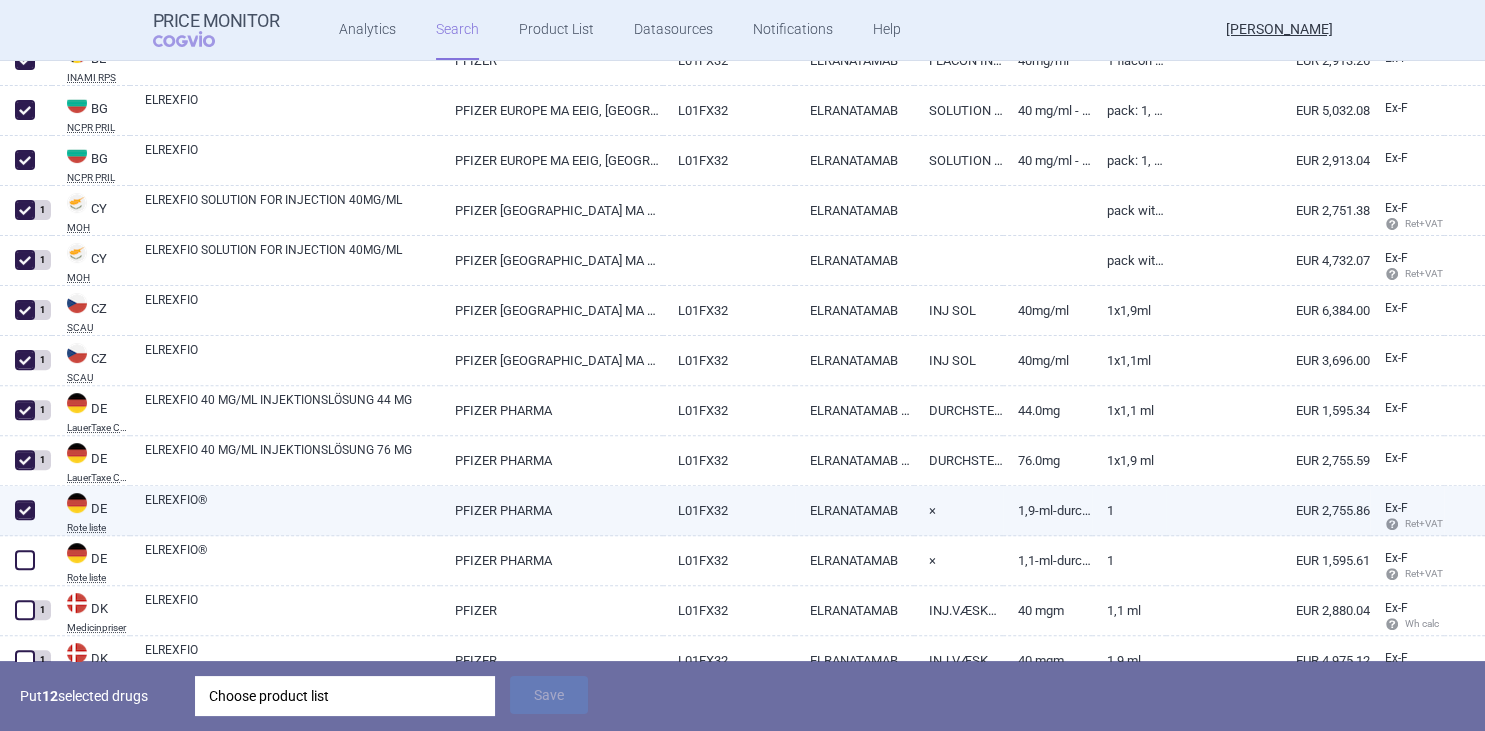 checkbox on "true" 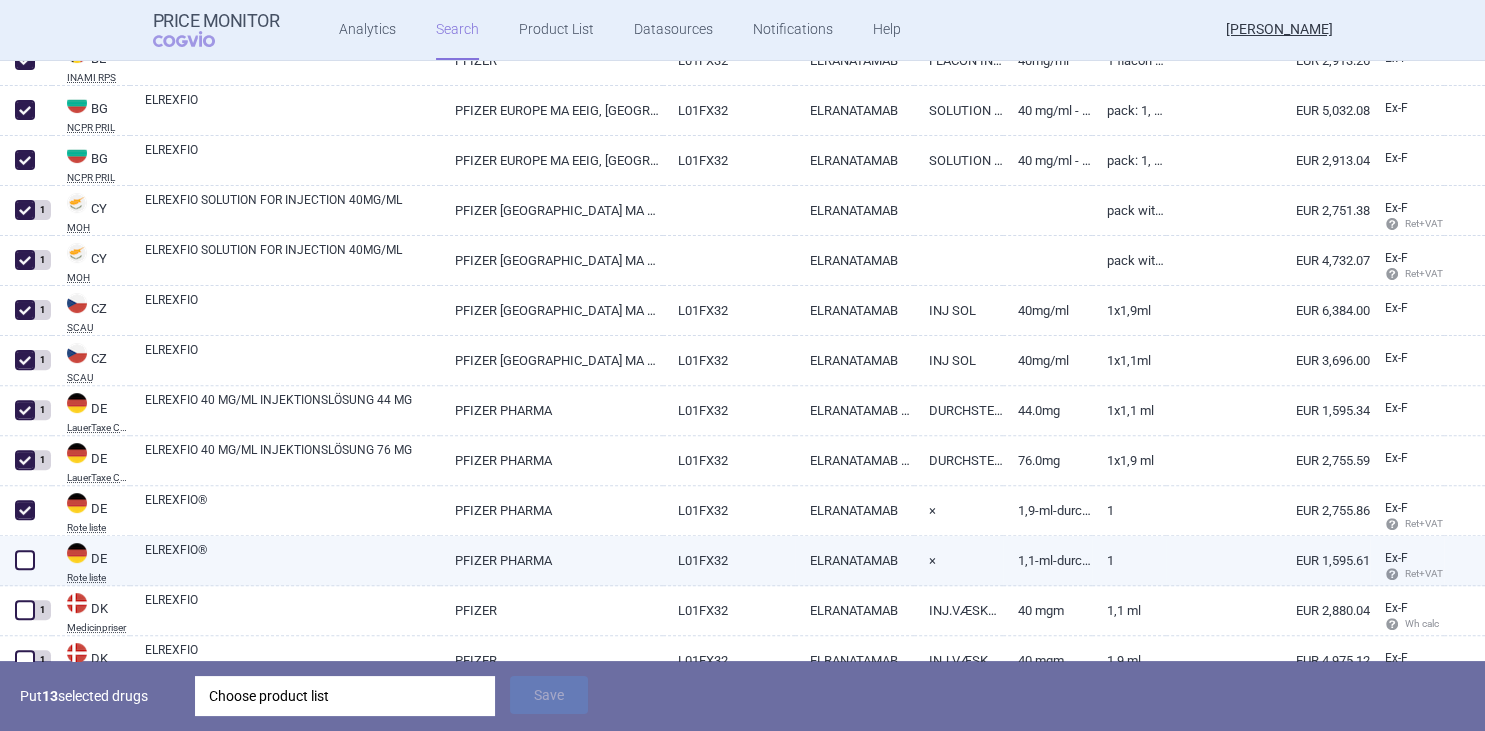 click at bounding box center (25, 560) 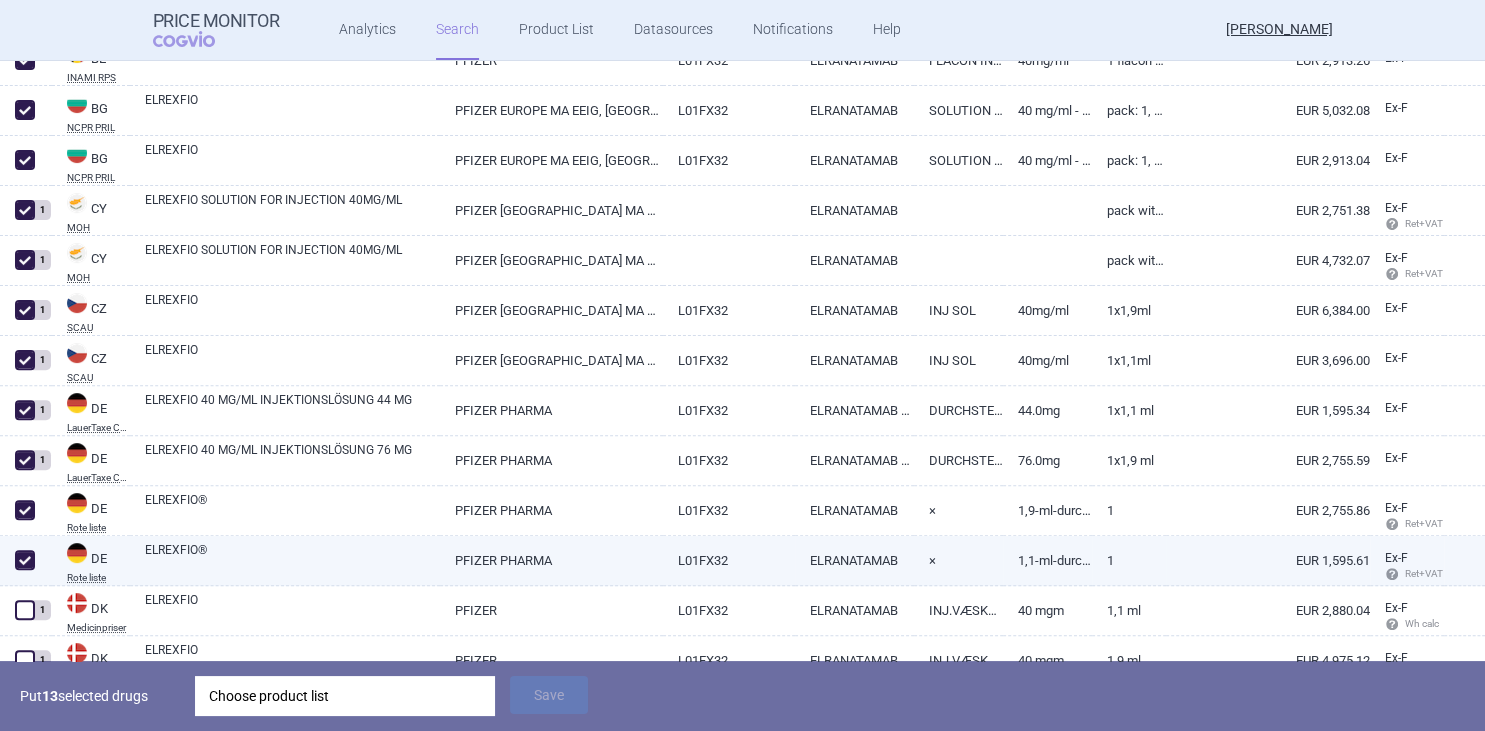 checkbox on "true" 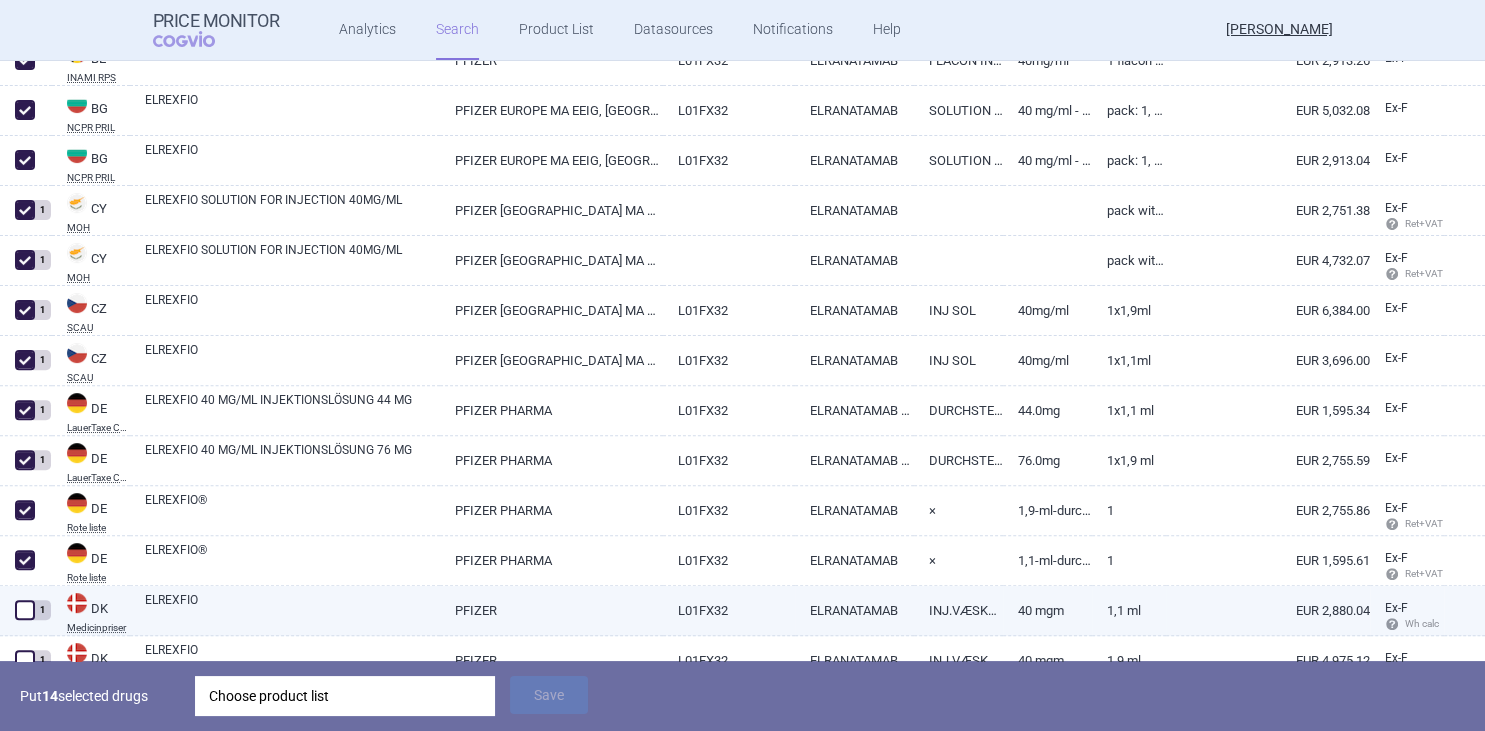 click at bounding box center [25, 610] 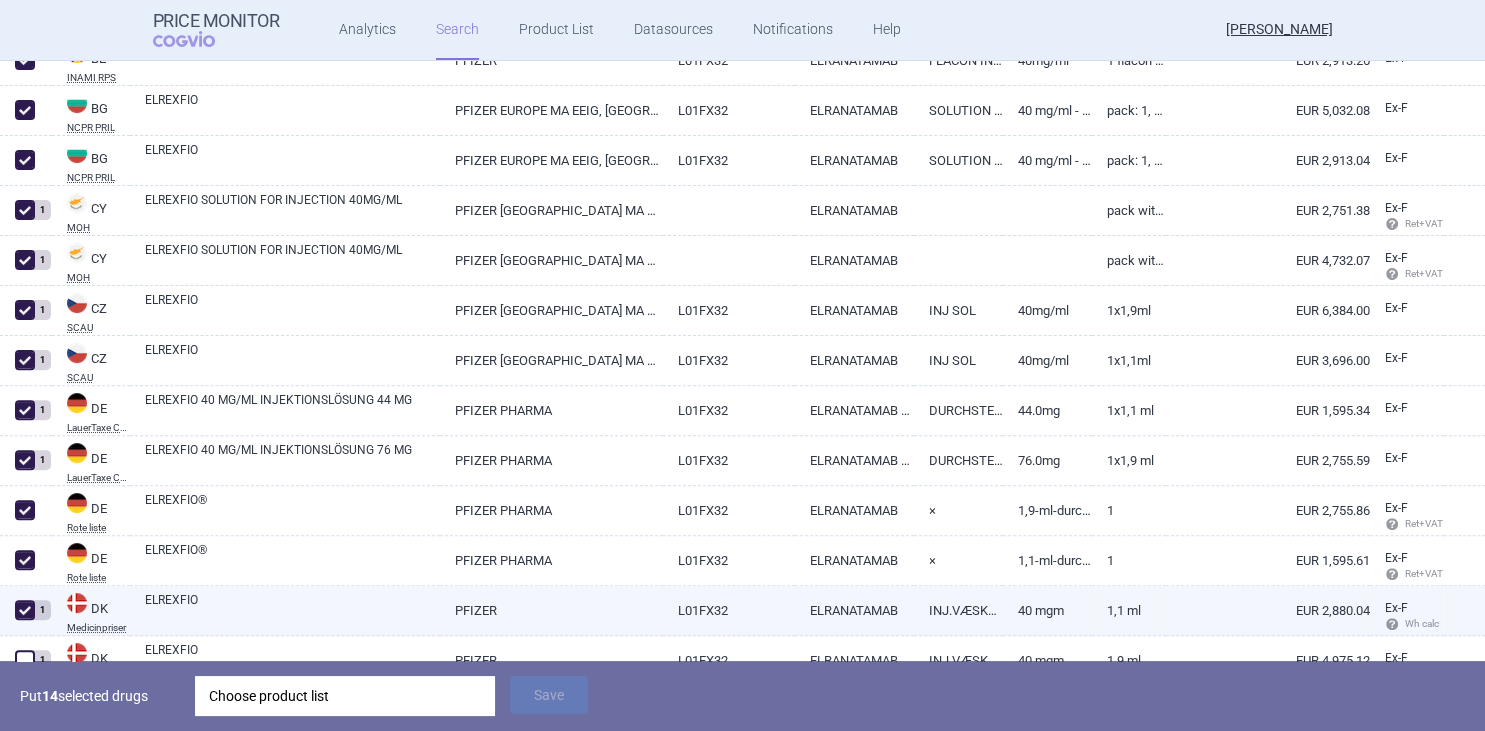 checkbox on "true" 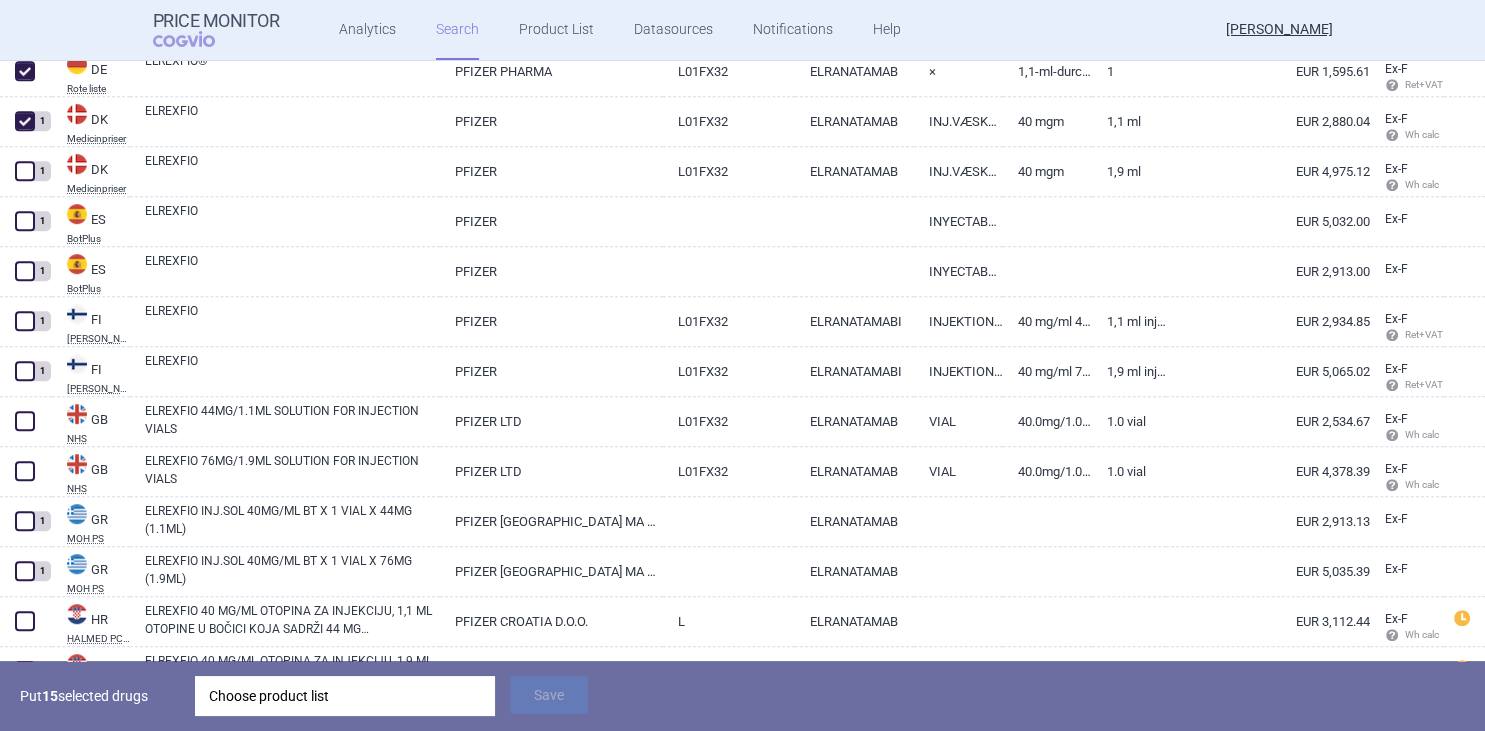 scroll, scrollTop: 1125, scrollLeft: 0, axis: vertical 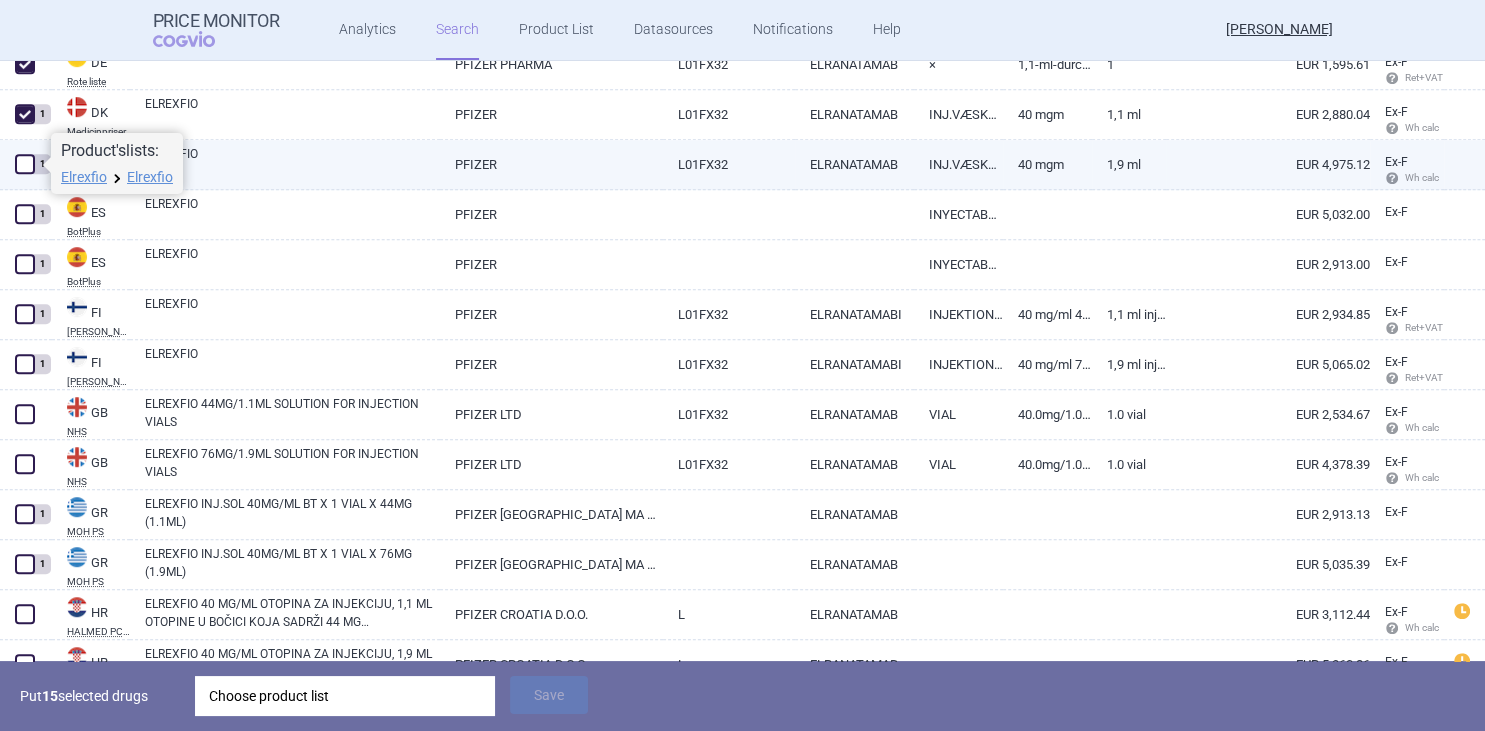 click at bounding box center [25, 164] 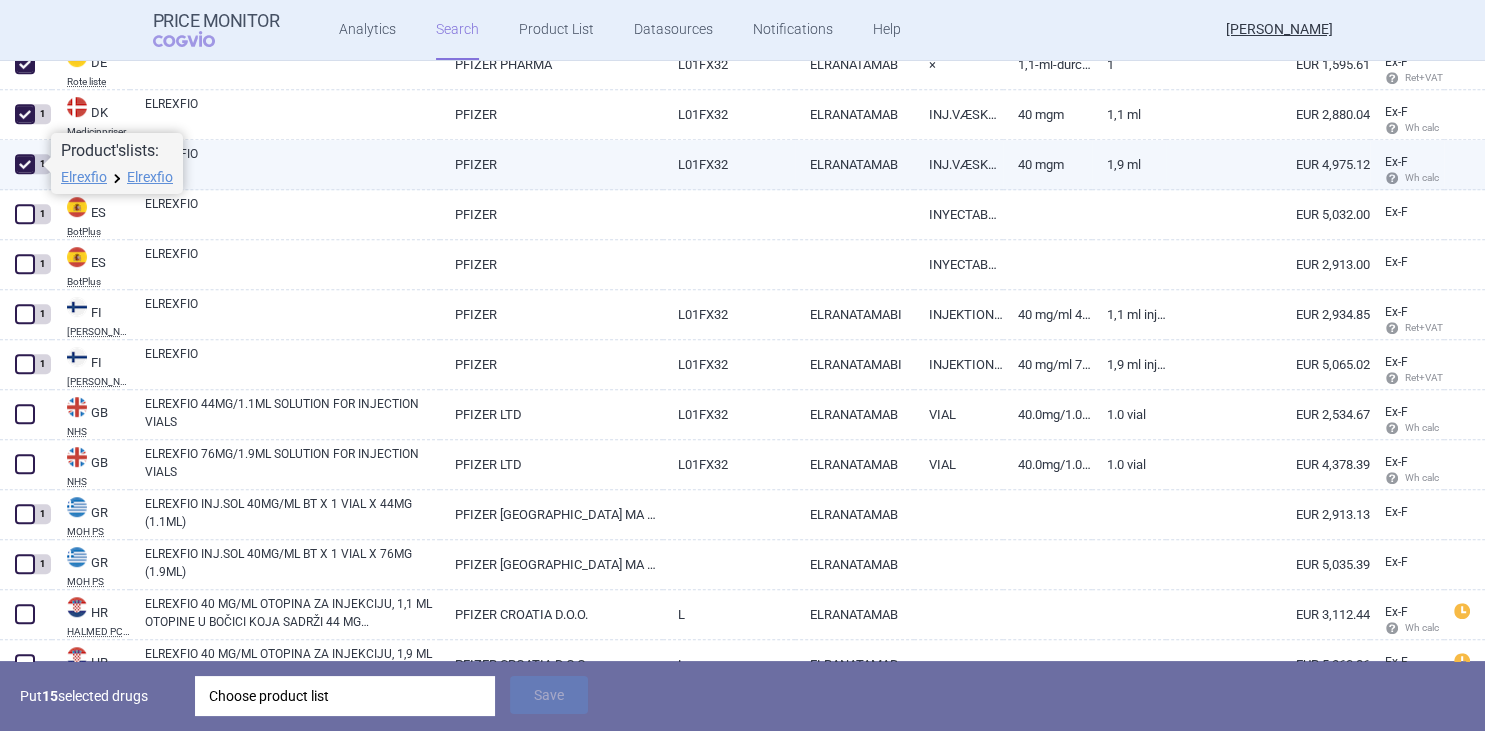 checkbox on "true" 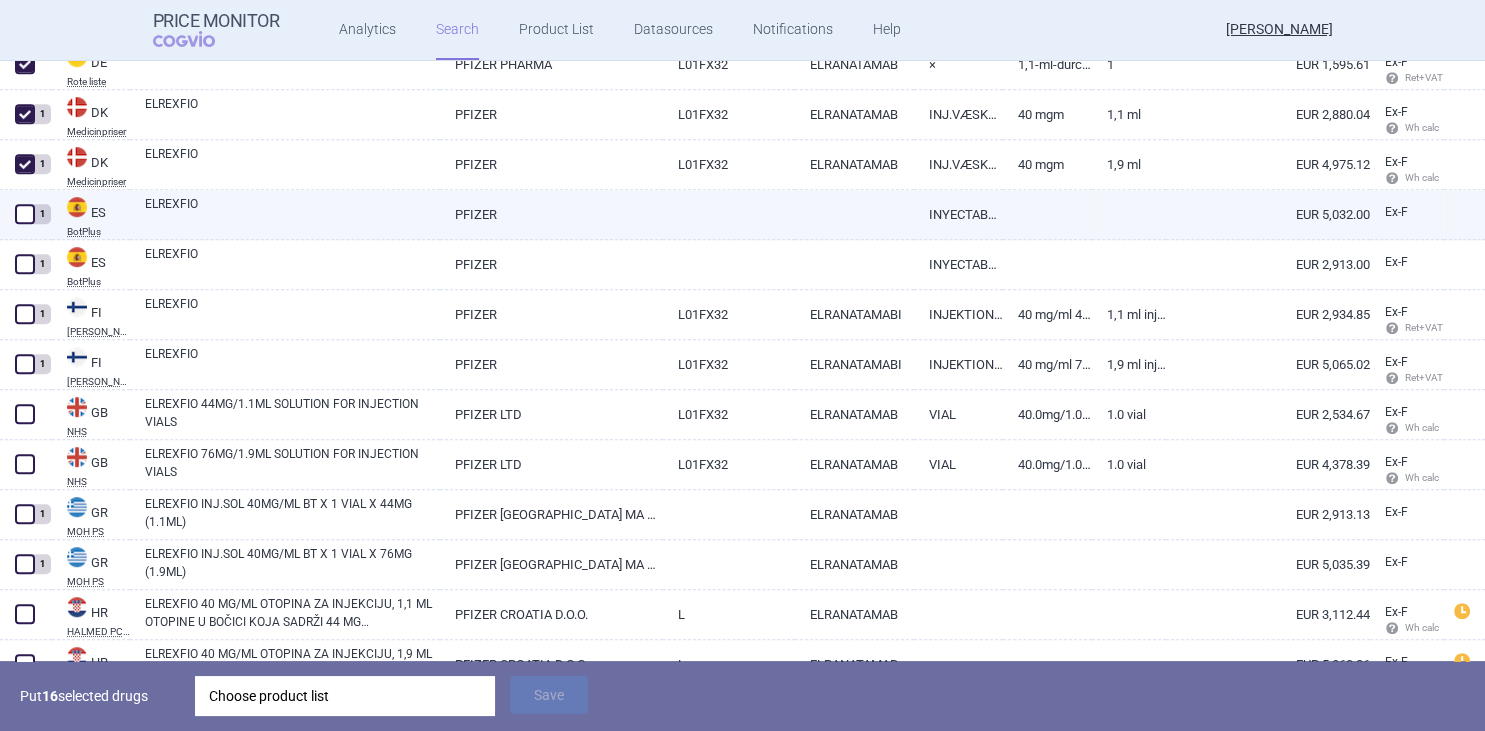 click at bounding box center [25, 214] 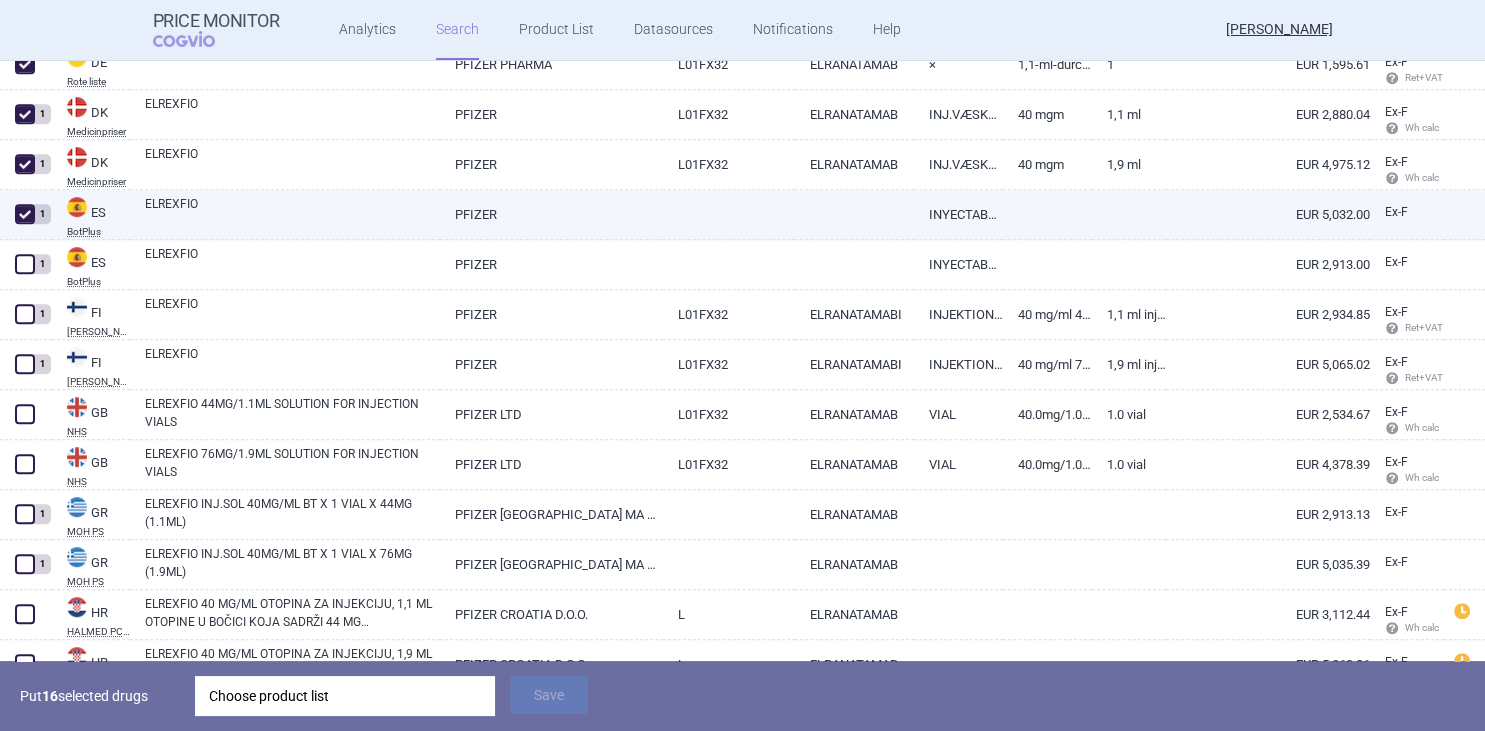 checkbox on "true" 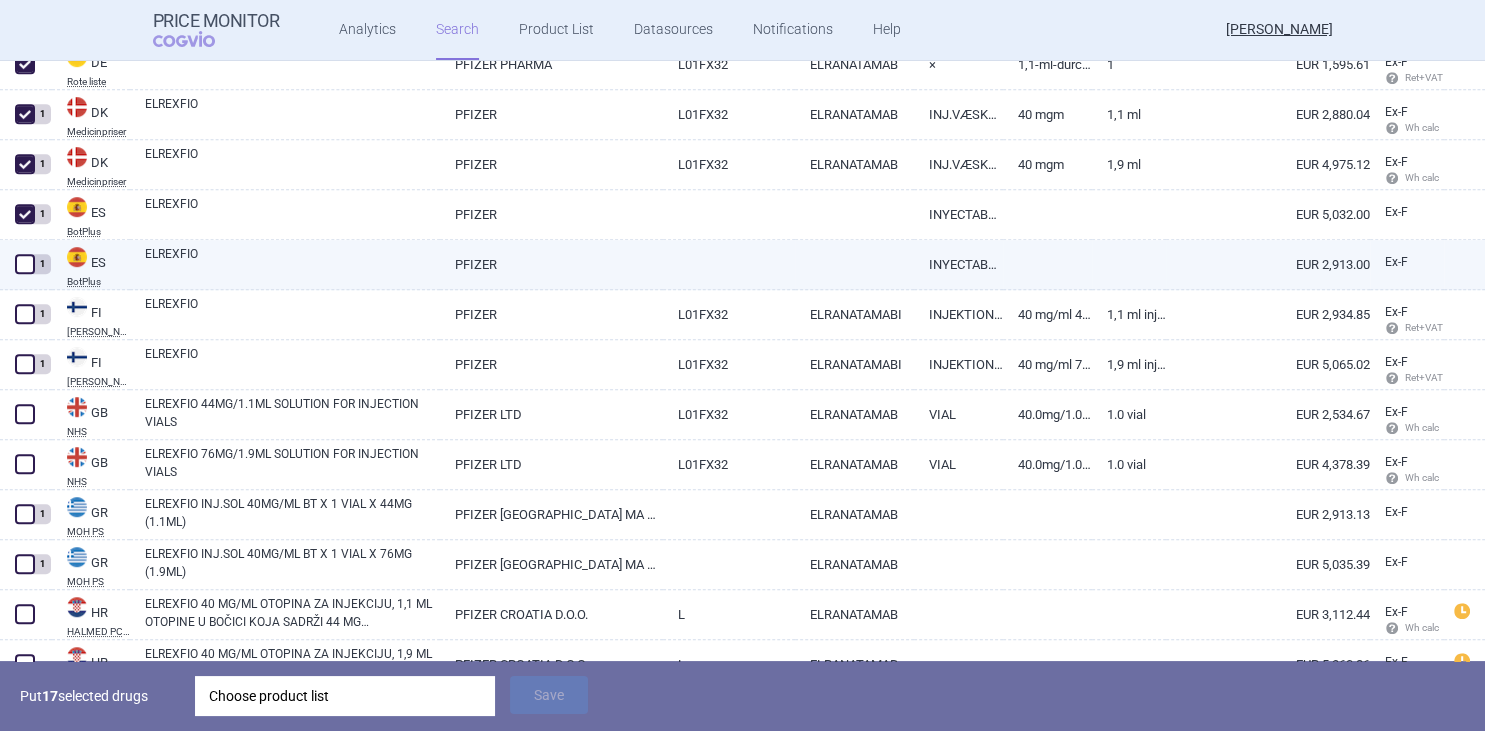 click at bounding box center (25, 264) 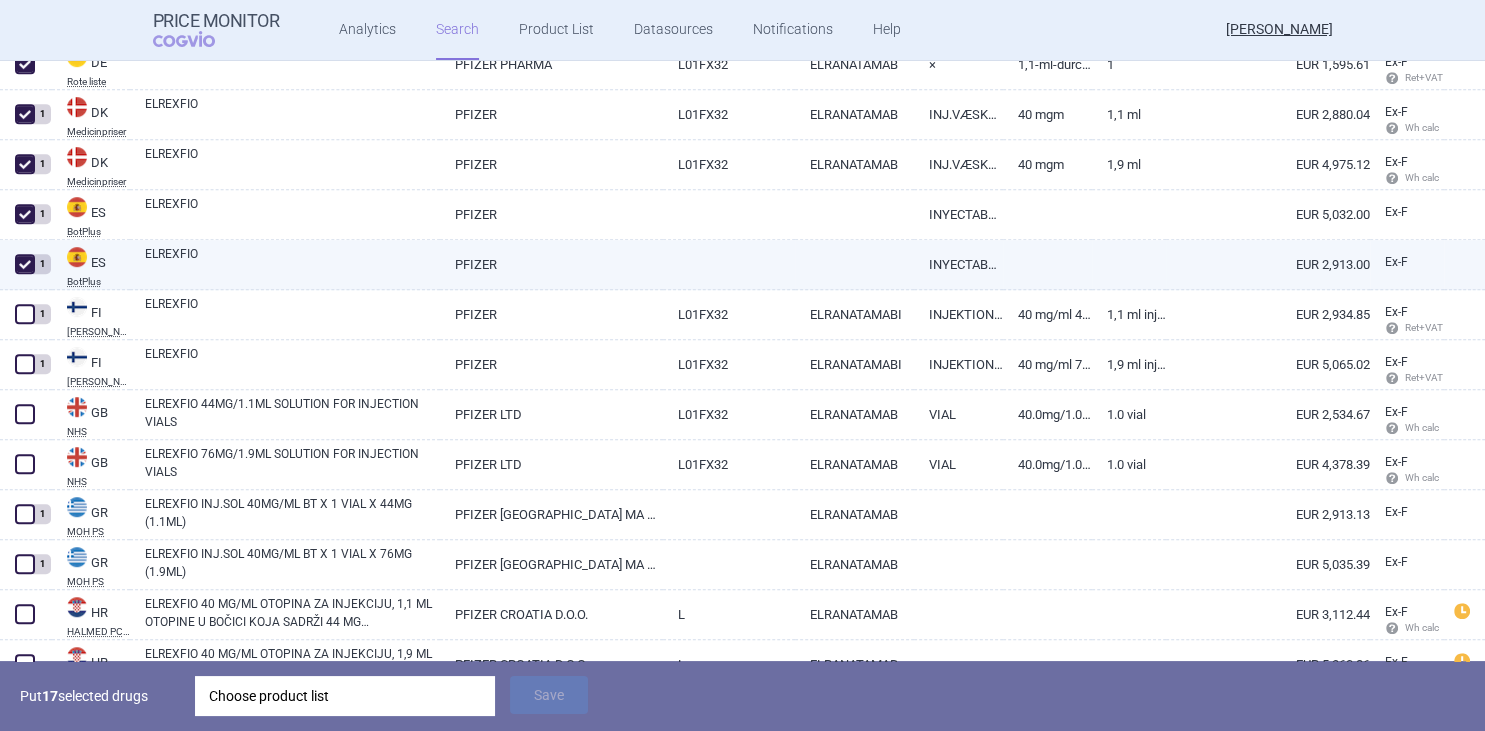 checkbox on "true" 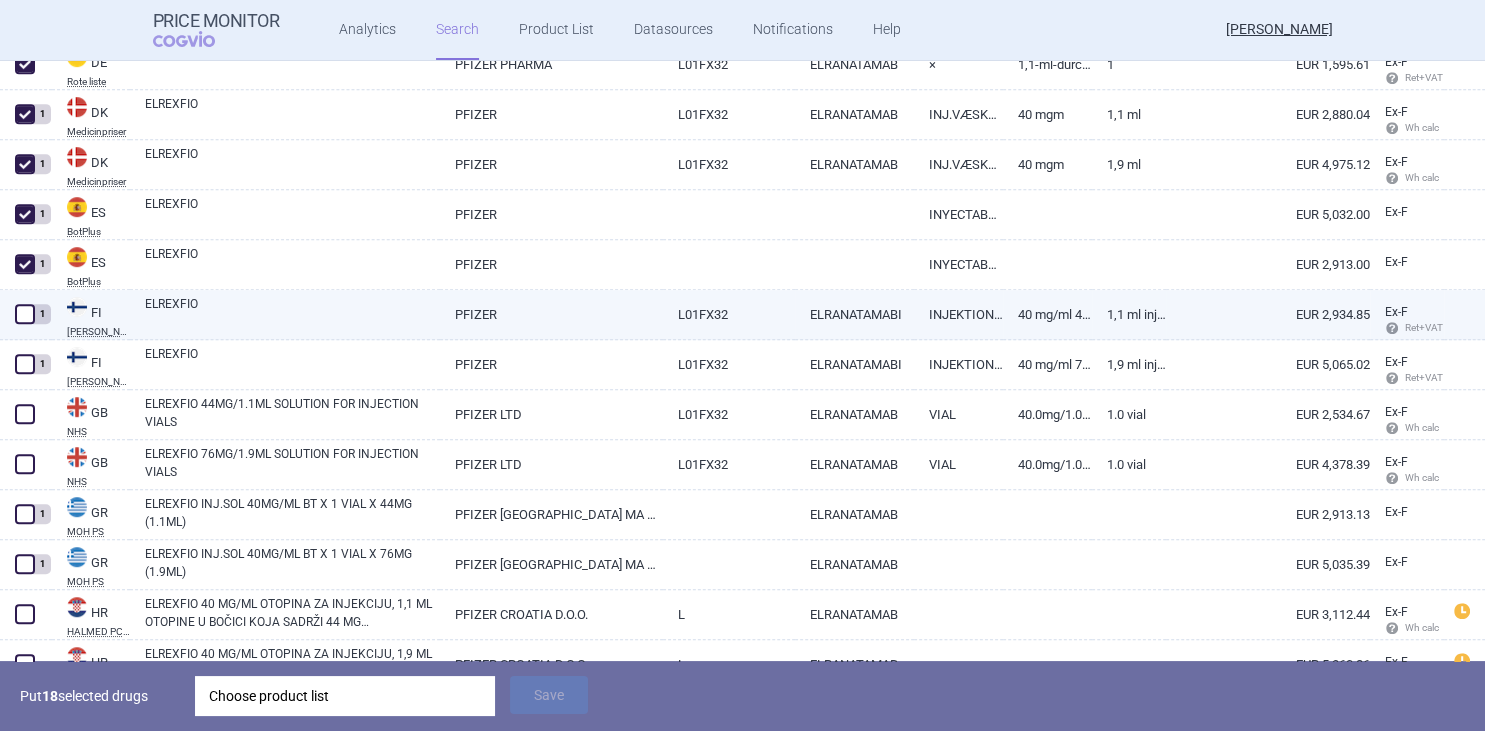 click at bounding box center [25, 314] 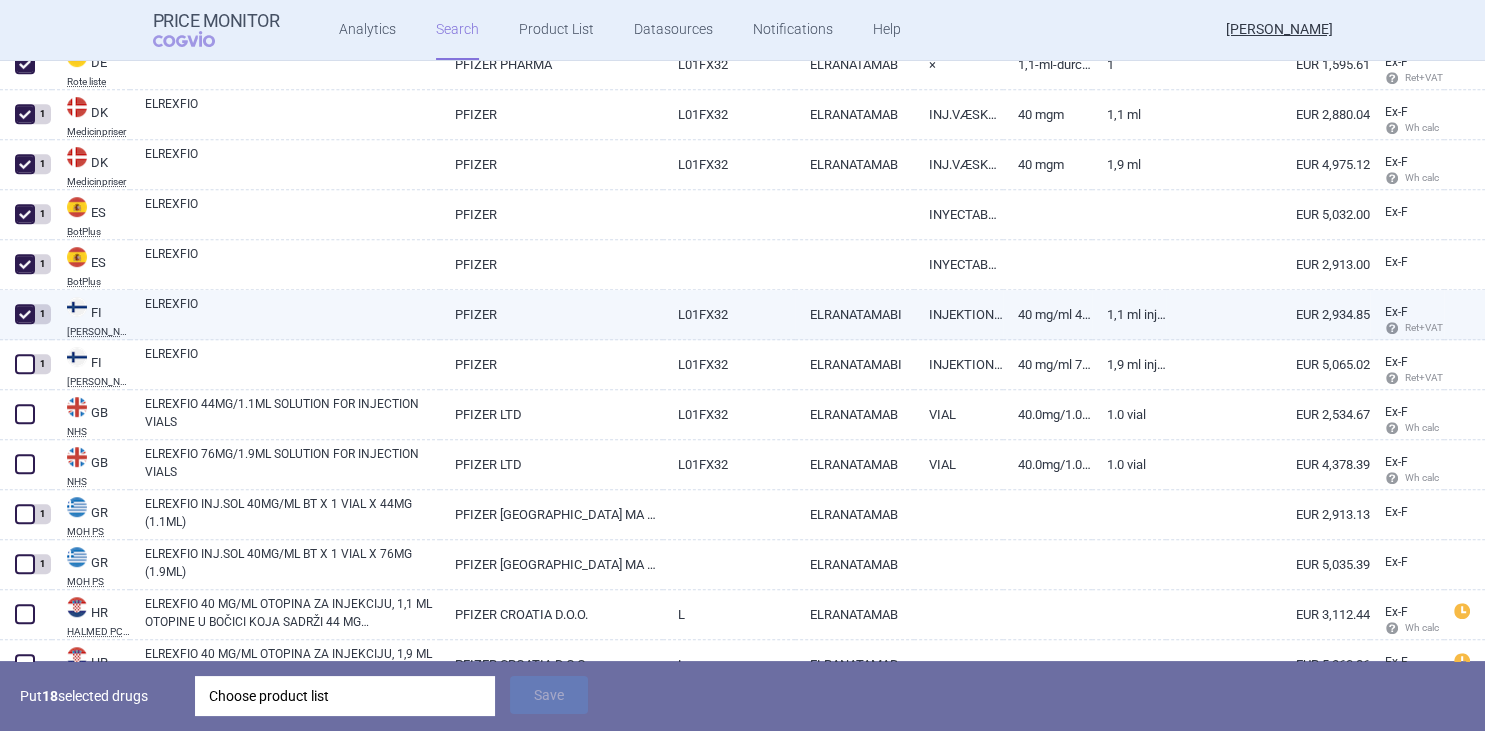 checkbox on "true" 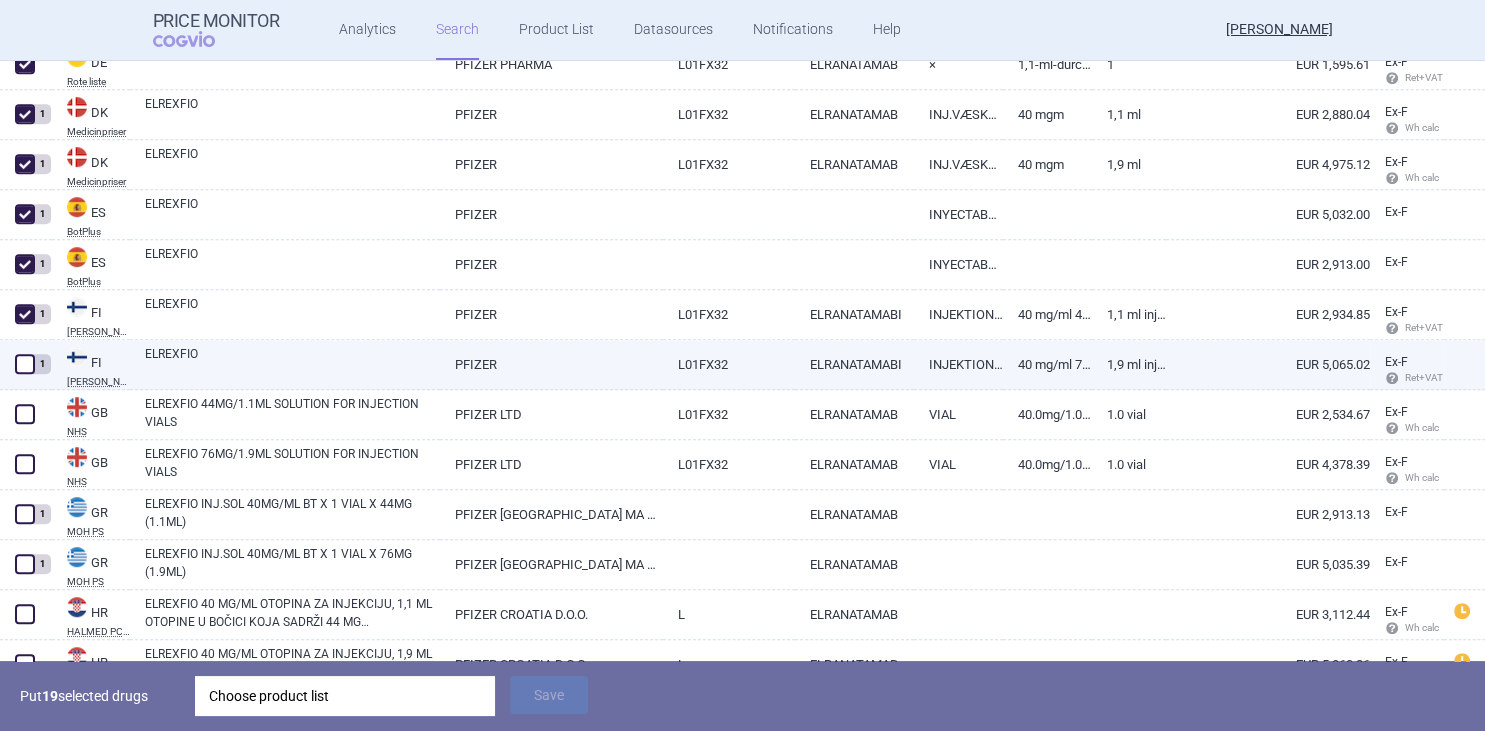 click at bounding box center (25, 364) 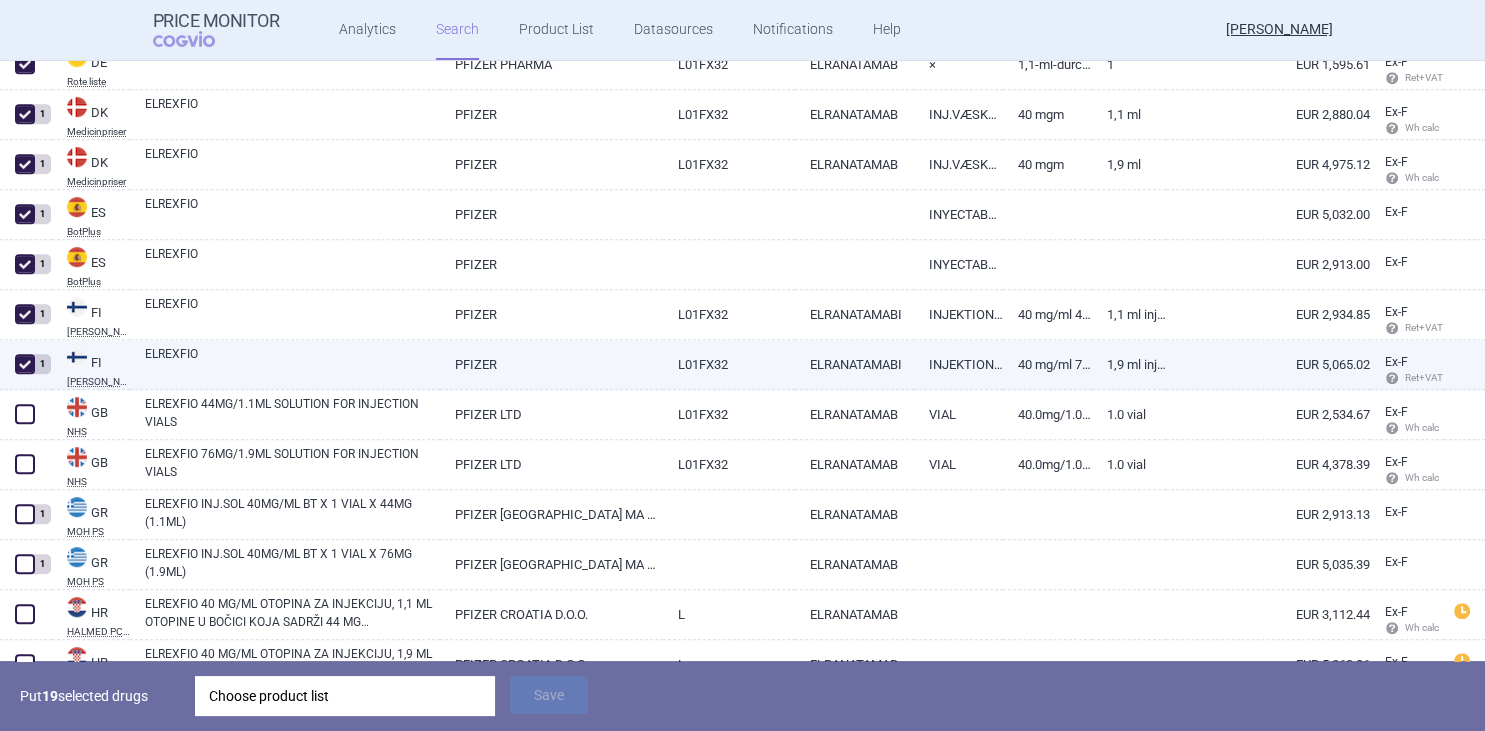 checkbox on "true" 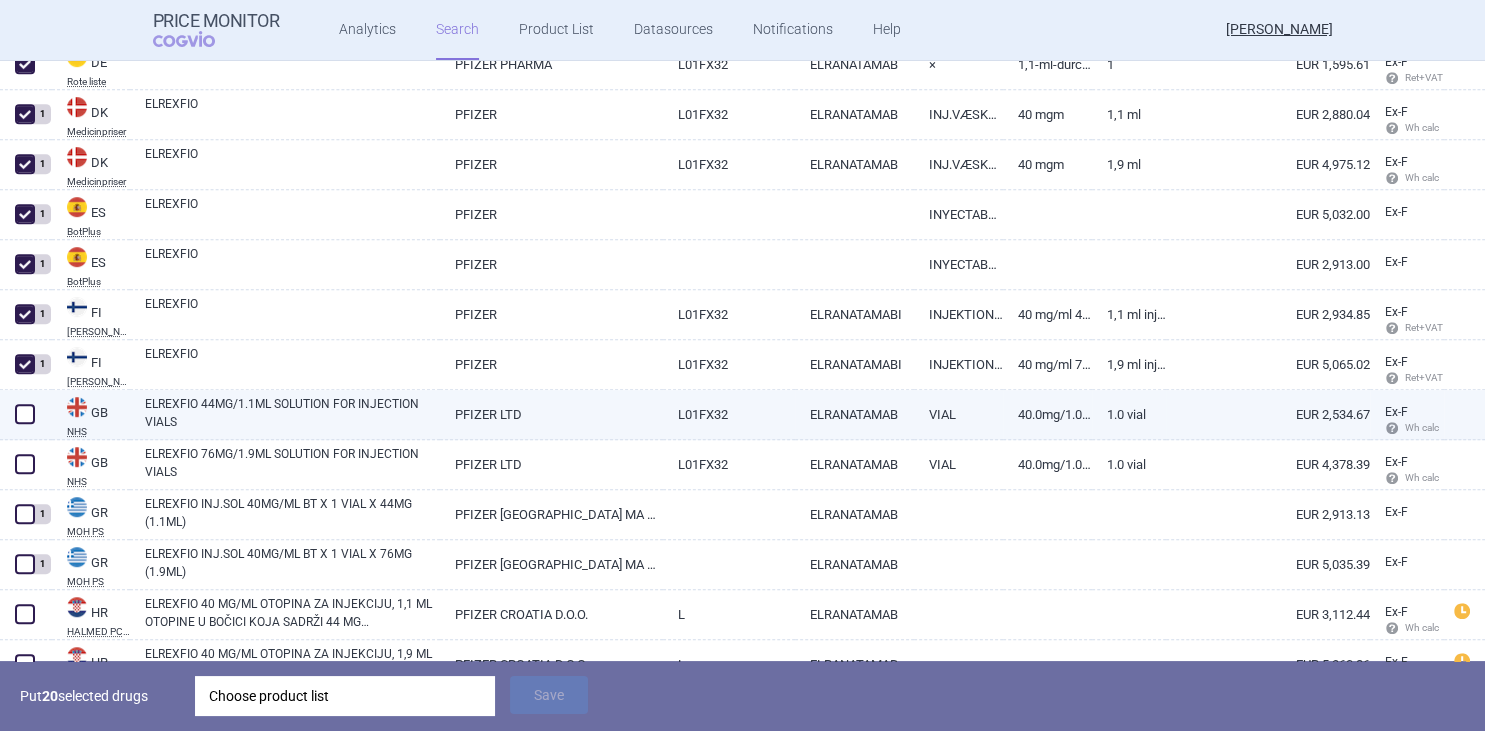 click at bounding box center [25, 414] 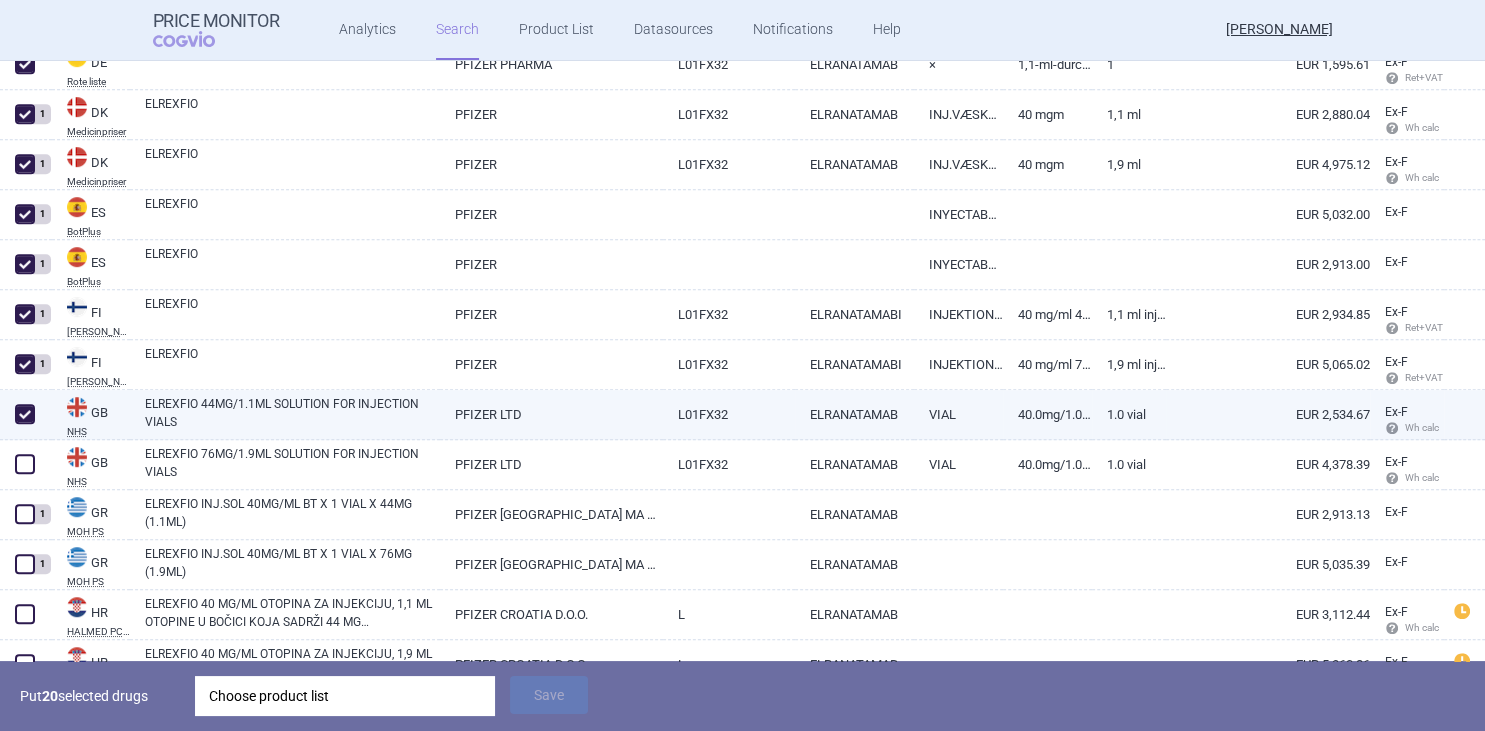 checkbox on "true" 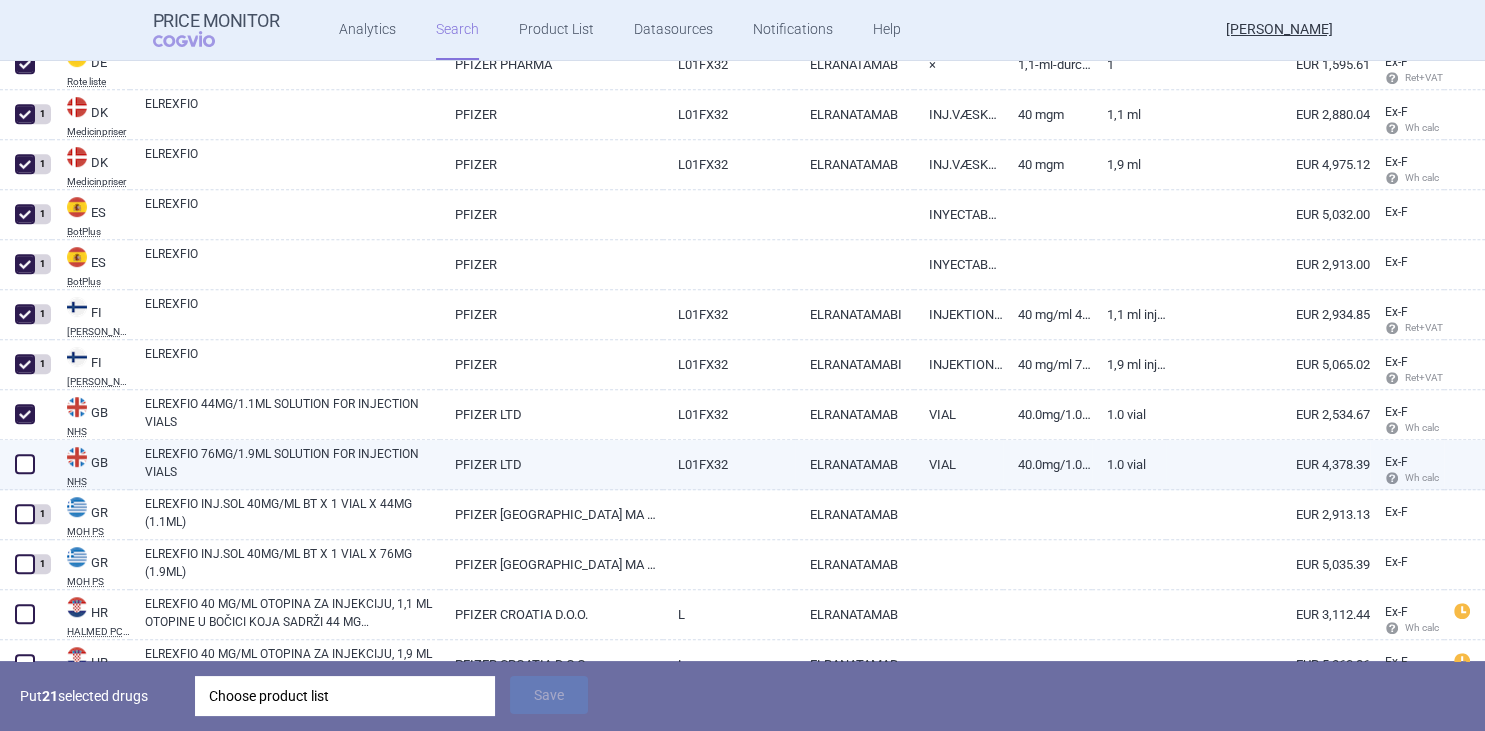 click at bounding box center (25, 464) 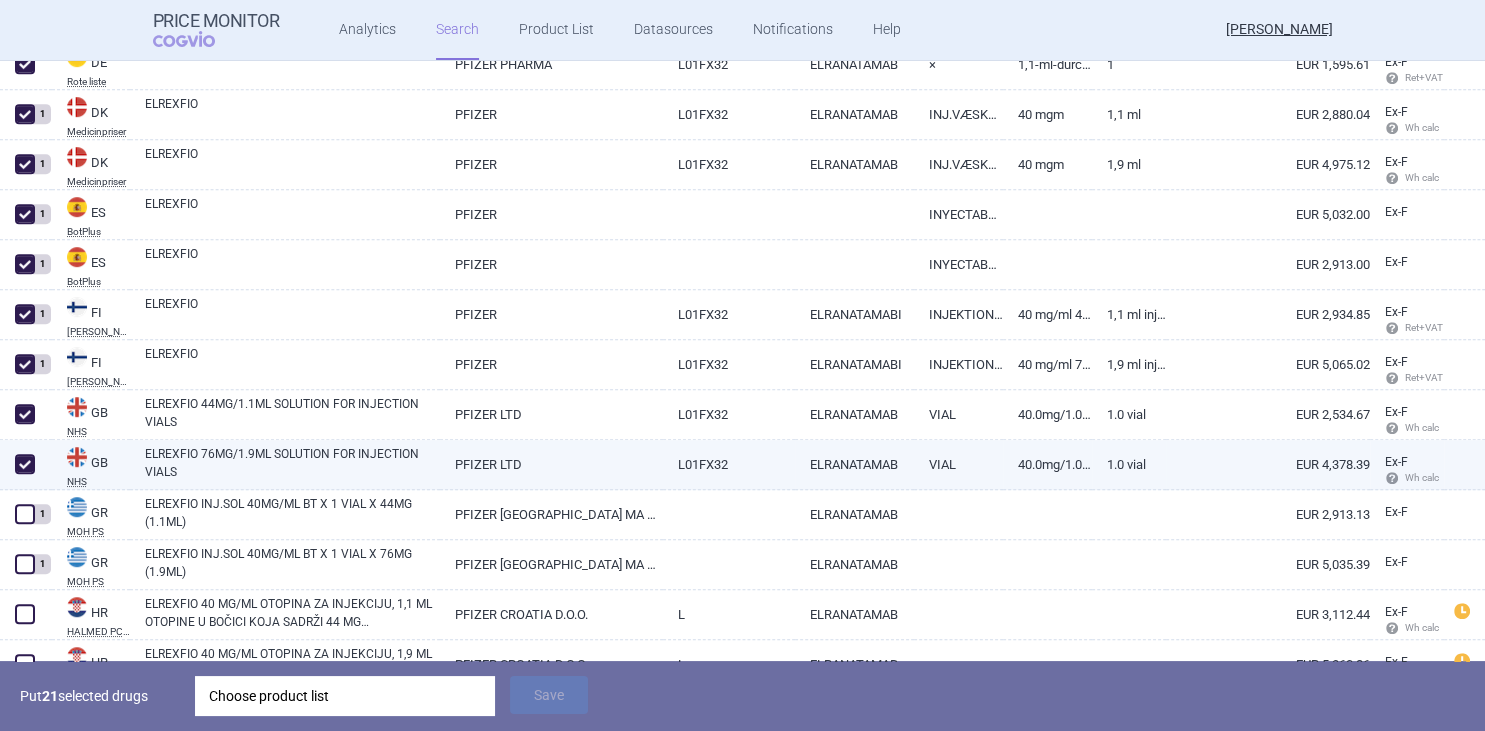 checkbox on "true" 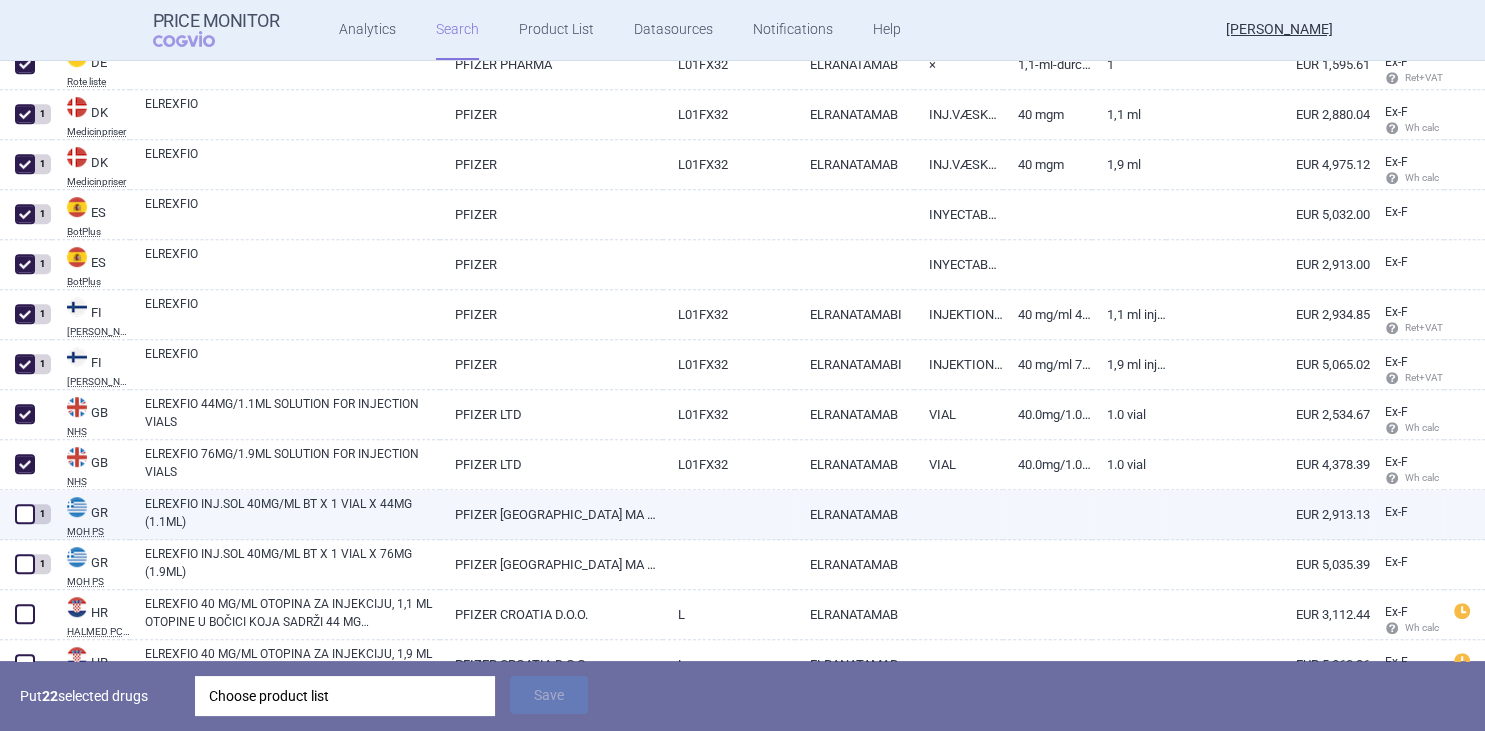 click at bounding box center (25, 514) 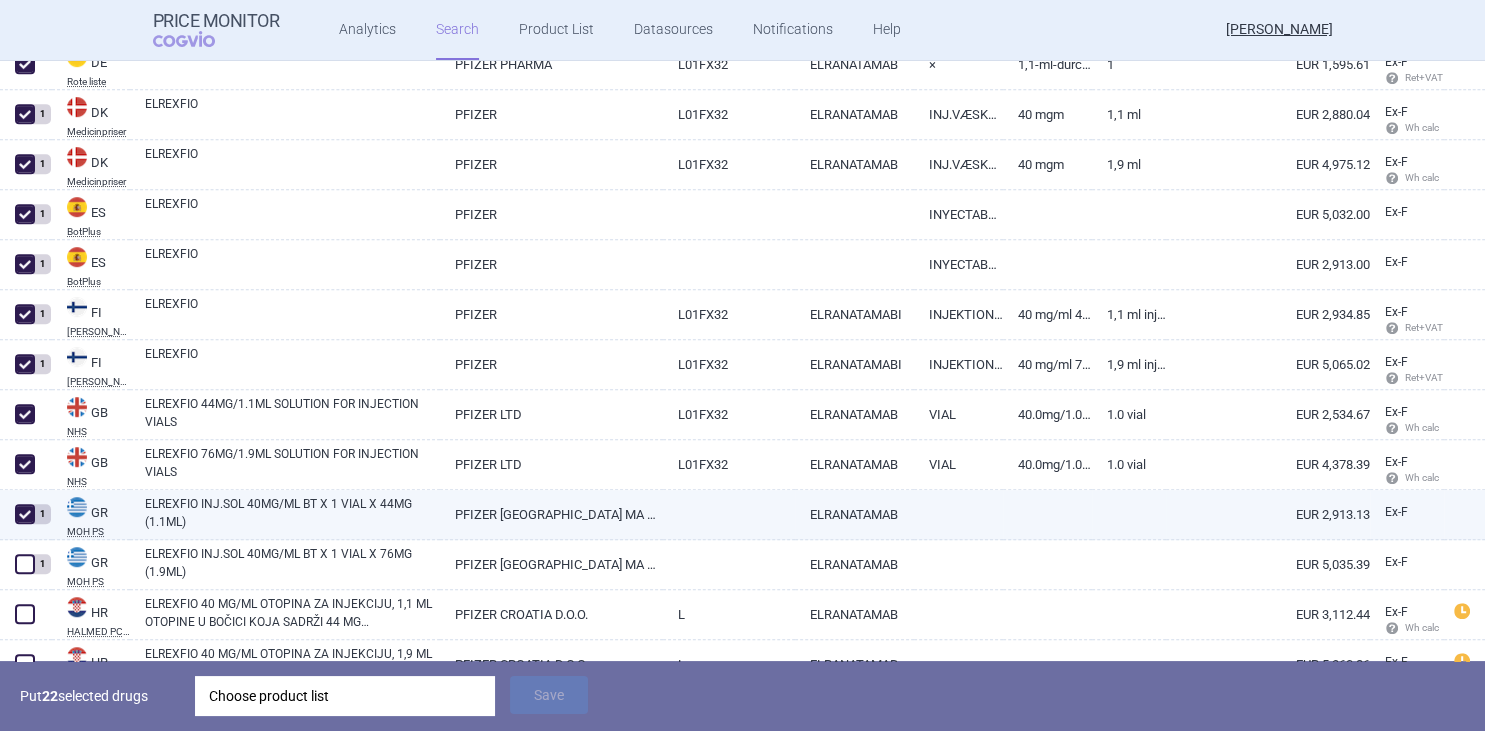 checkbox on "true" 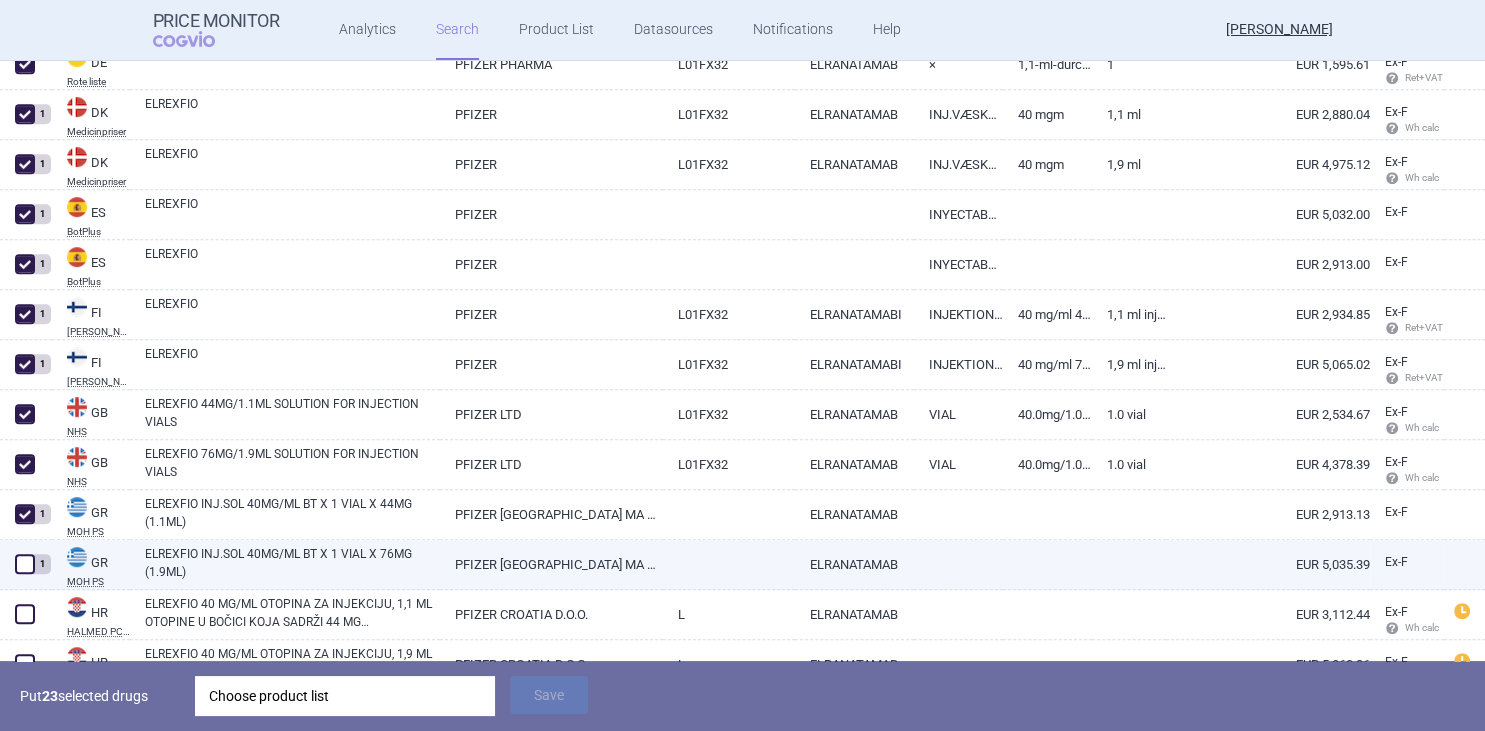 click at bounding box center (25, 564) 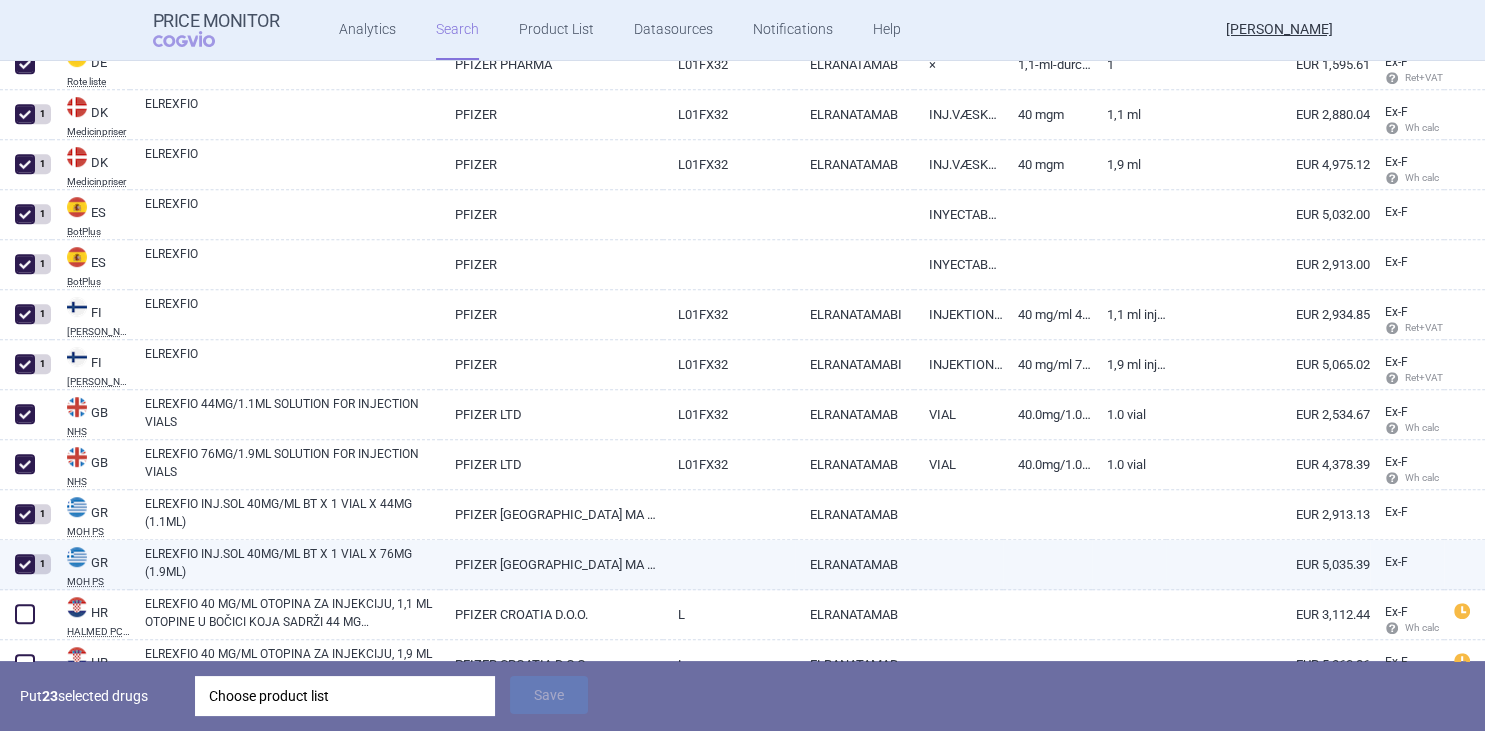 checkbox on "true" 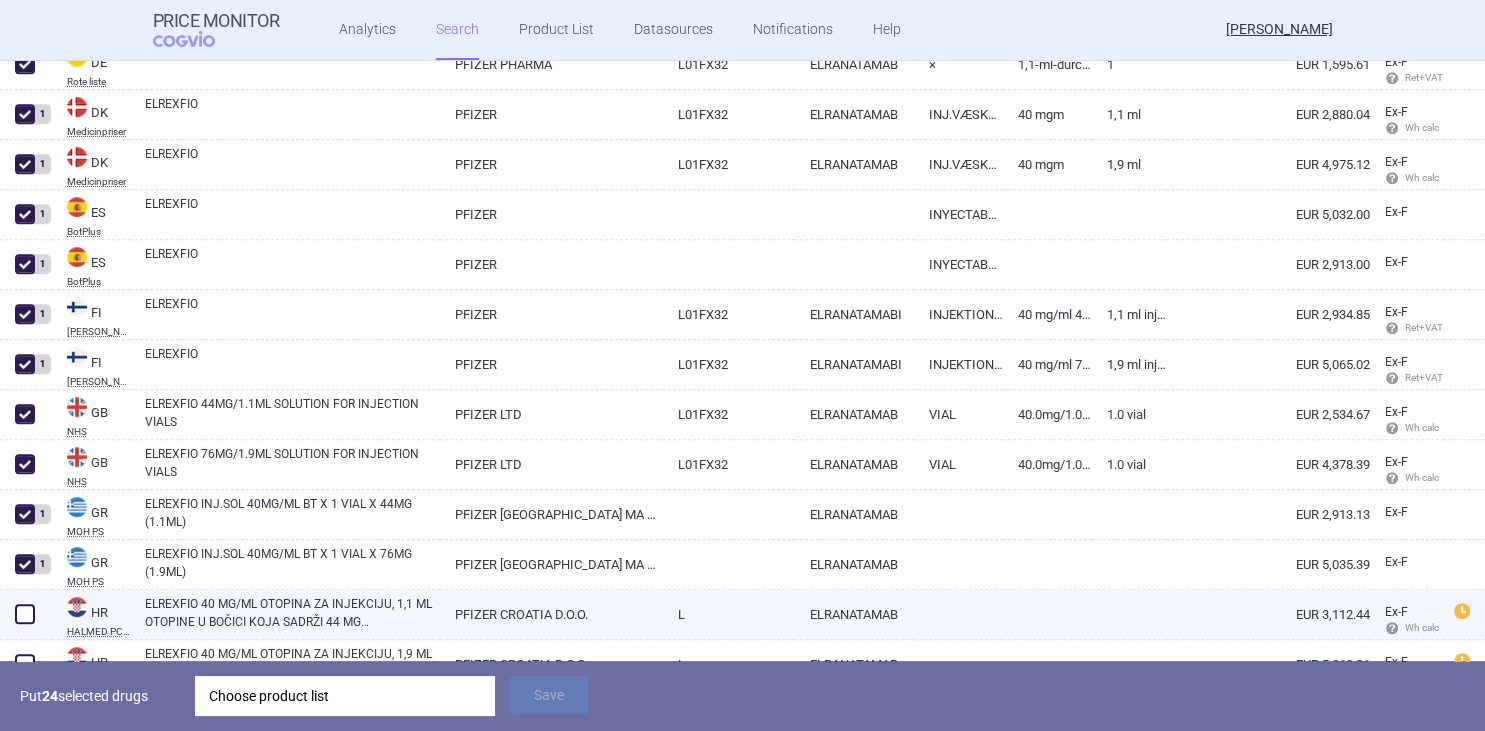 click at bounding box center [25, 614] 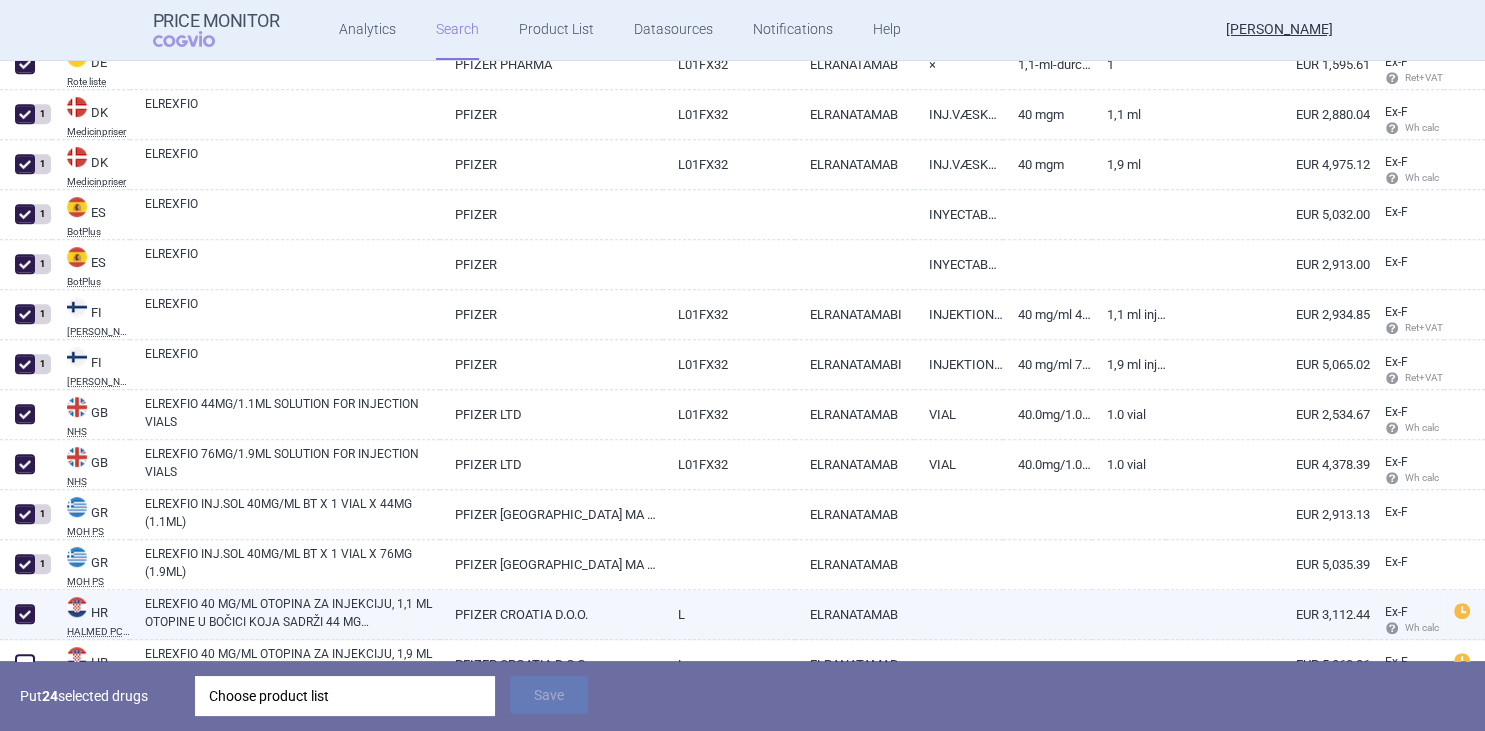 checkbox on "true" 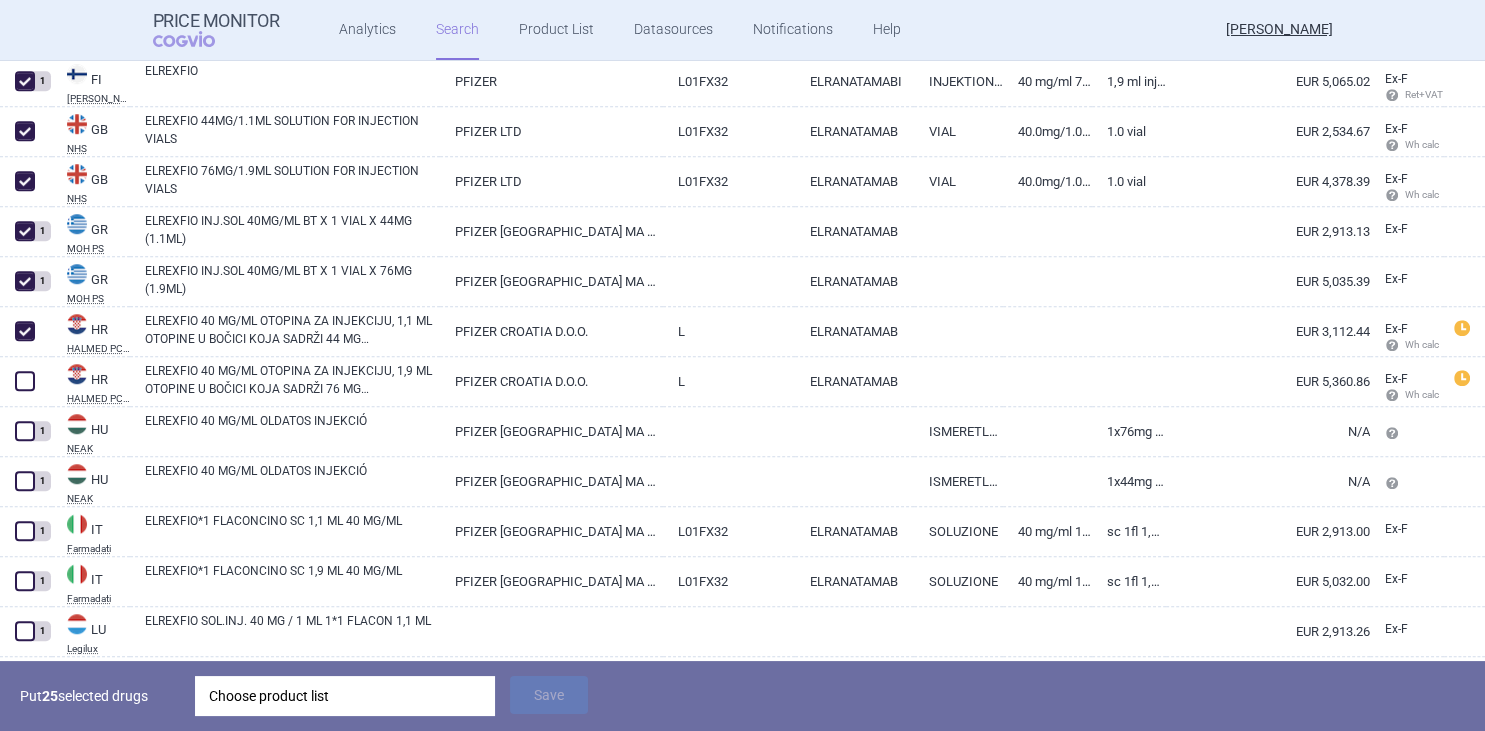 scroll, scrollTop: 1441, scrollLeft: 0, axis: vertical 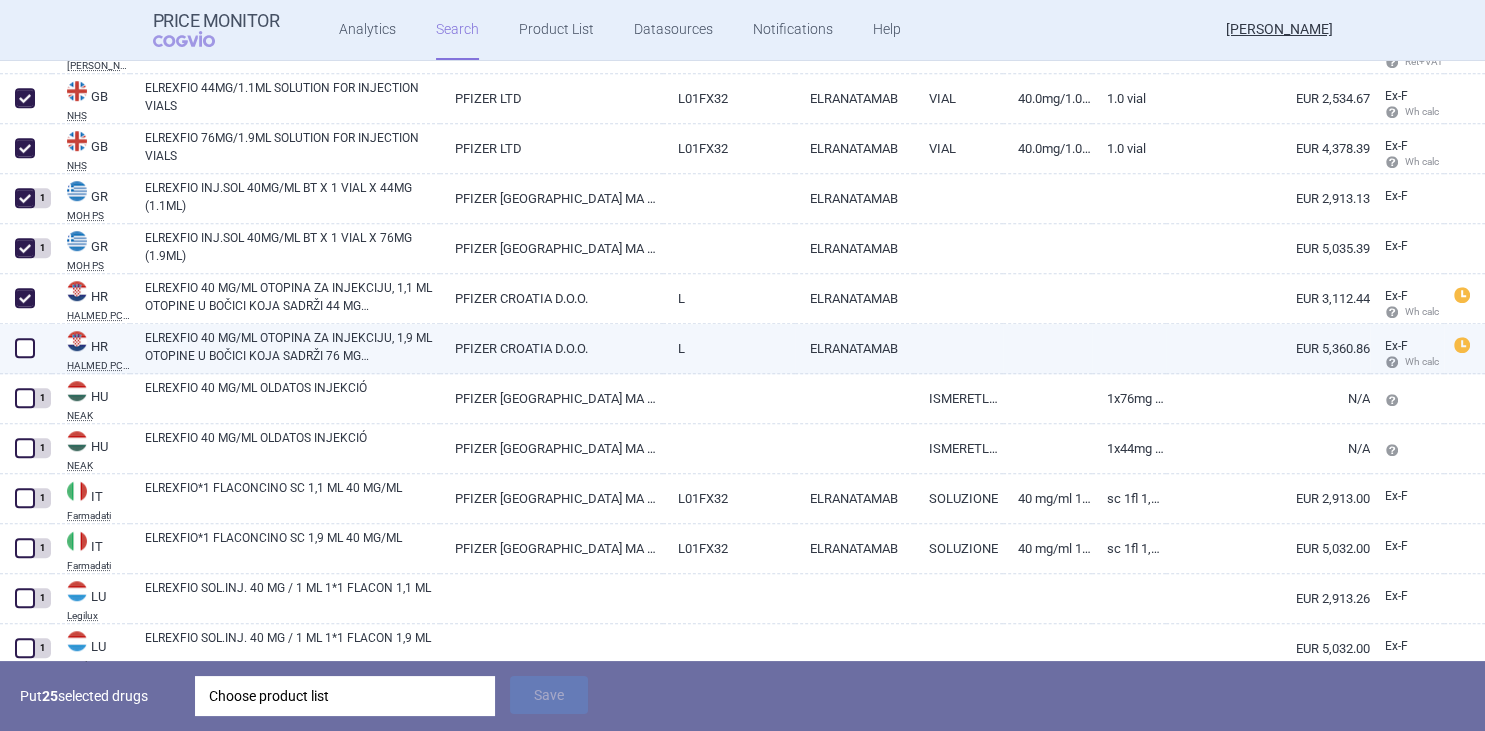 click at bounding box center [25, 348] 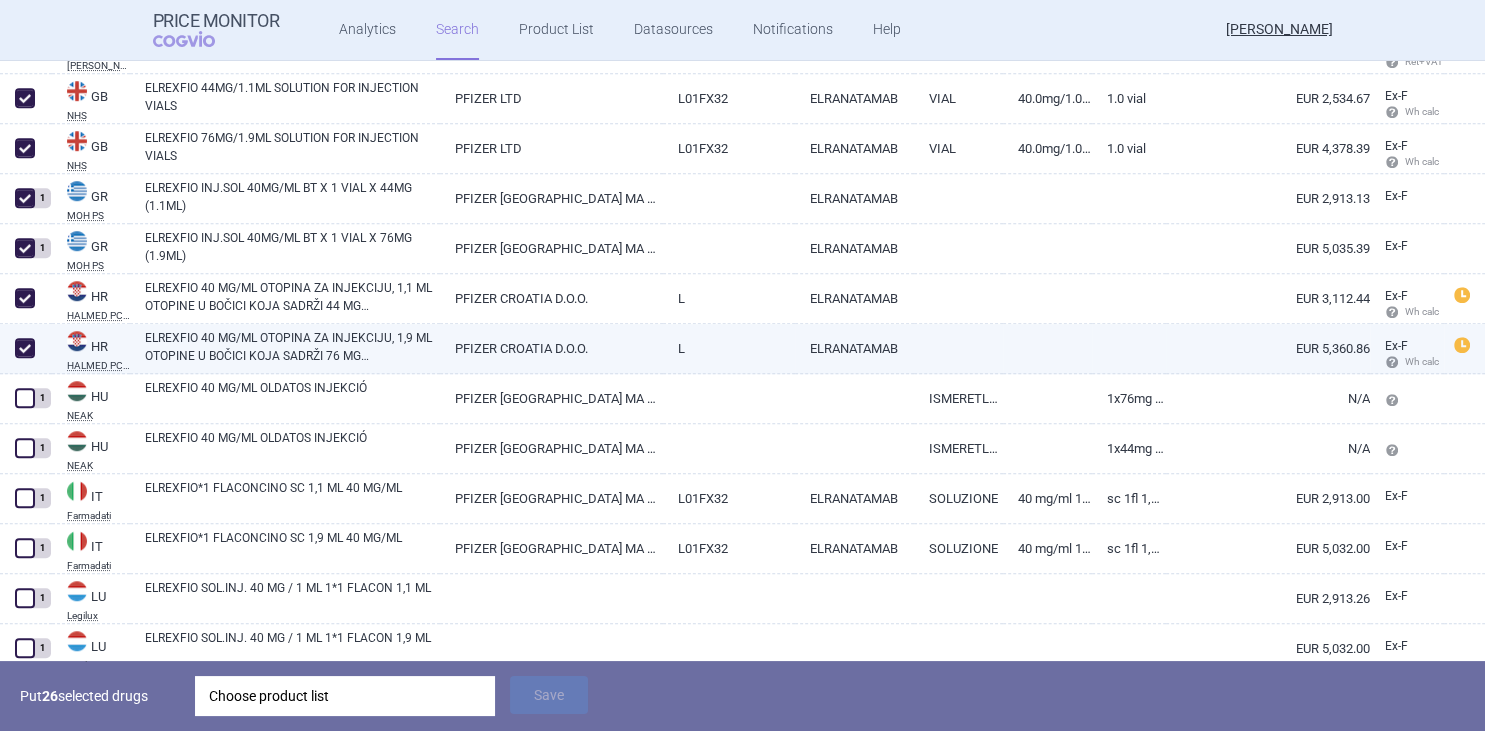 checkbox on "true" 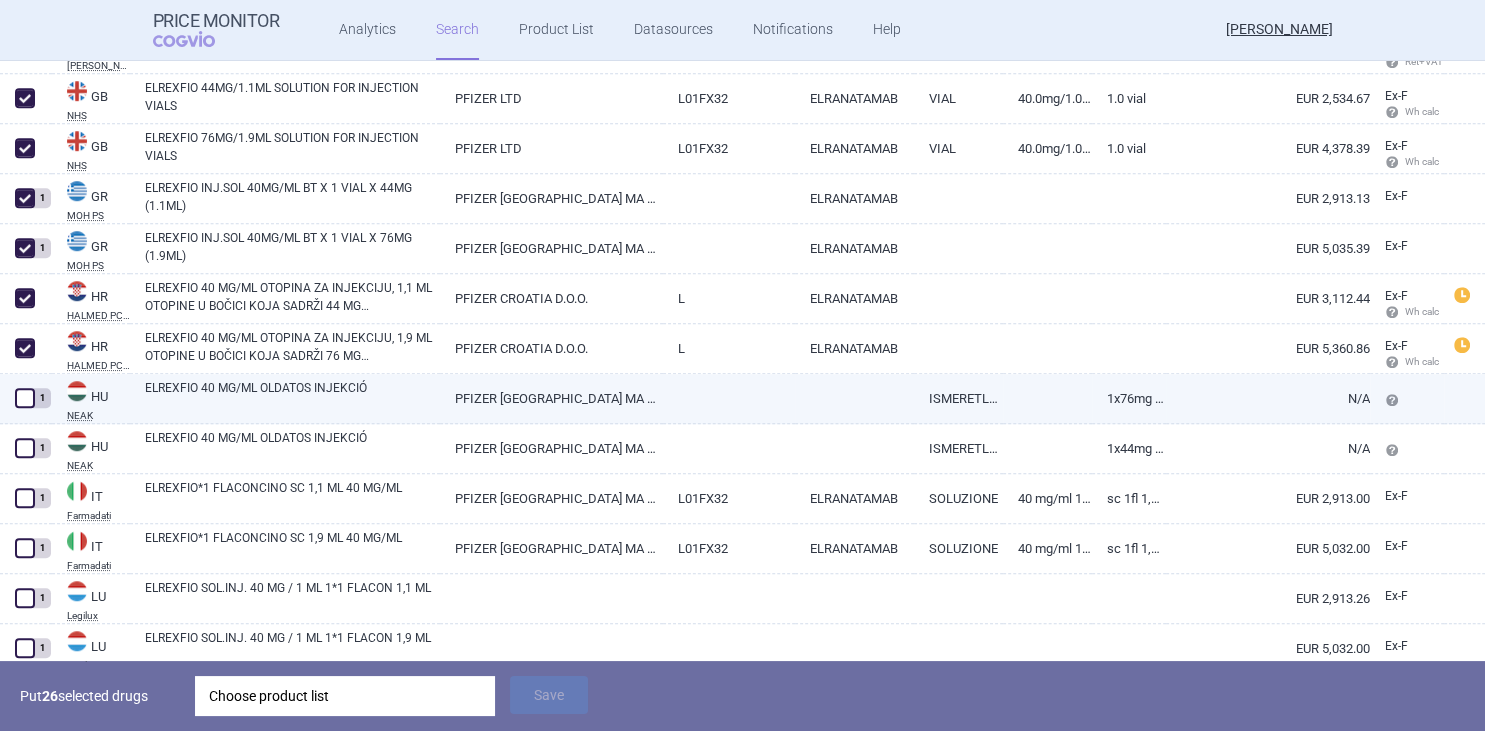 click at bounding box center [25, 398] 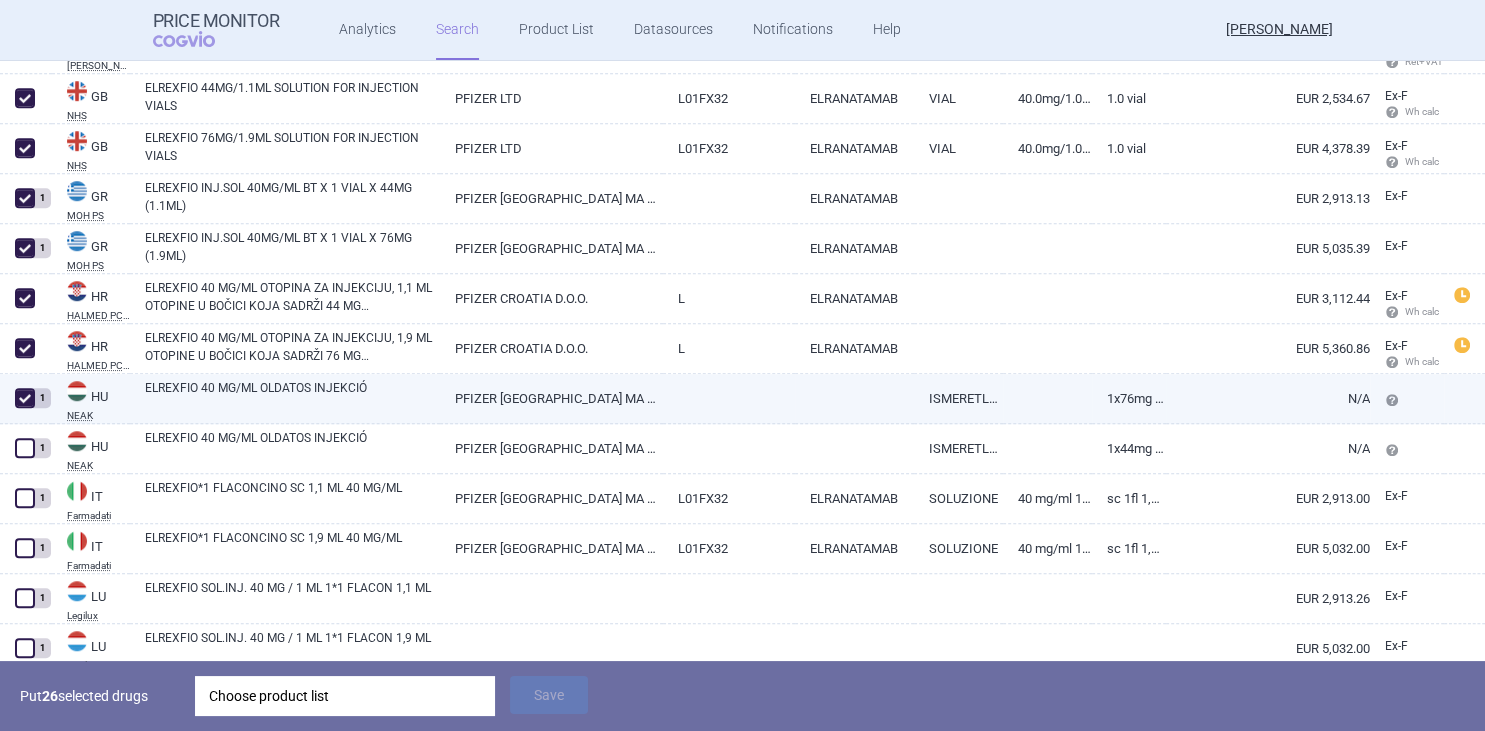 checkbox on "true" 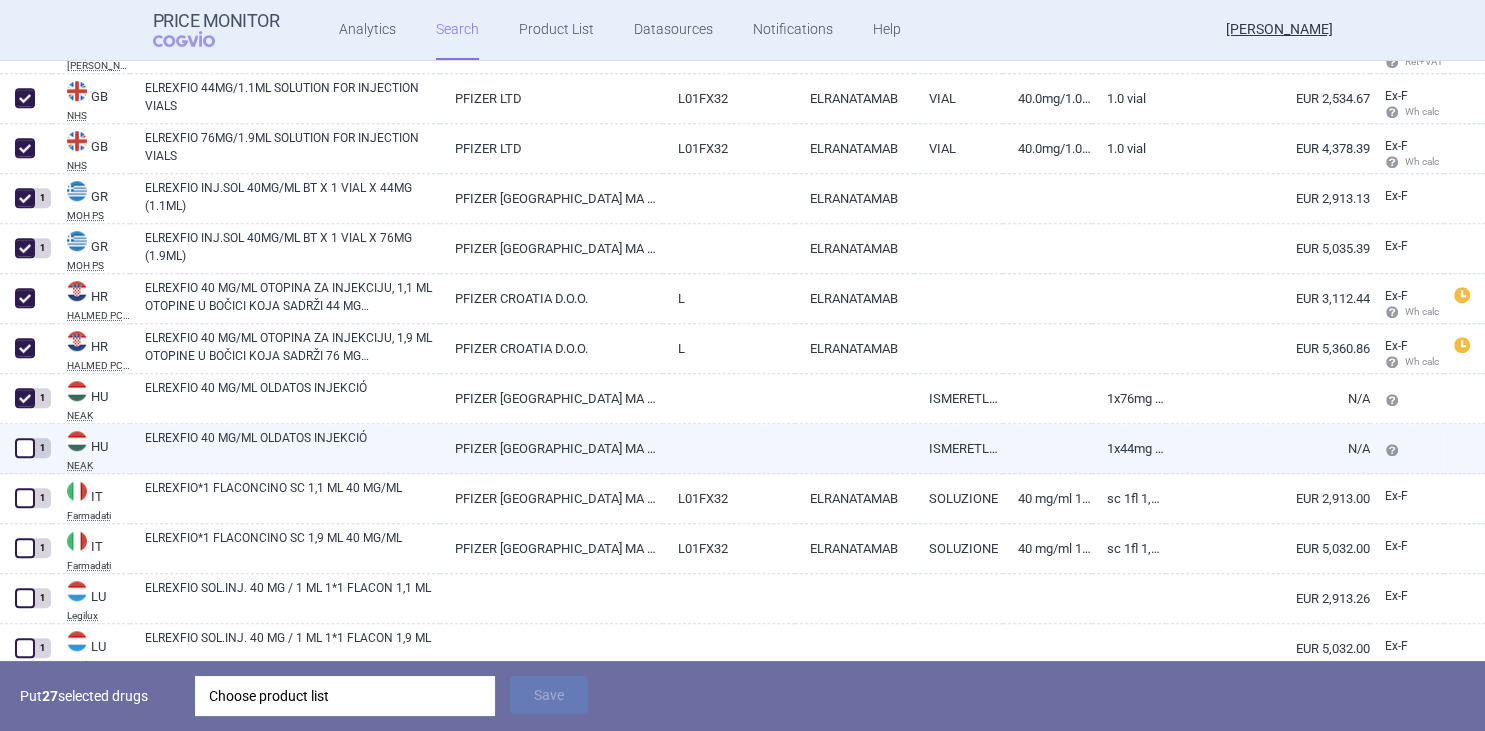 click at bounding box center (25, 448) 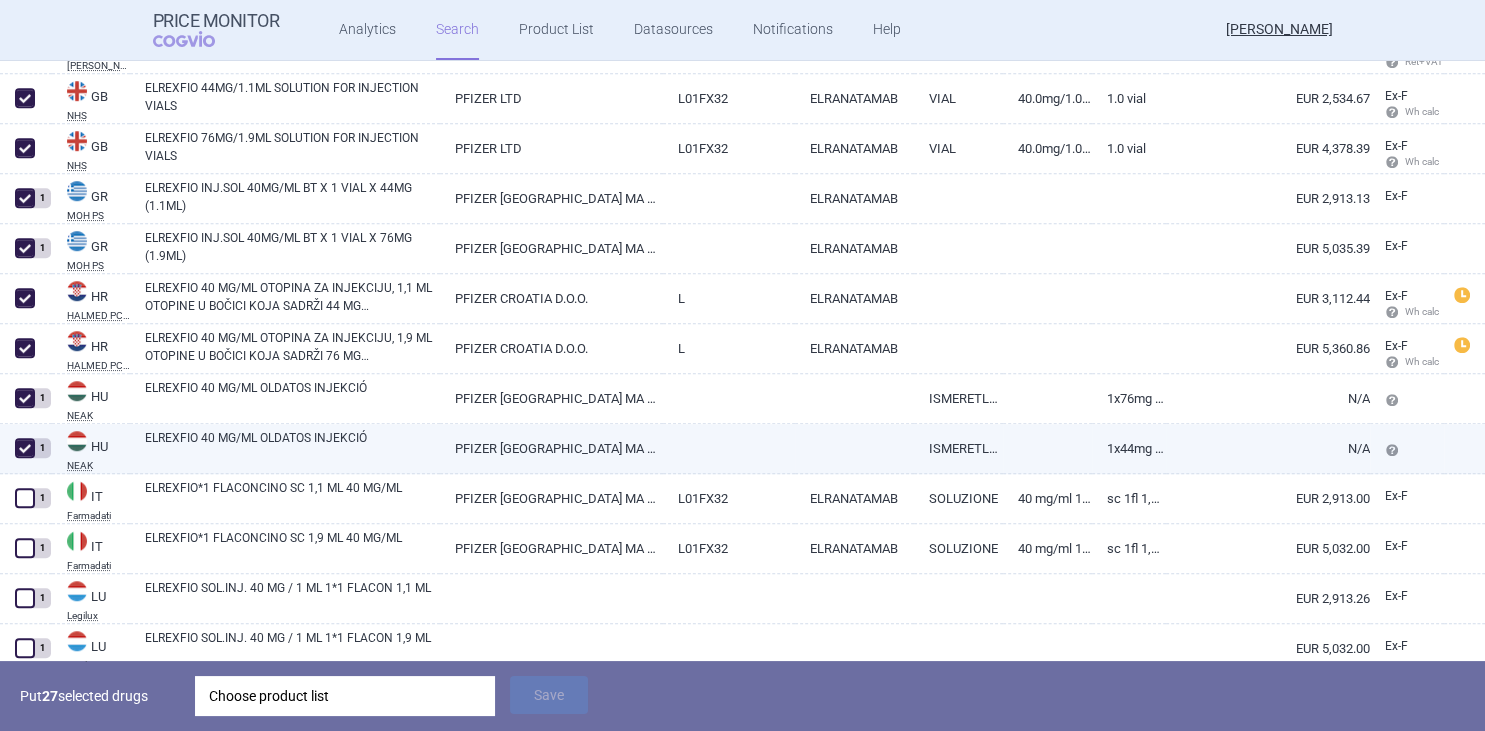 checkbox on "true" 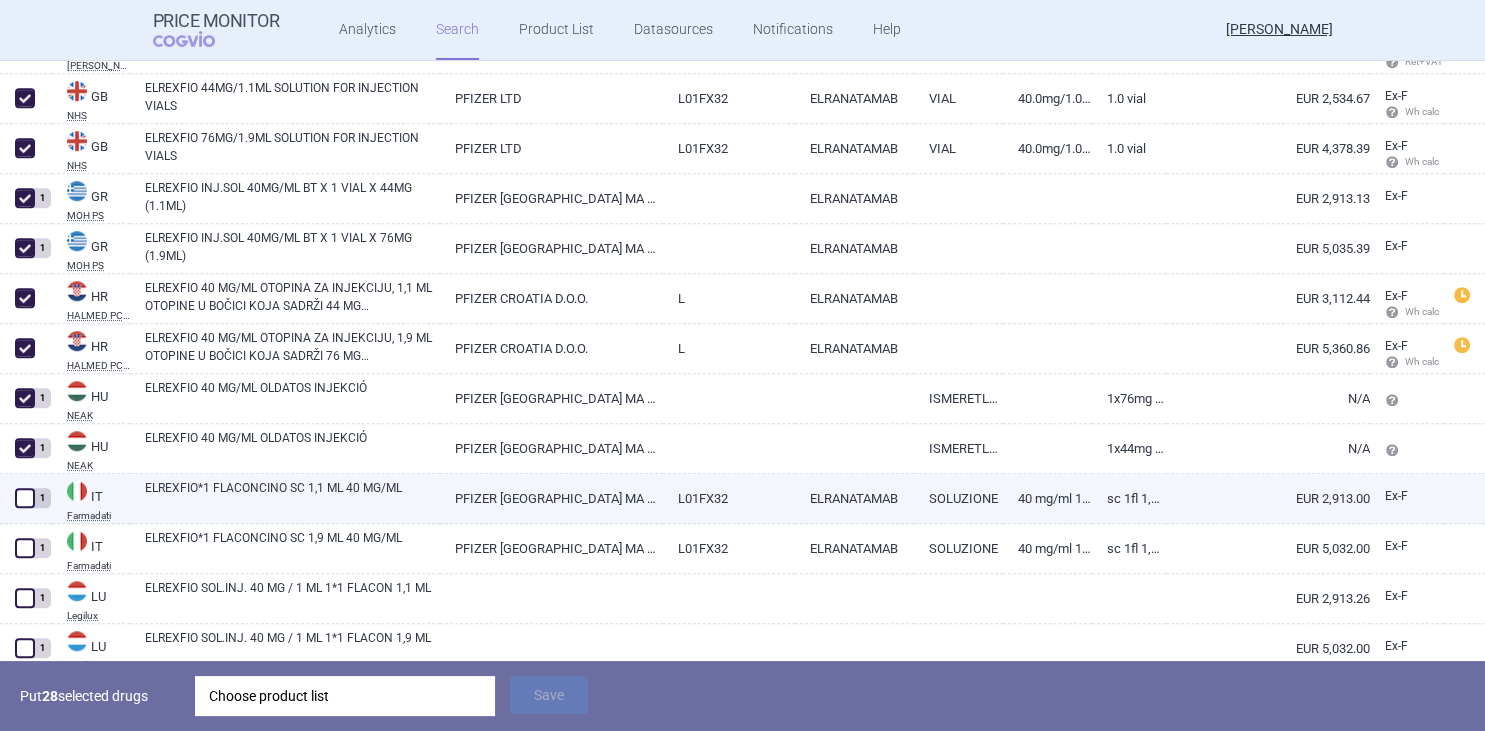 click at bounding box center [25, 498] 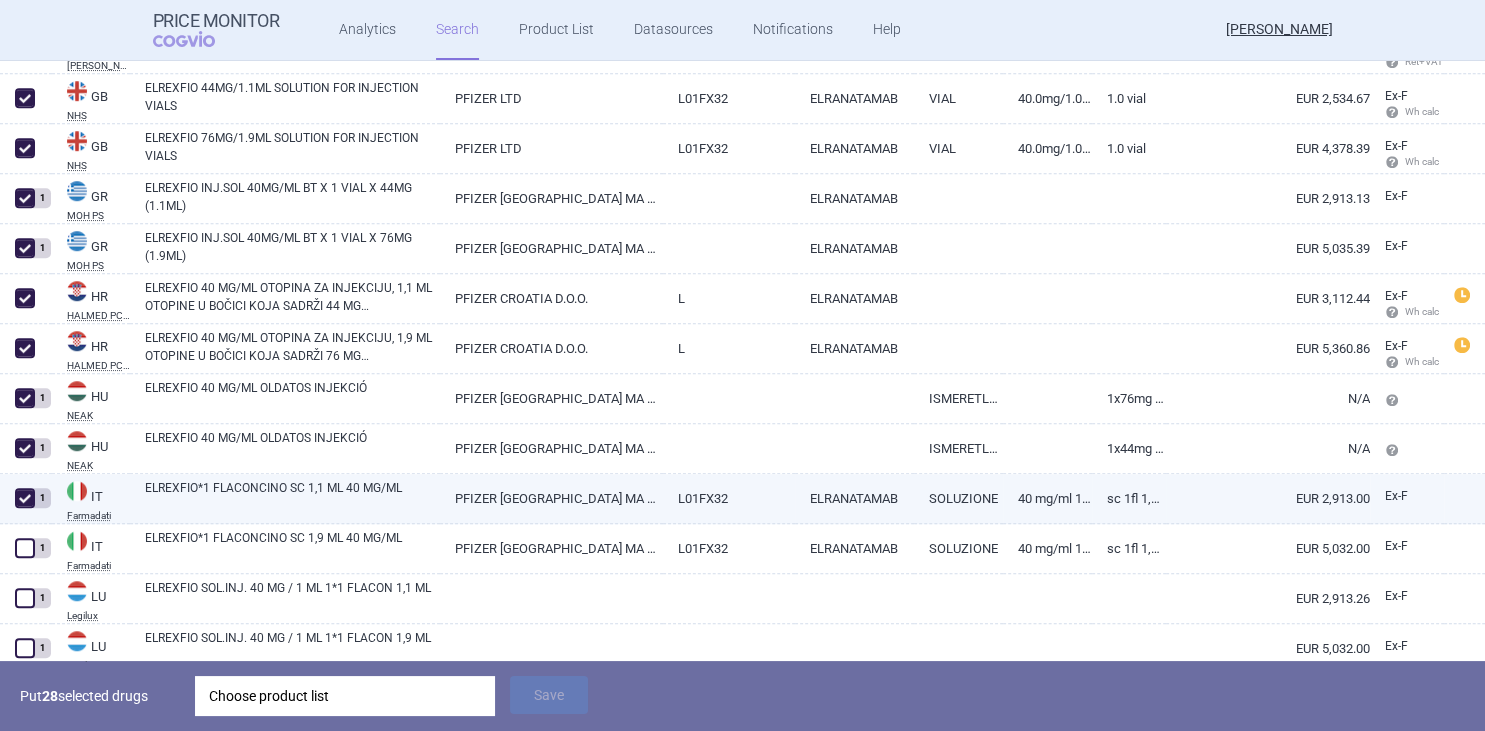checkbox on "true" 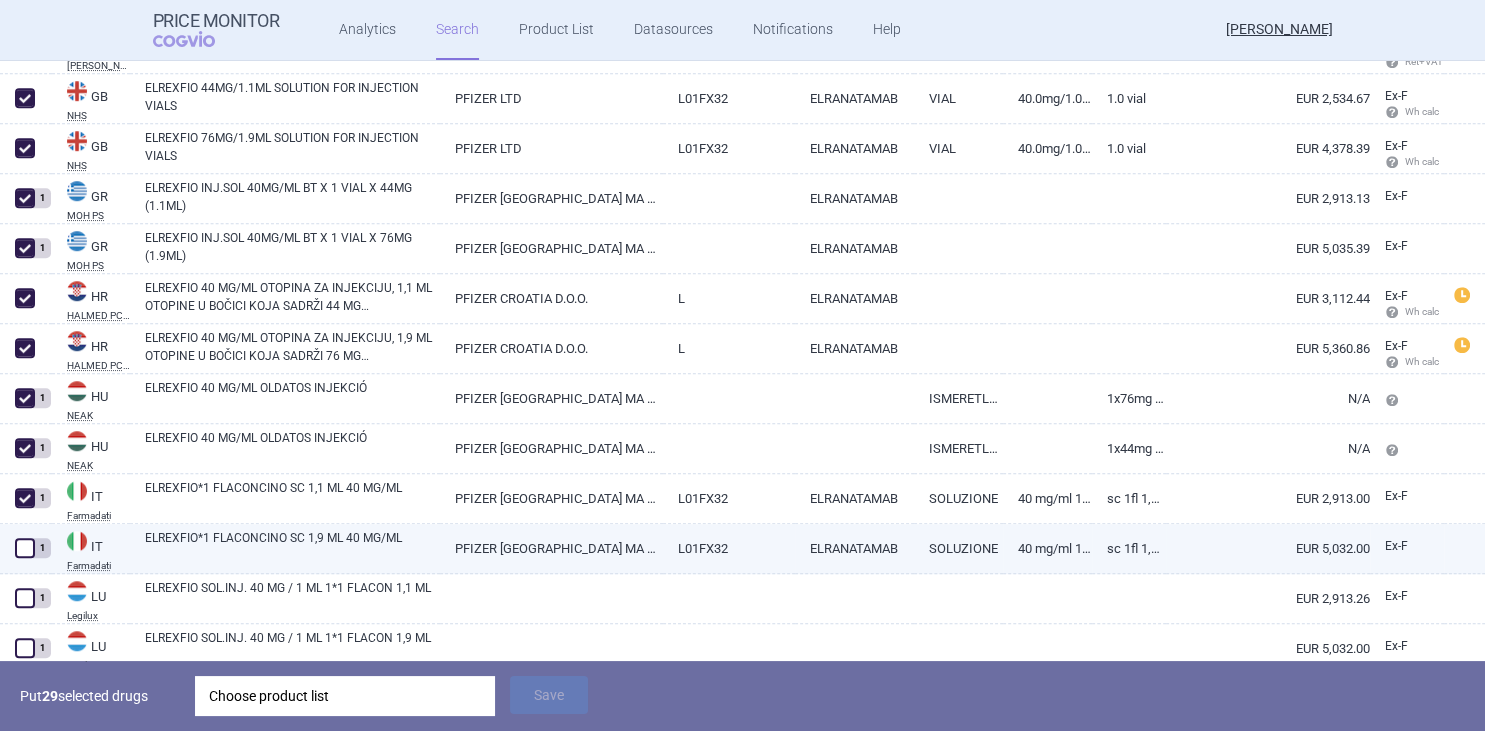 click at bounding box center [25, 548] 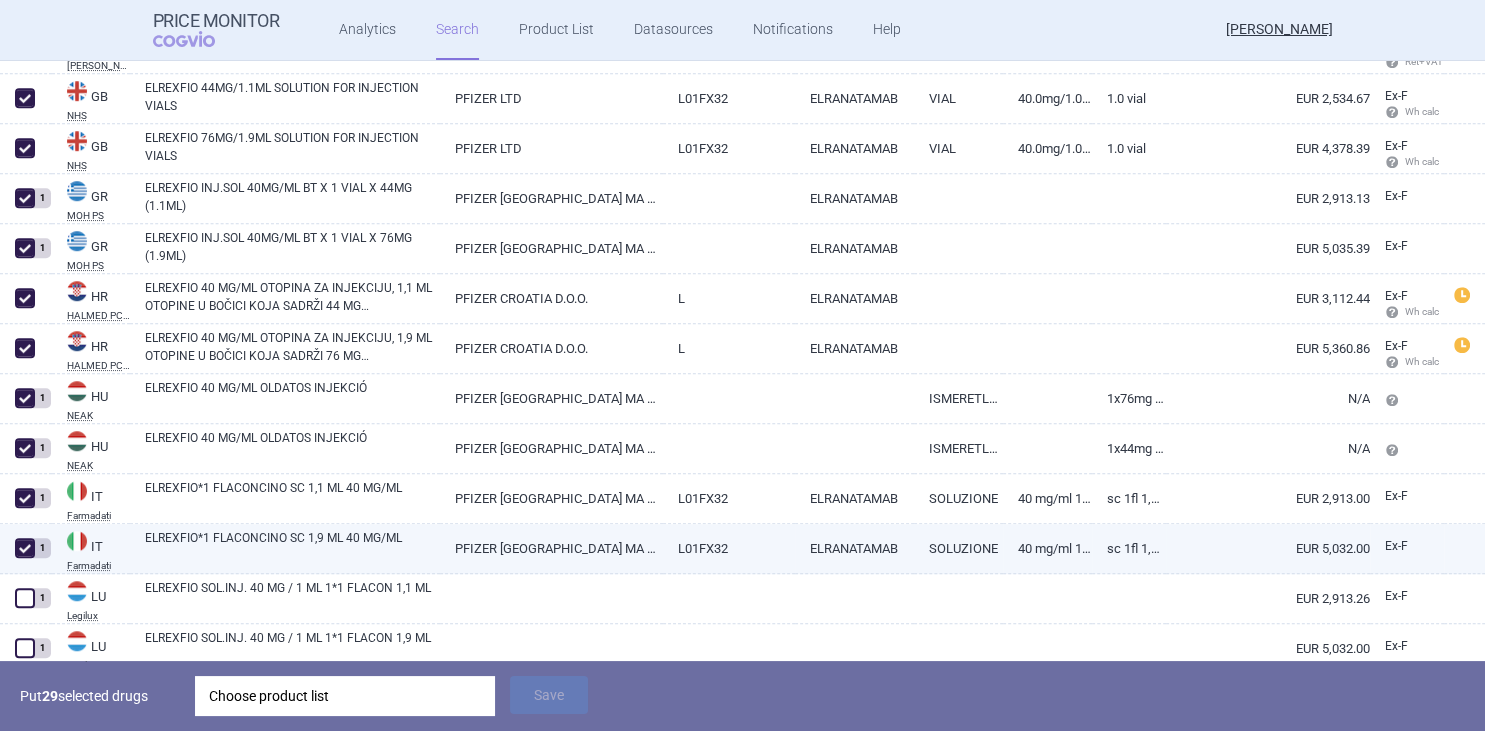 checkbox on "true" 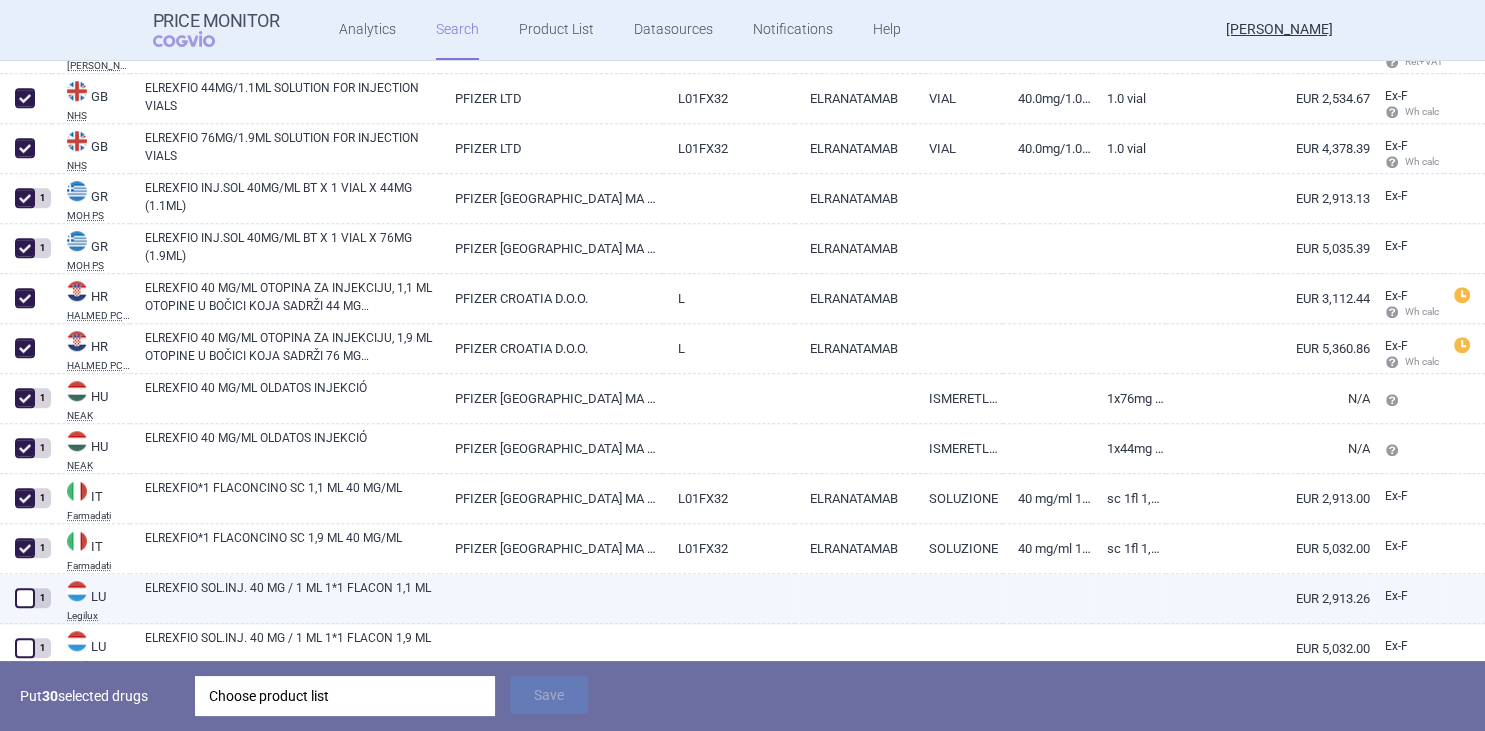 click at bounding box center [25, 598] 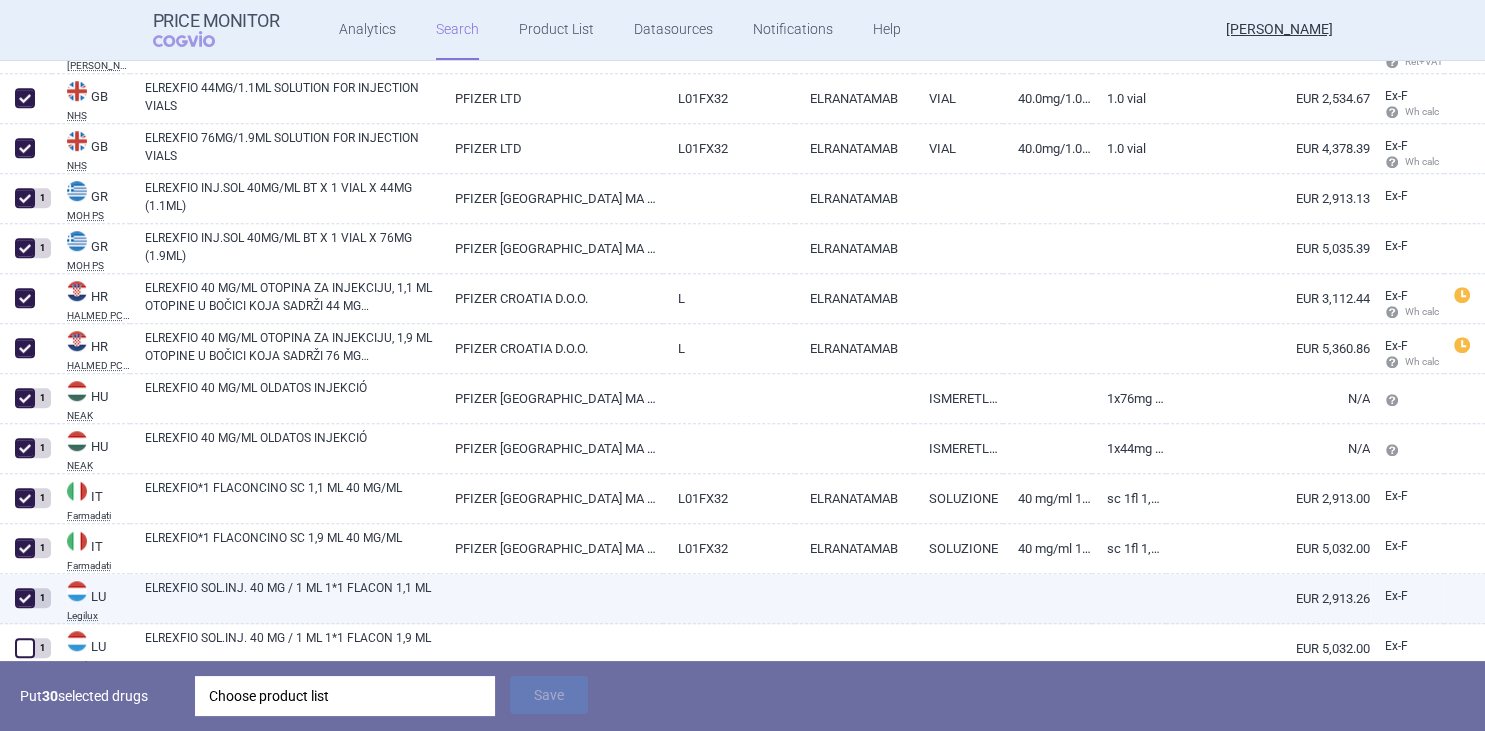 checkbox on "true" 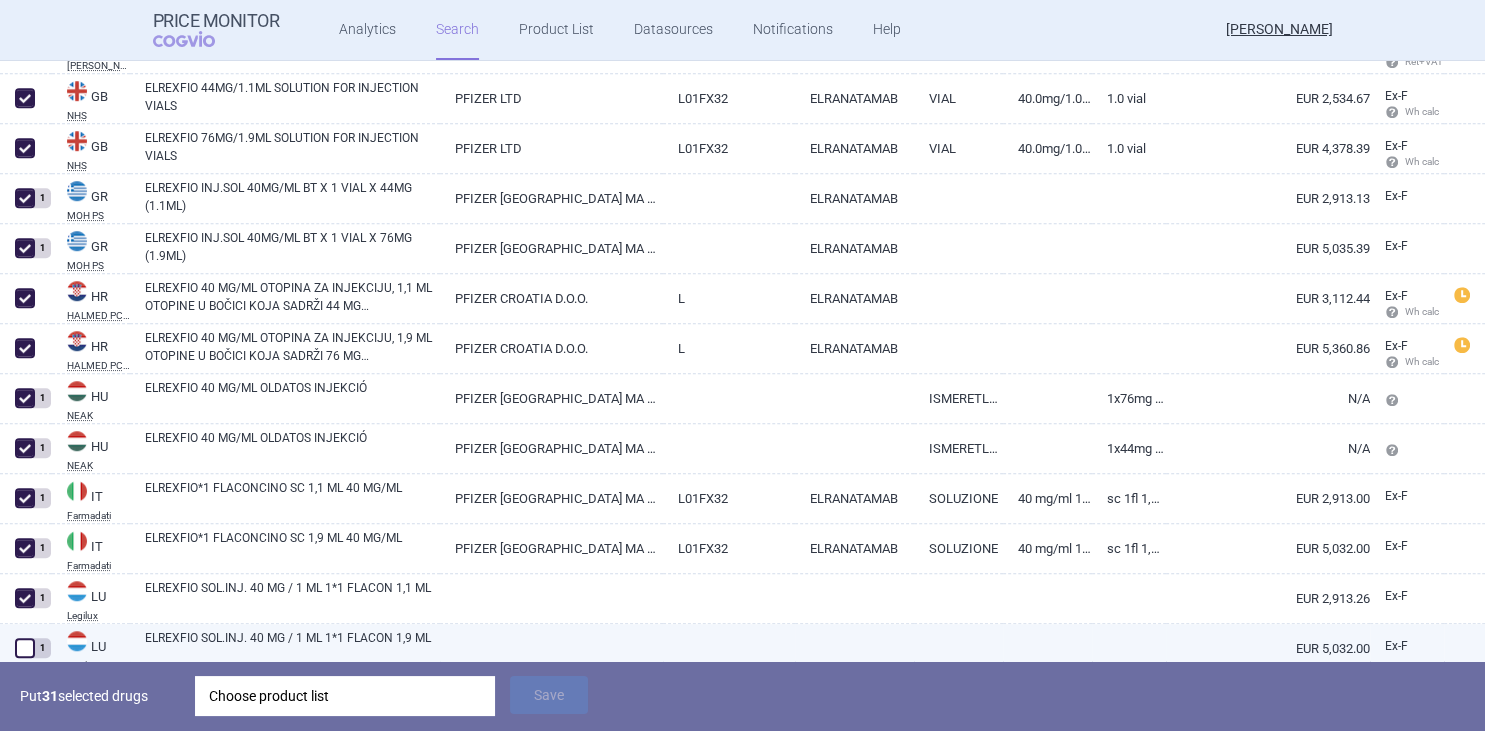 click at bounding box center (25, 648) 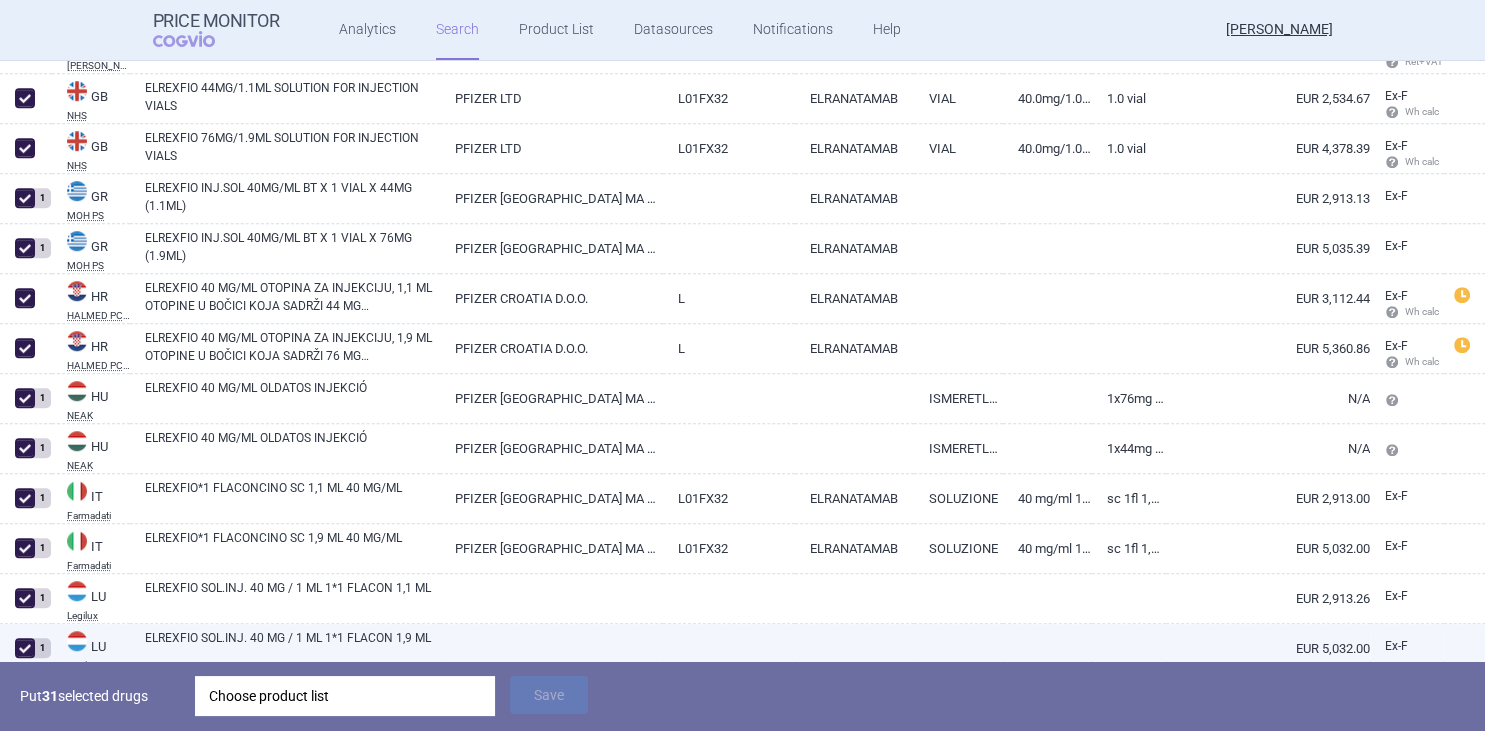 checkbox on "true" 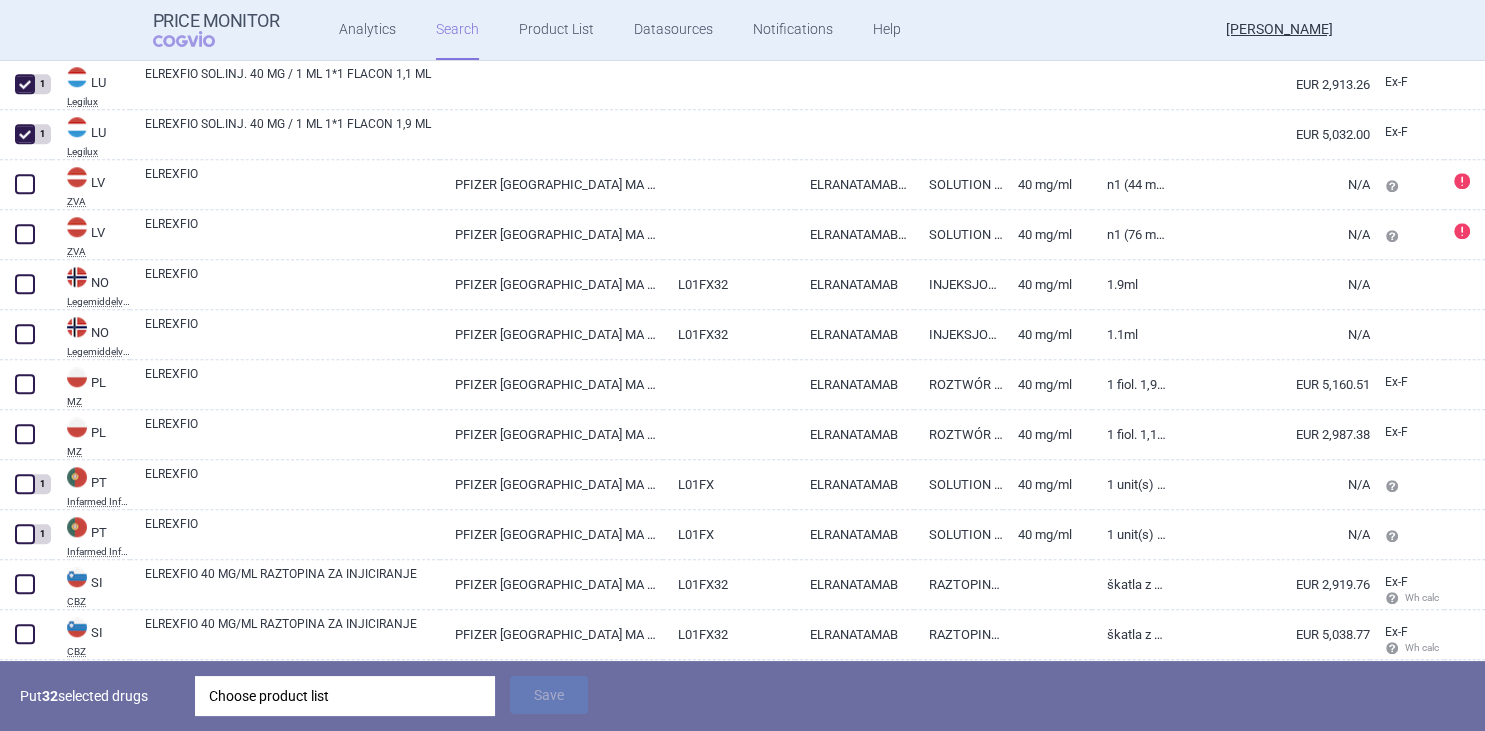 scroll, scrollTop: 1985, scrollLeft: 0, axis: vertical 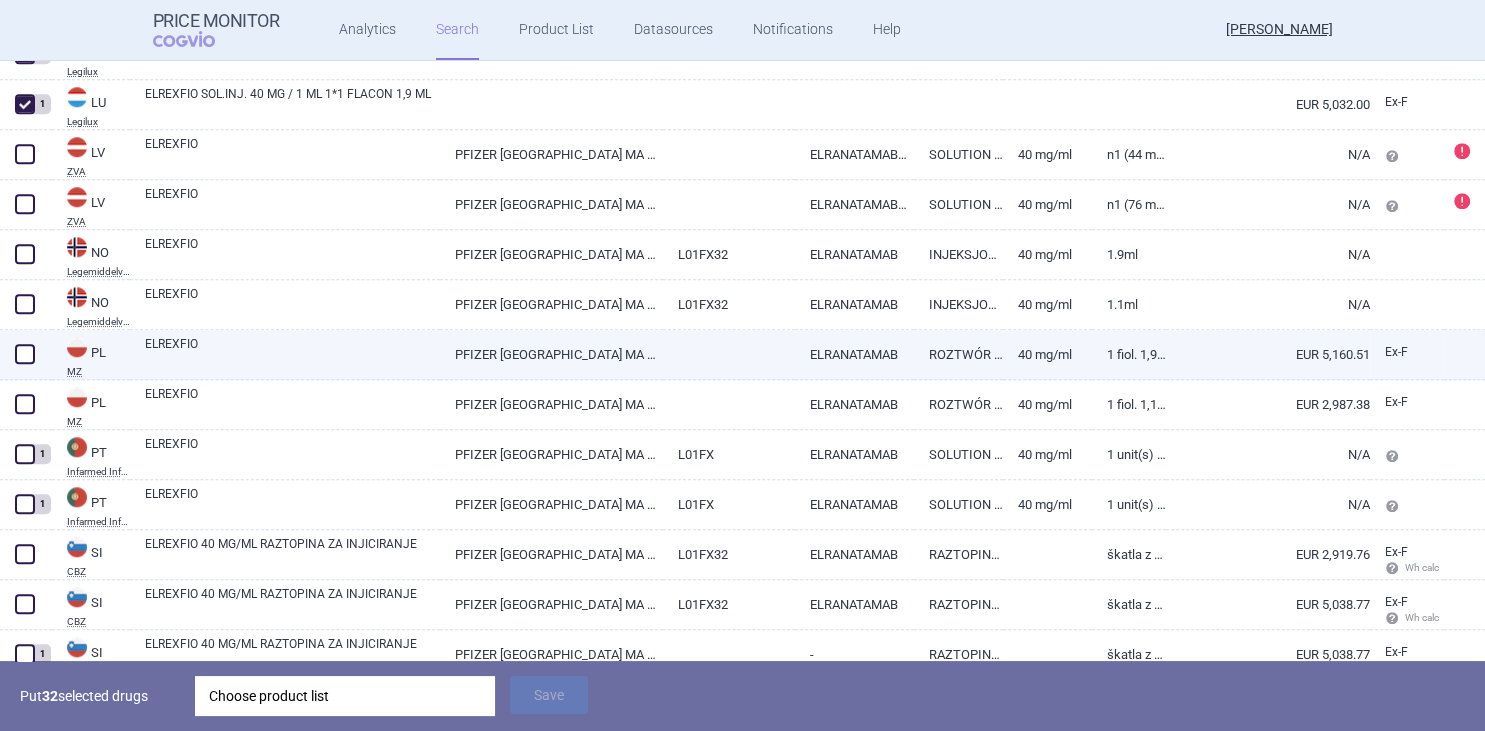 click at bounding box center (25, 354) 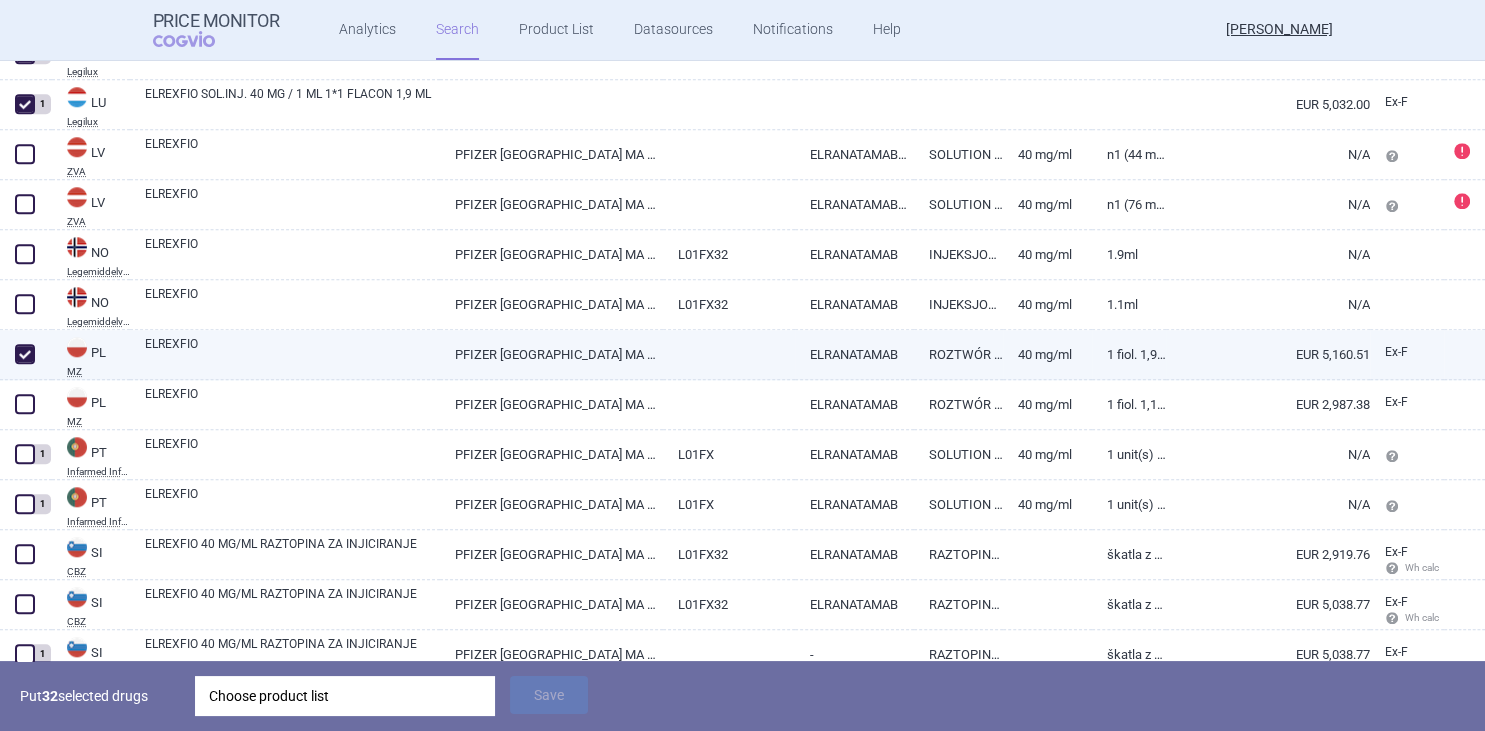 checkbox on "true" 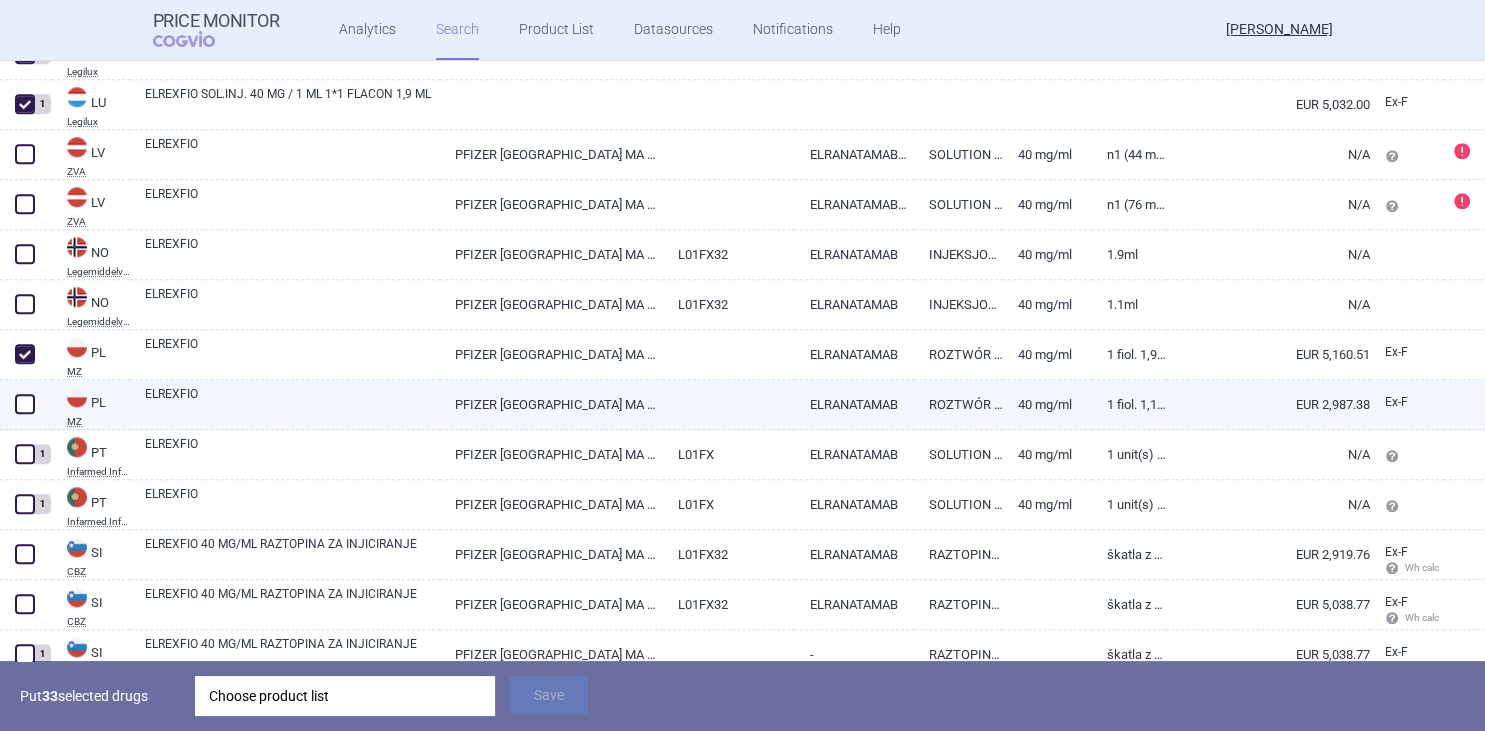 click at bounding box center (25, 404) 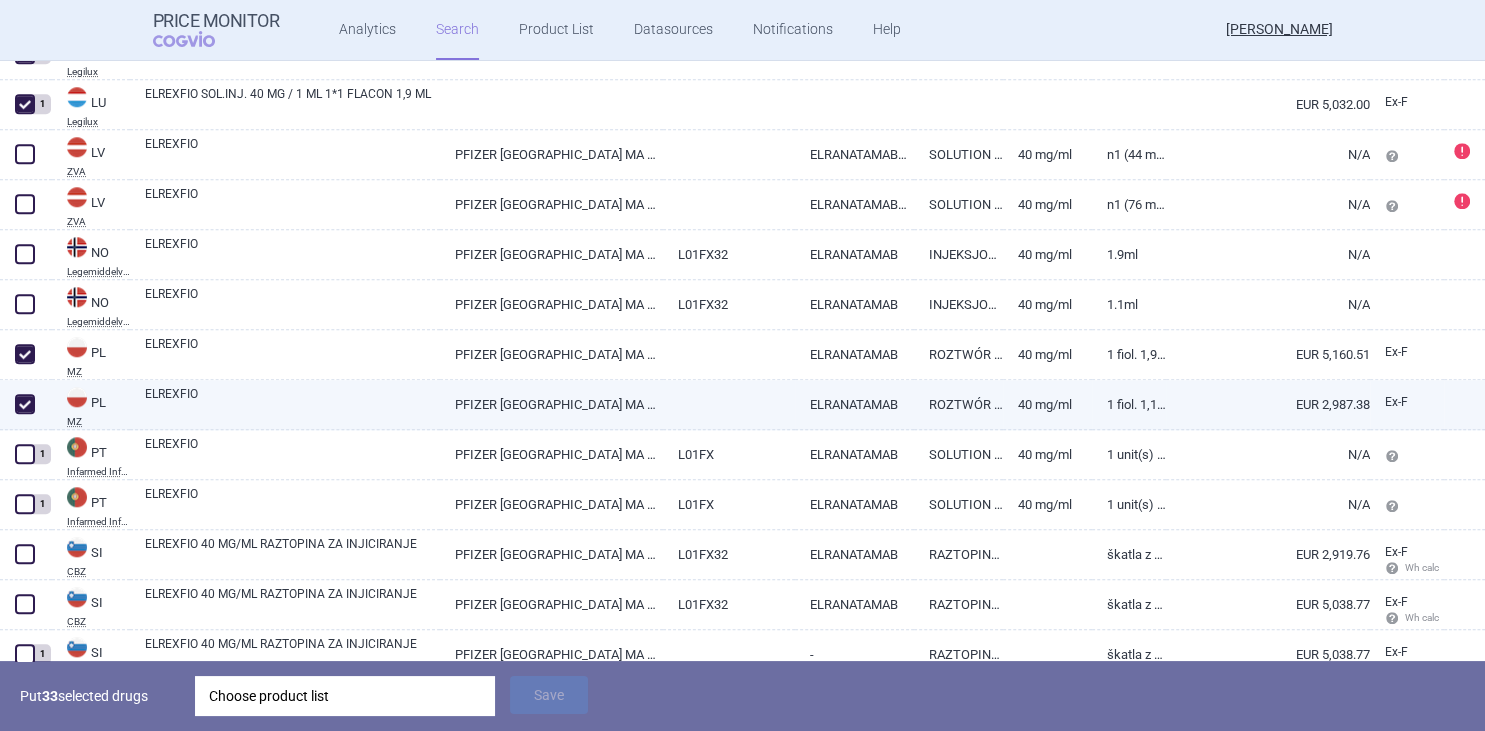 checkbox on "true" 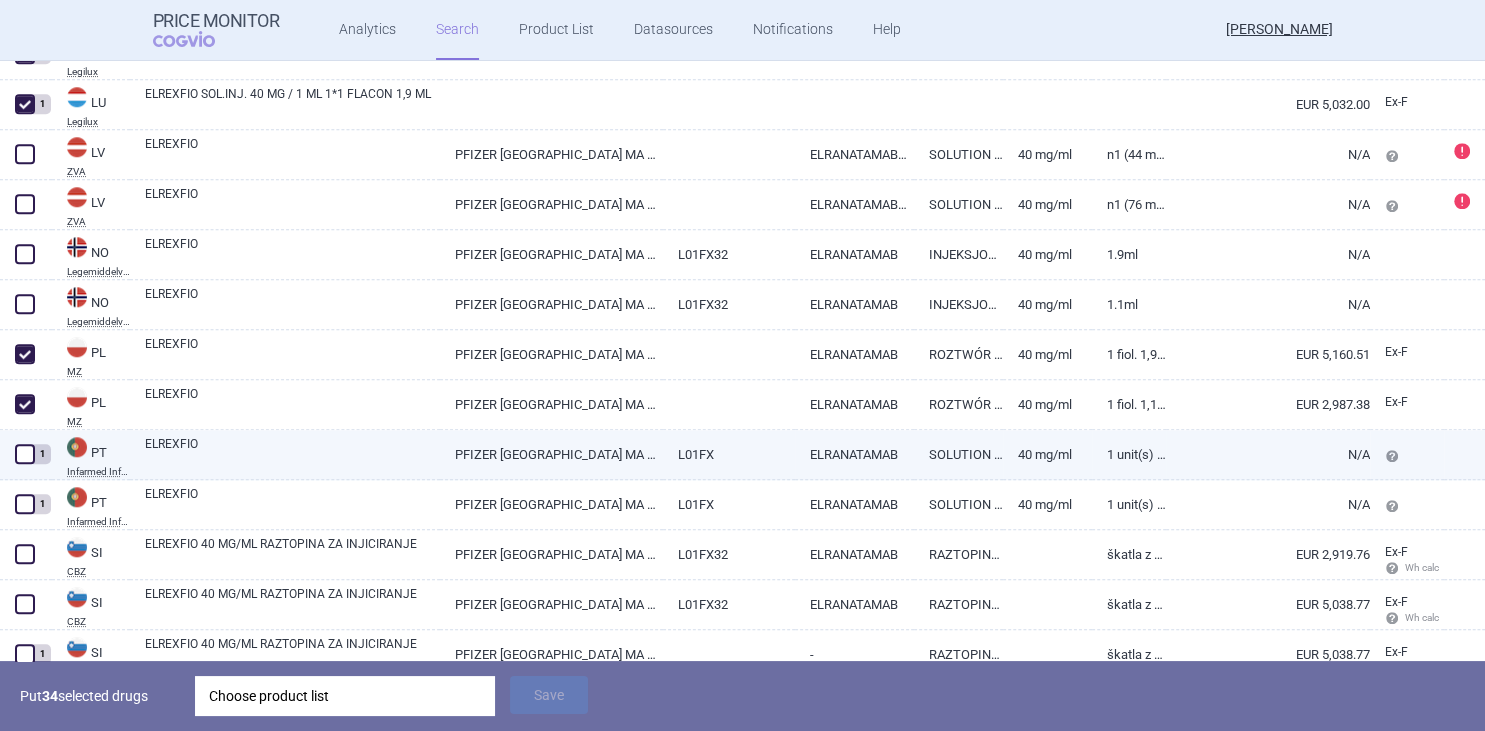 click at bounding box center (25, 454) 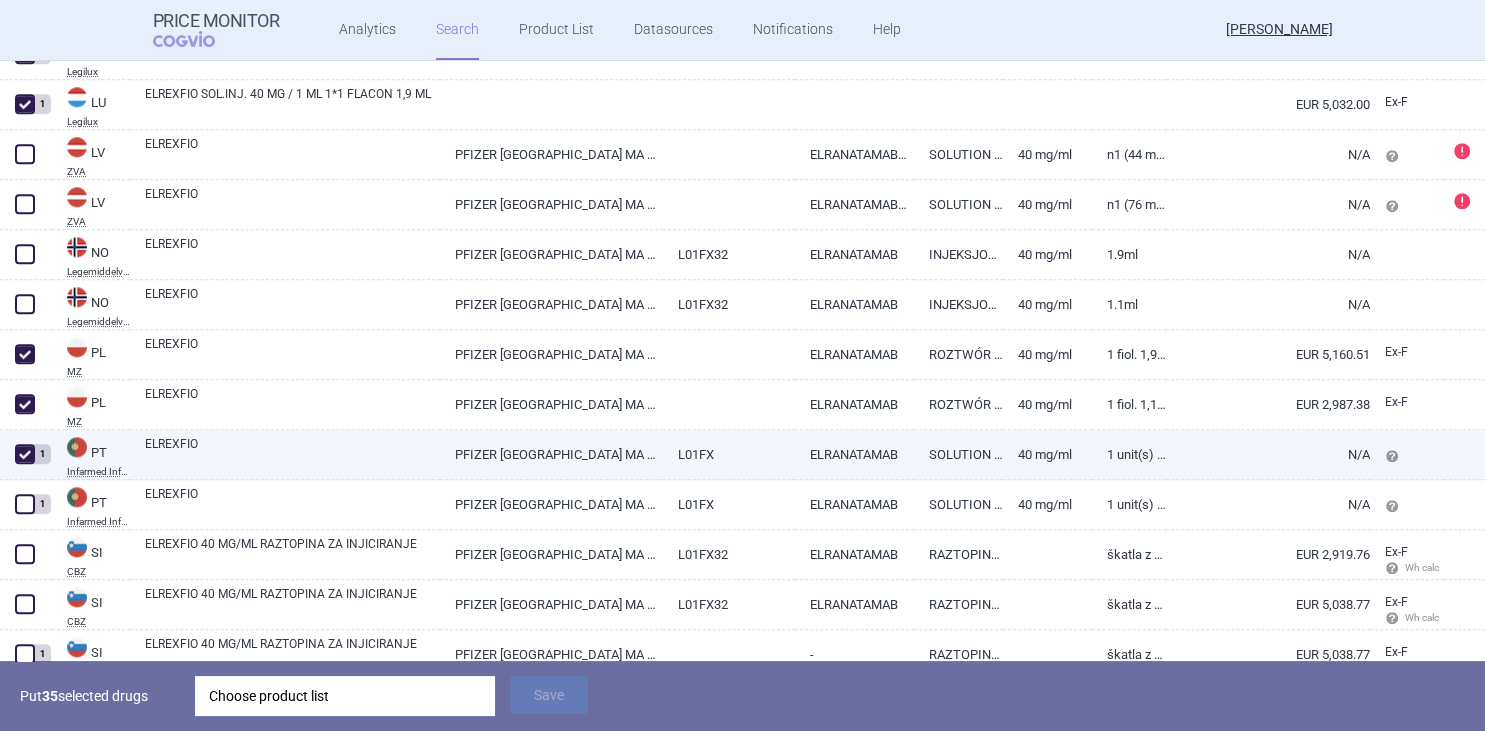 click at bounding box center (25, 454) 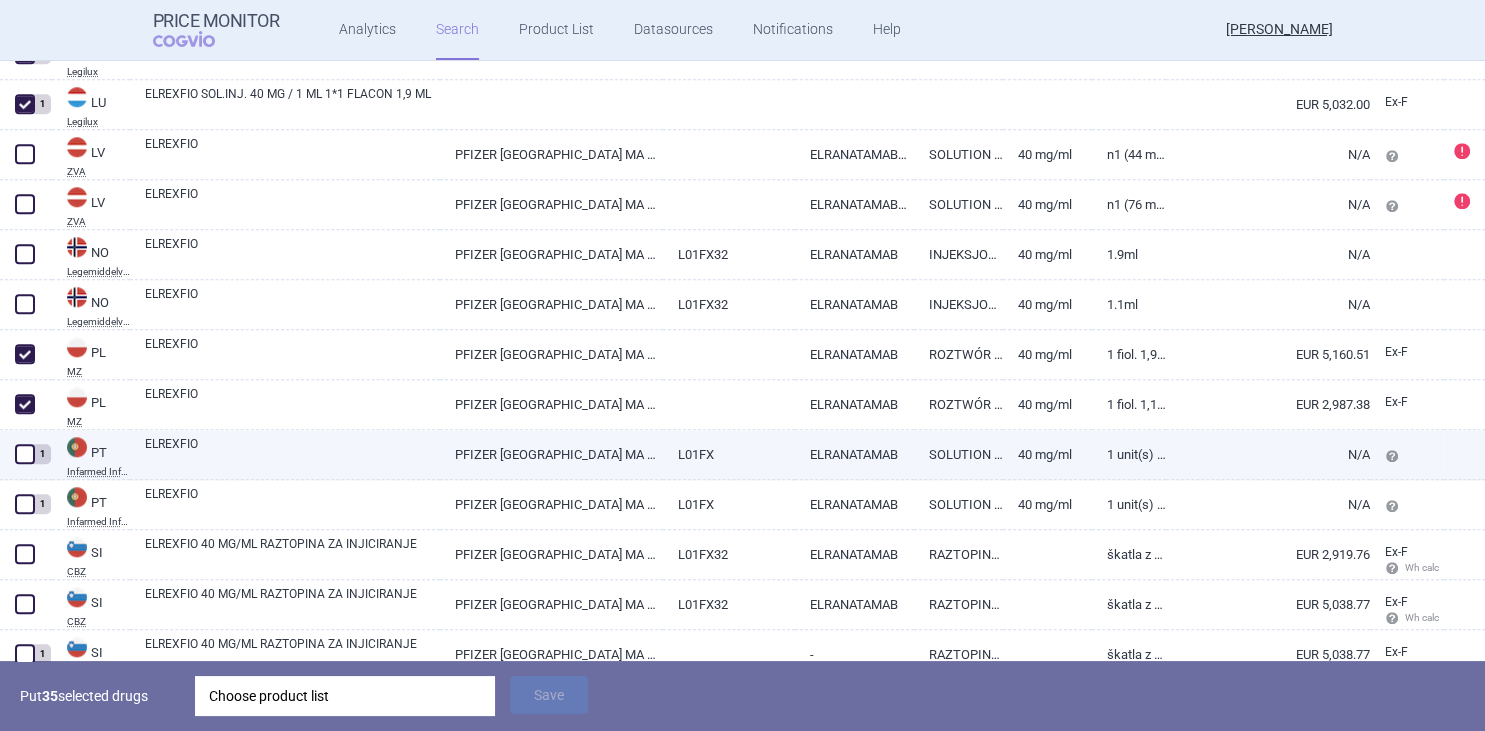 checkbox on "false" 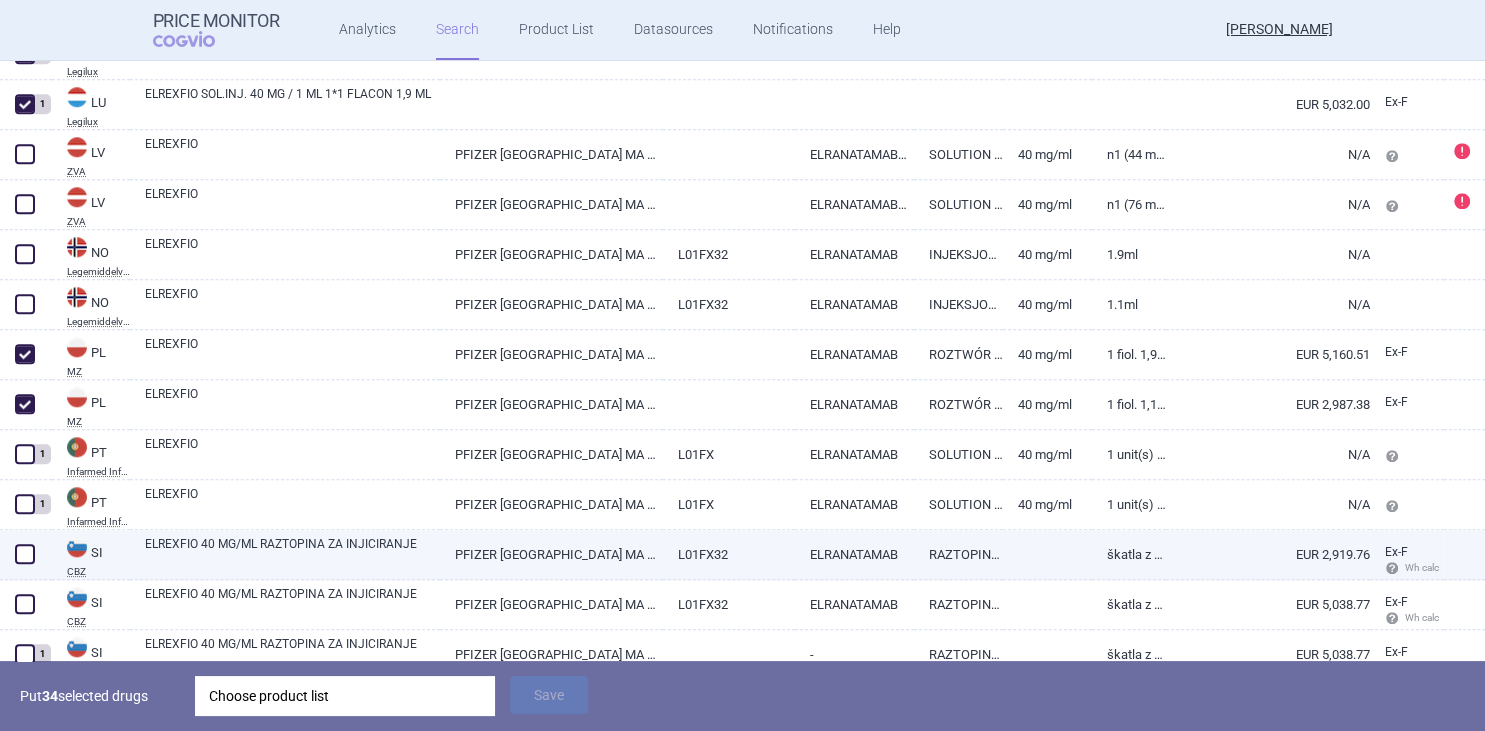click at bounding box center [25, 554] 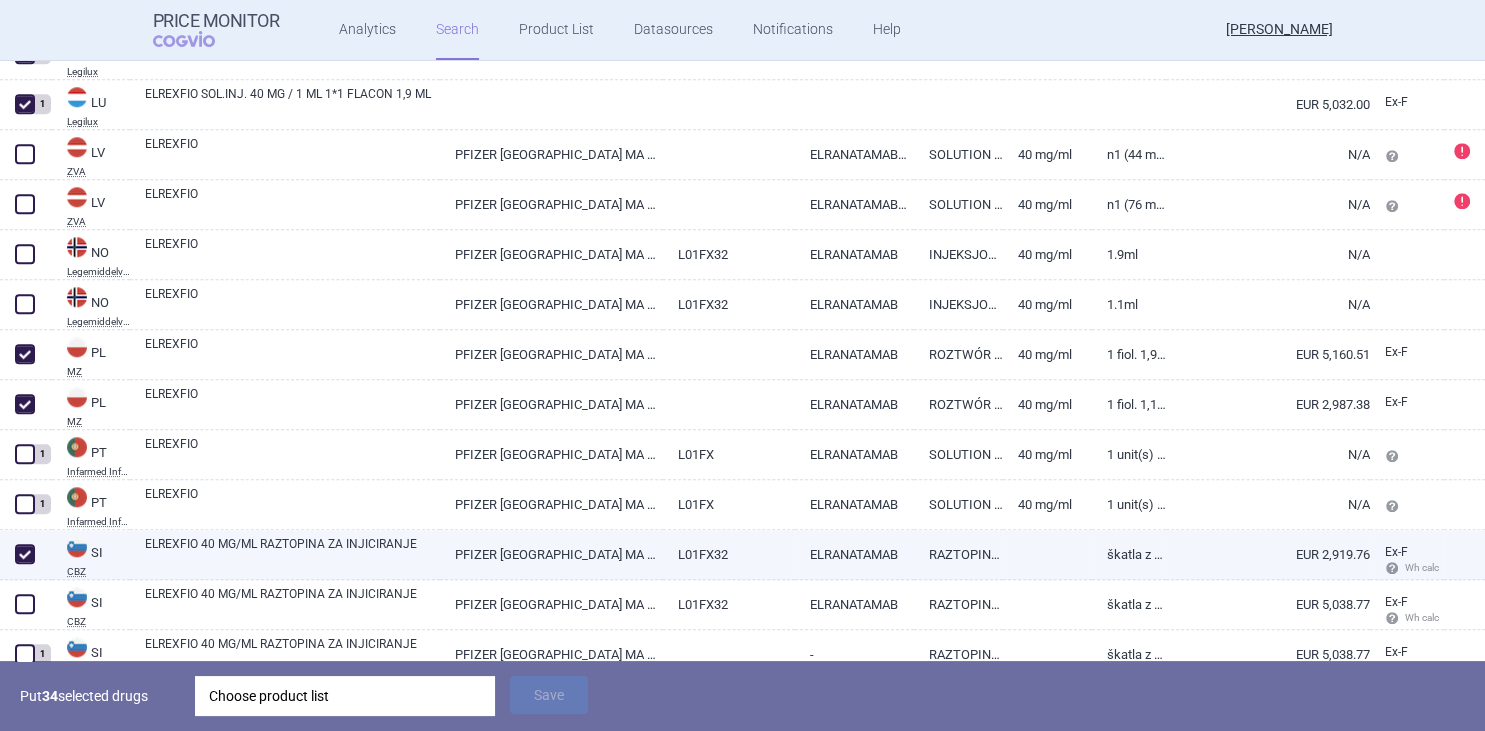 checkbox on "true" 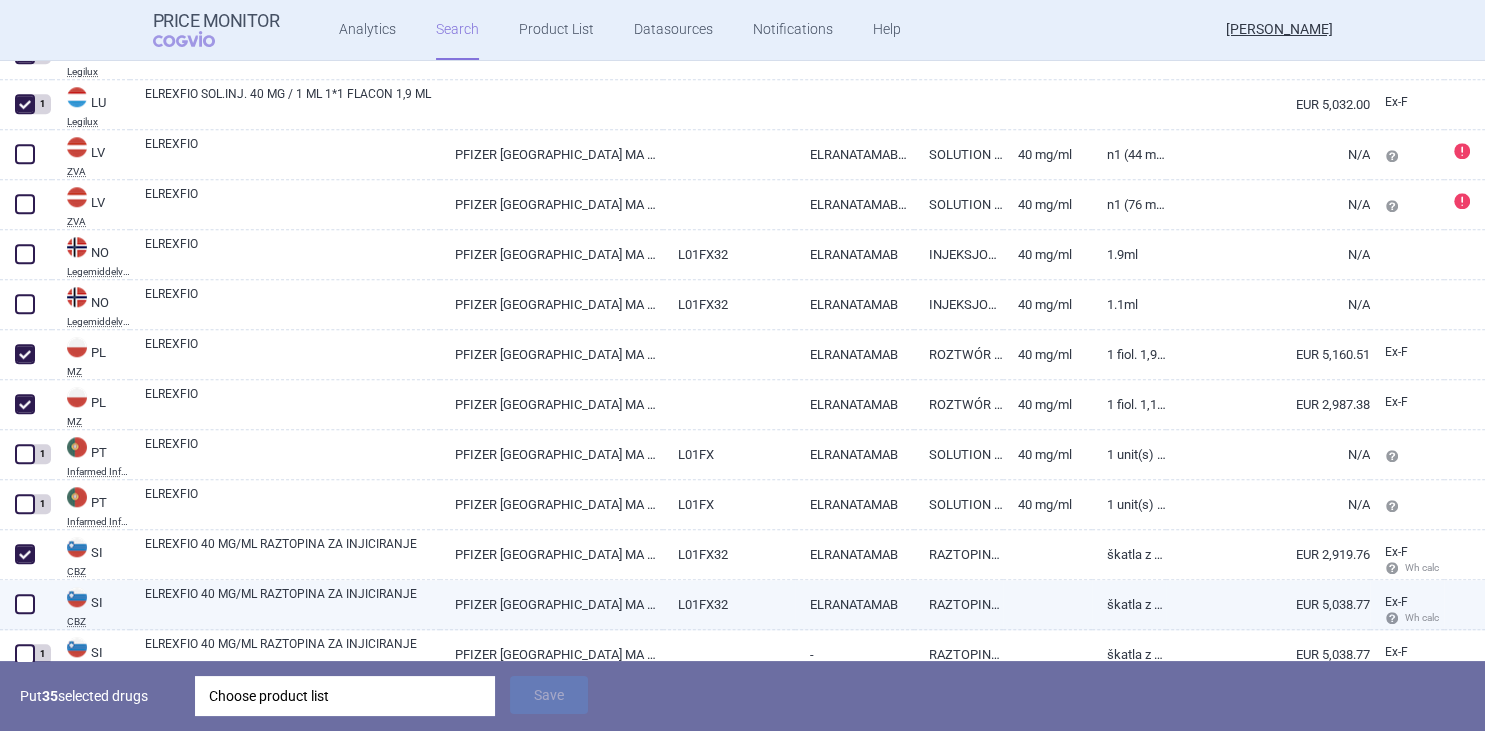 click at bounding box center [25, 604] 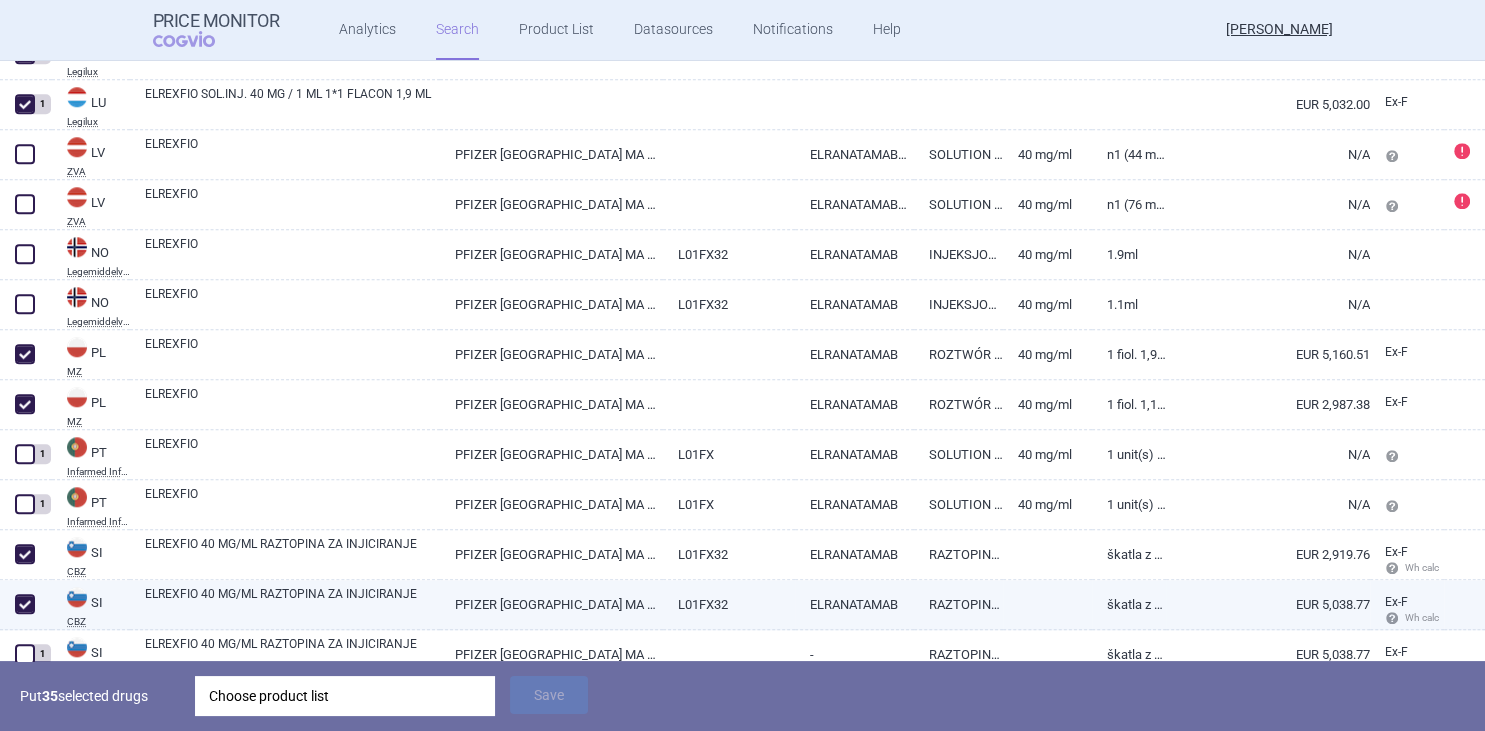checkbox on "true" 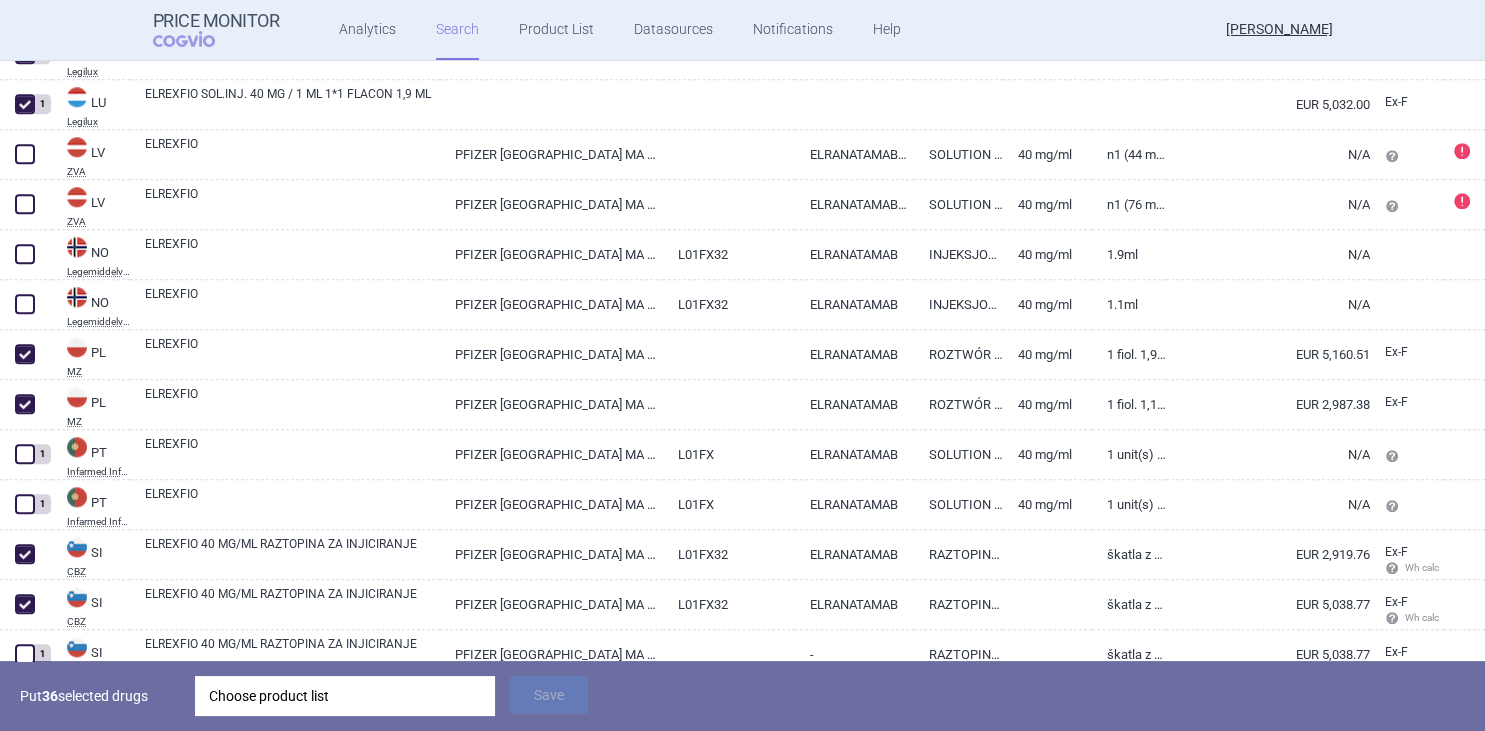 scroll, scrollTop: 2119, scrollLeft: 0, axis: vertical 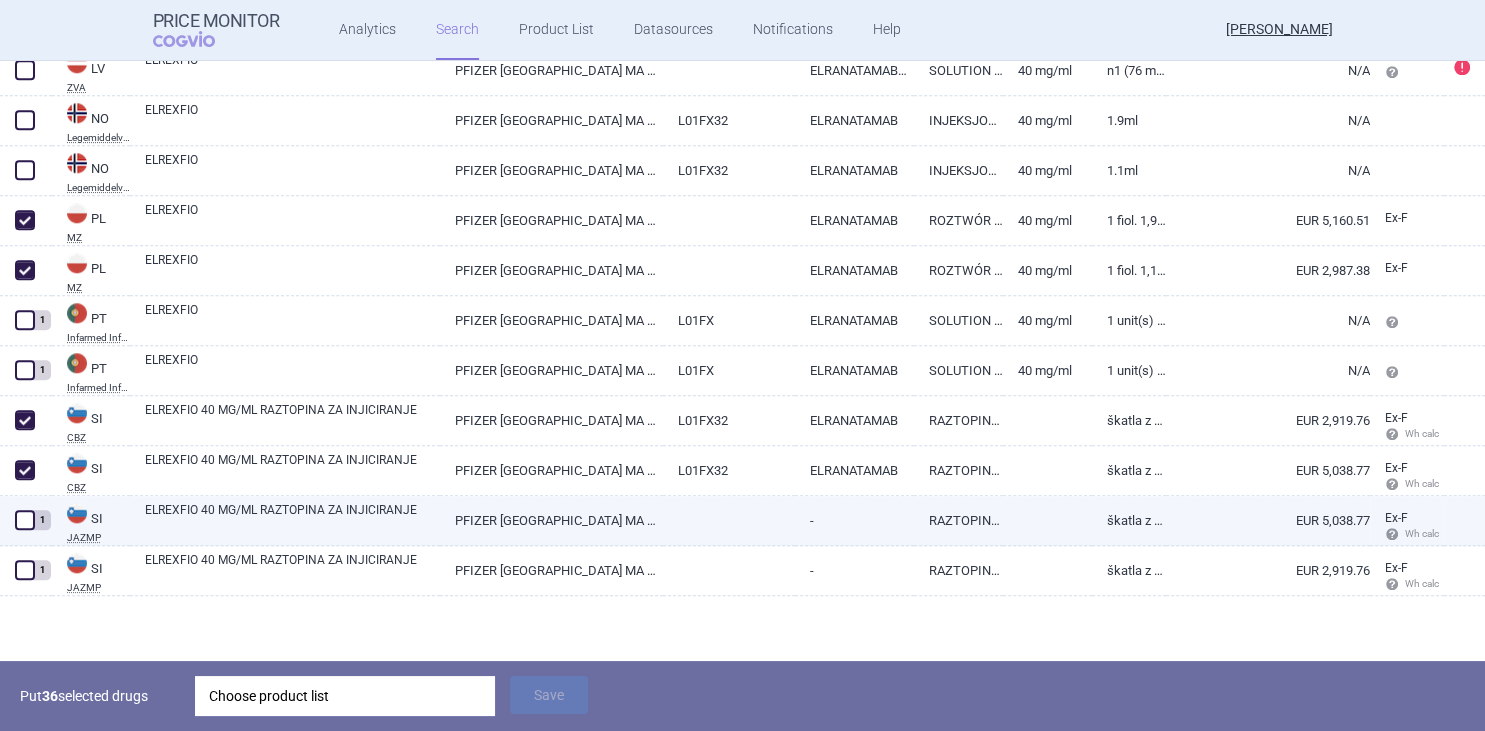 click at bounding box center [25, 520] 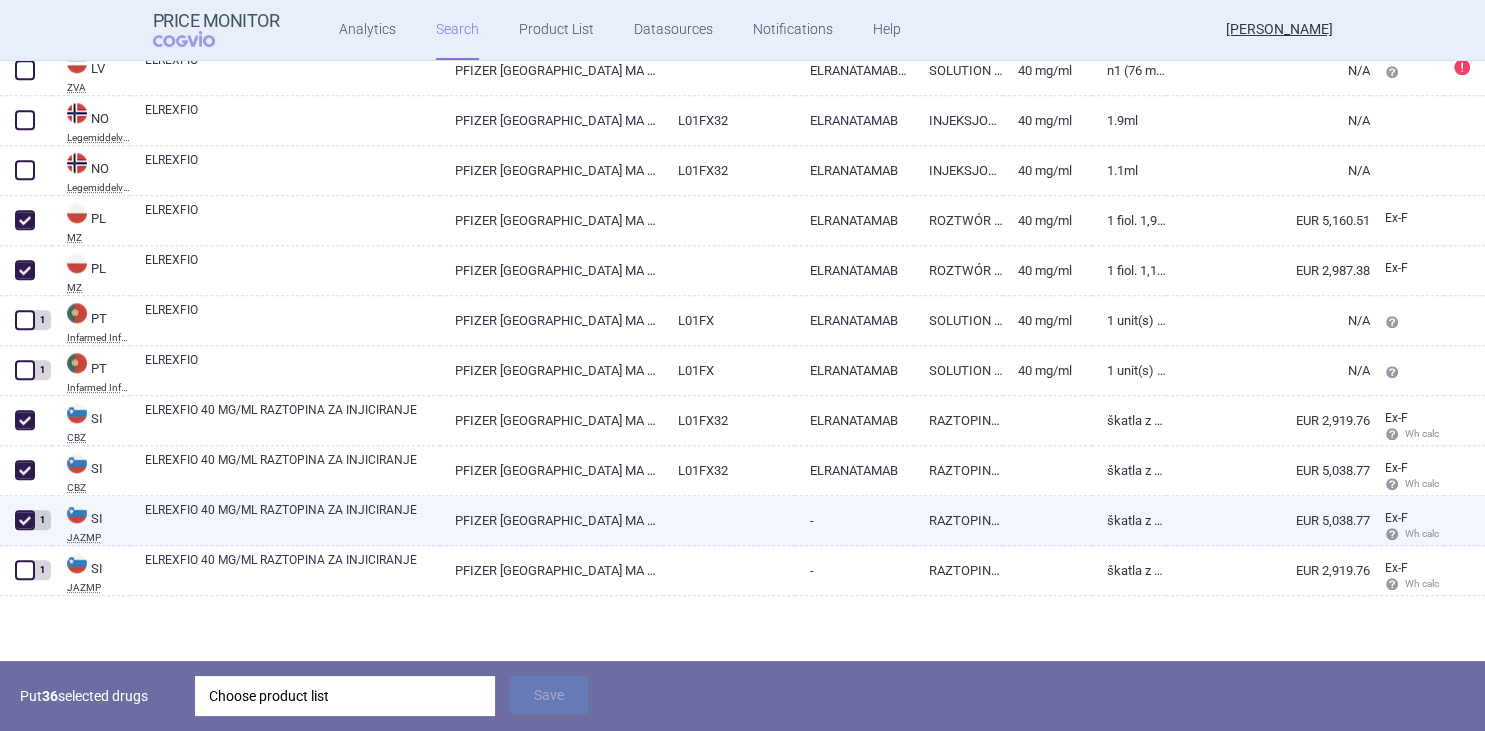 checkbox on "true" 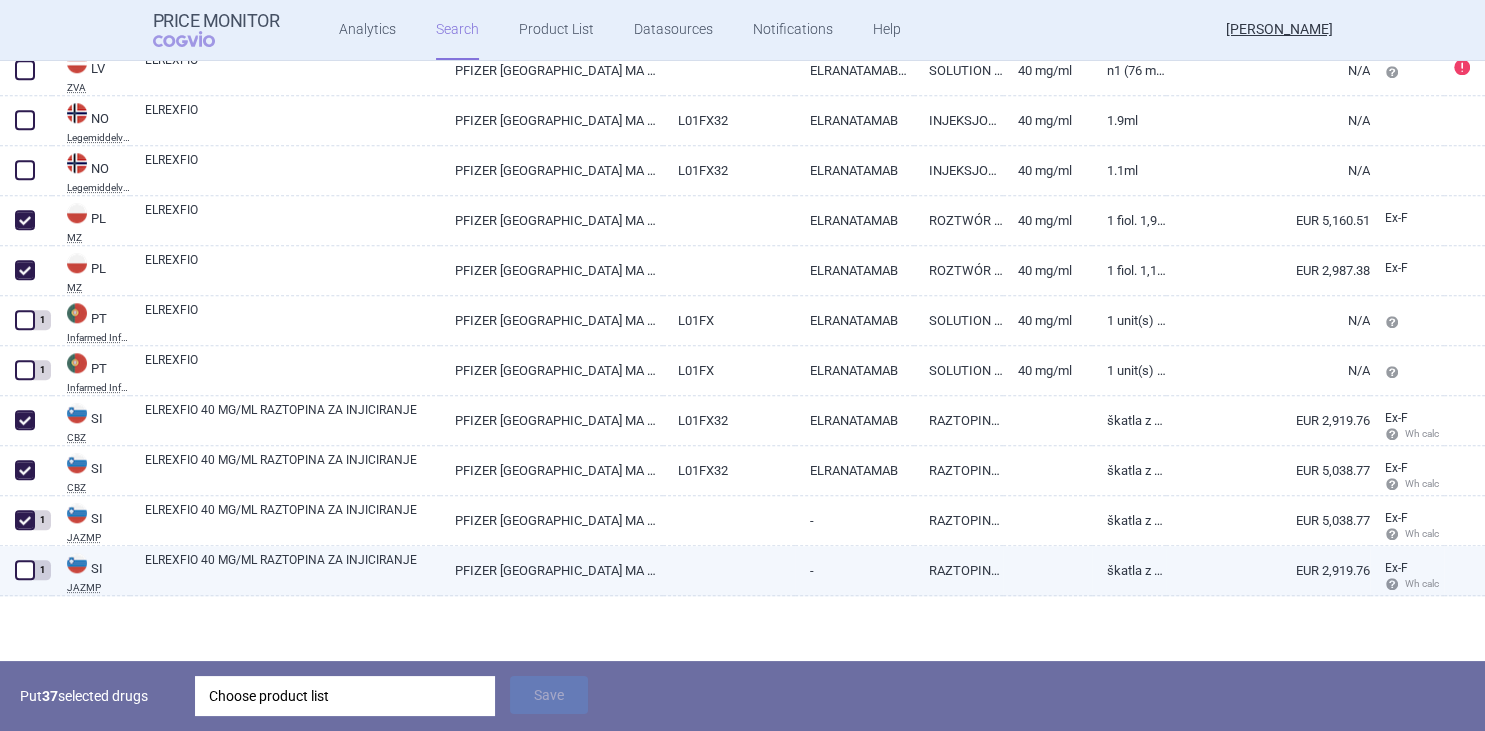 click at bounding box center [25, 570] 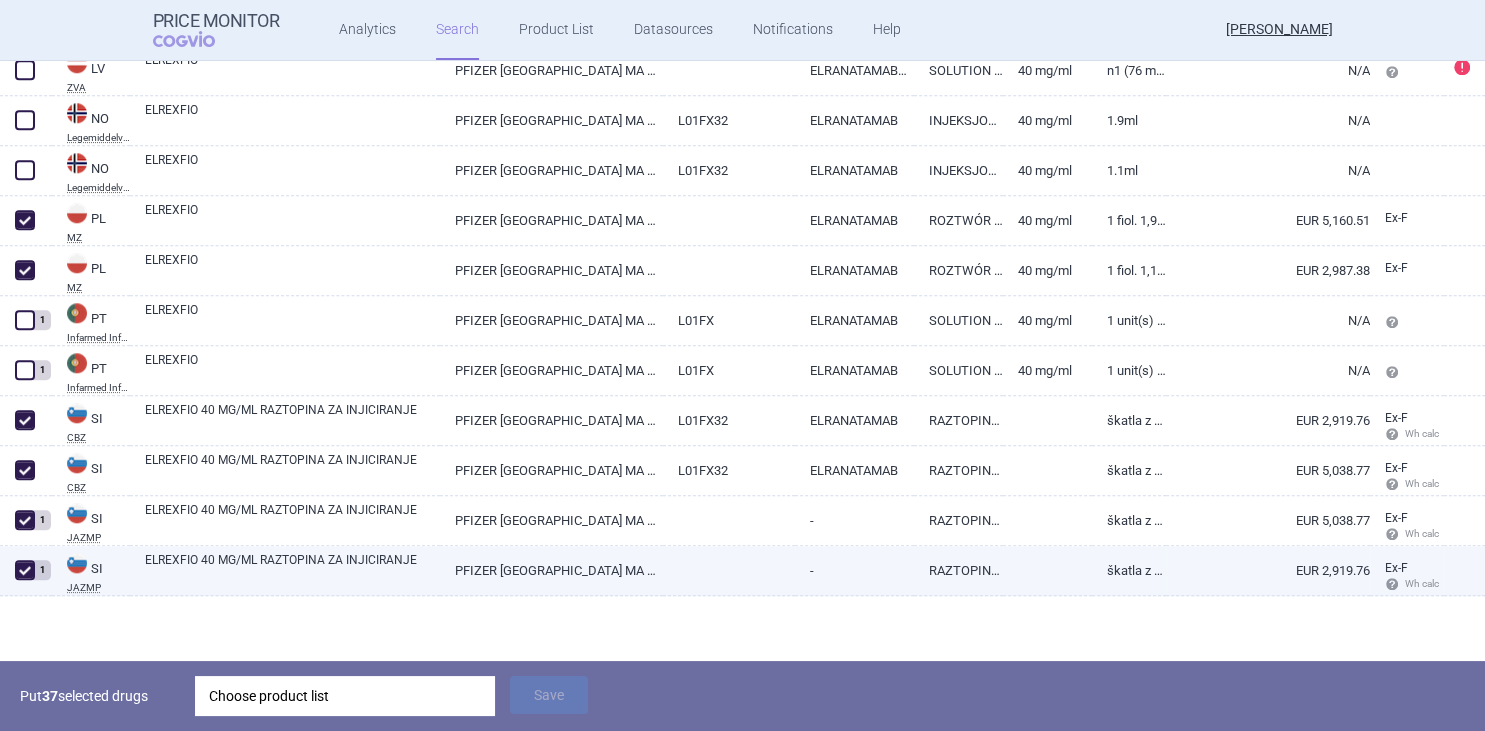 checkbox on "true" 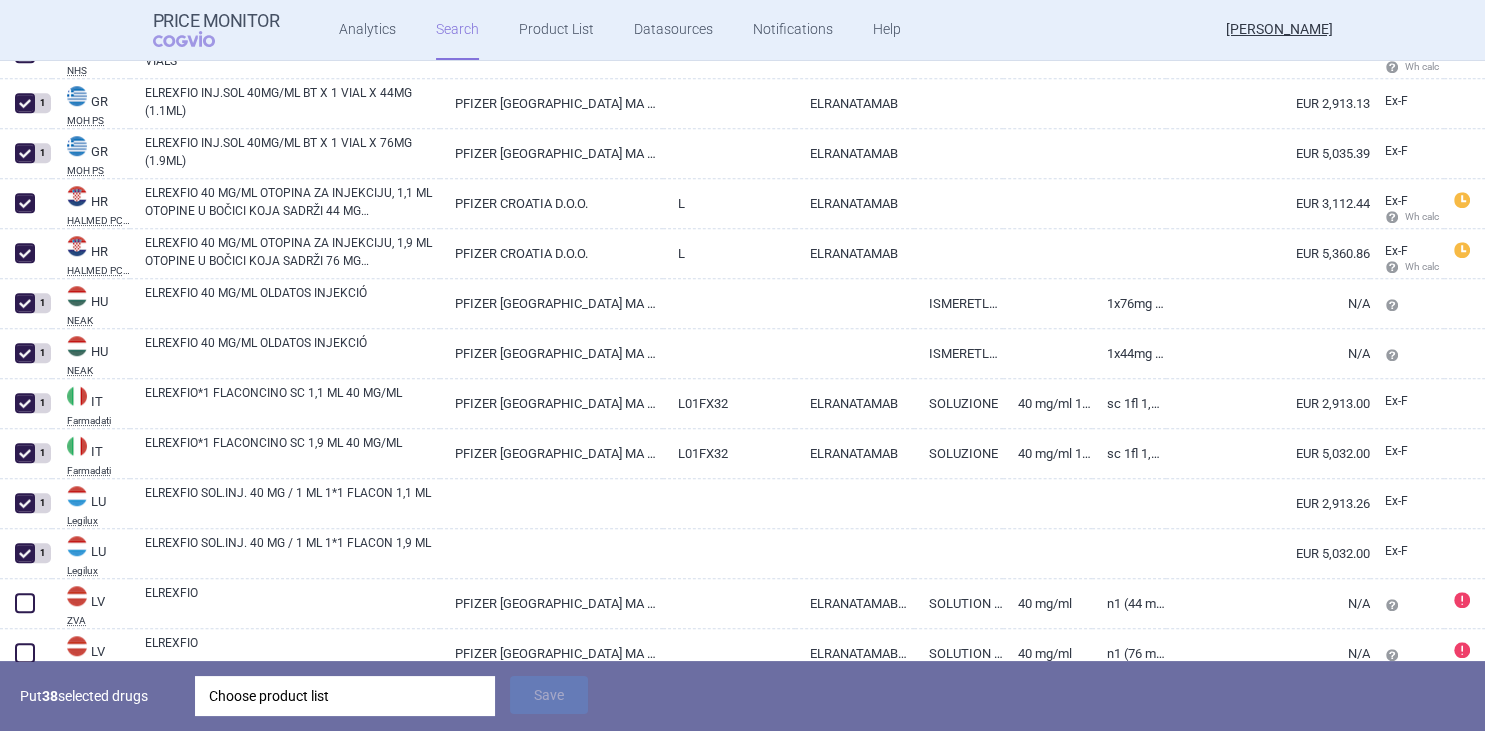 scroll, scrollTop: 1514, scrollLeft: 0, axis: vertical 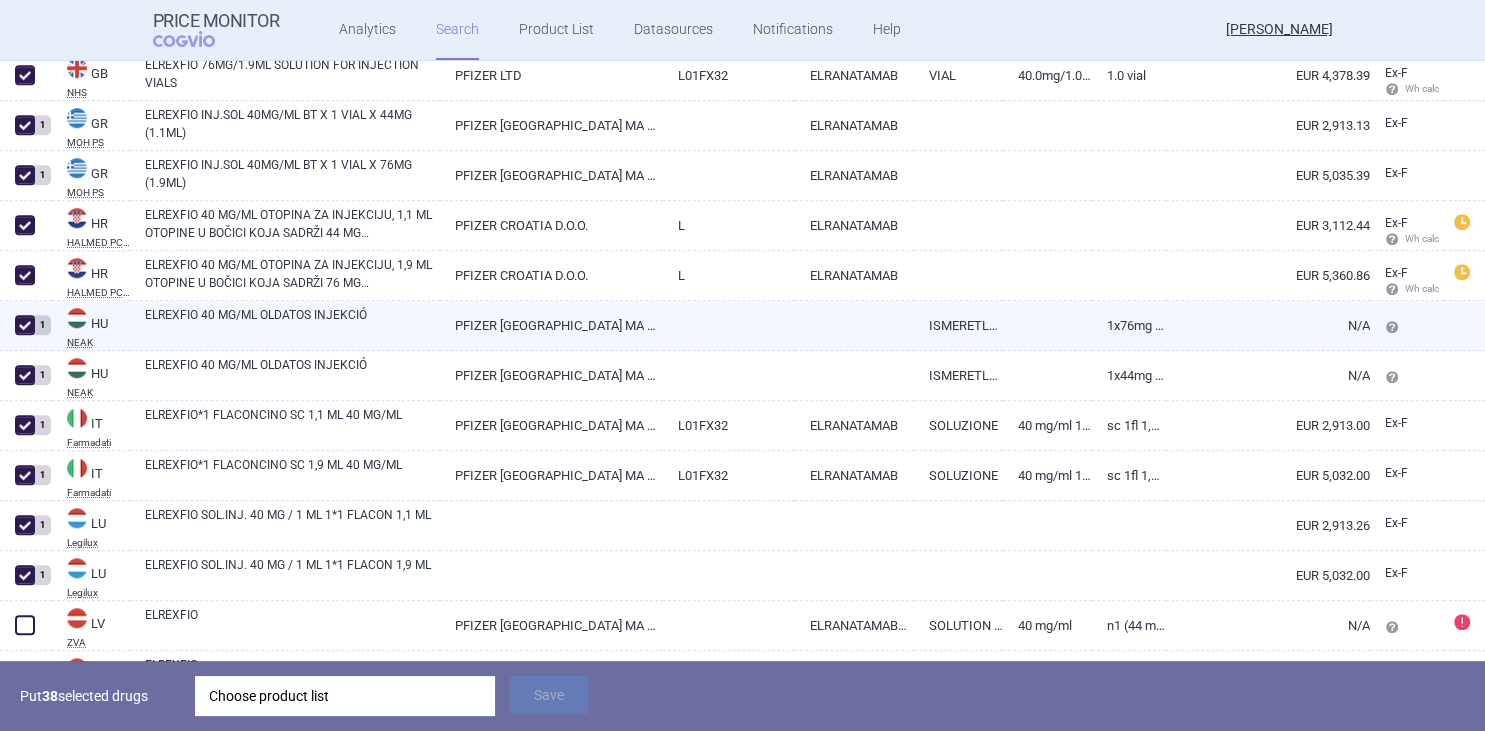 click at bounding box center [25, 325] 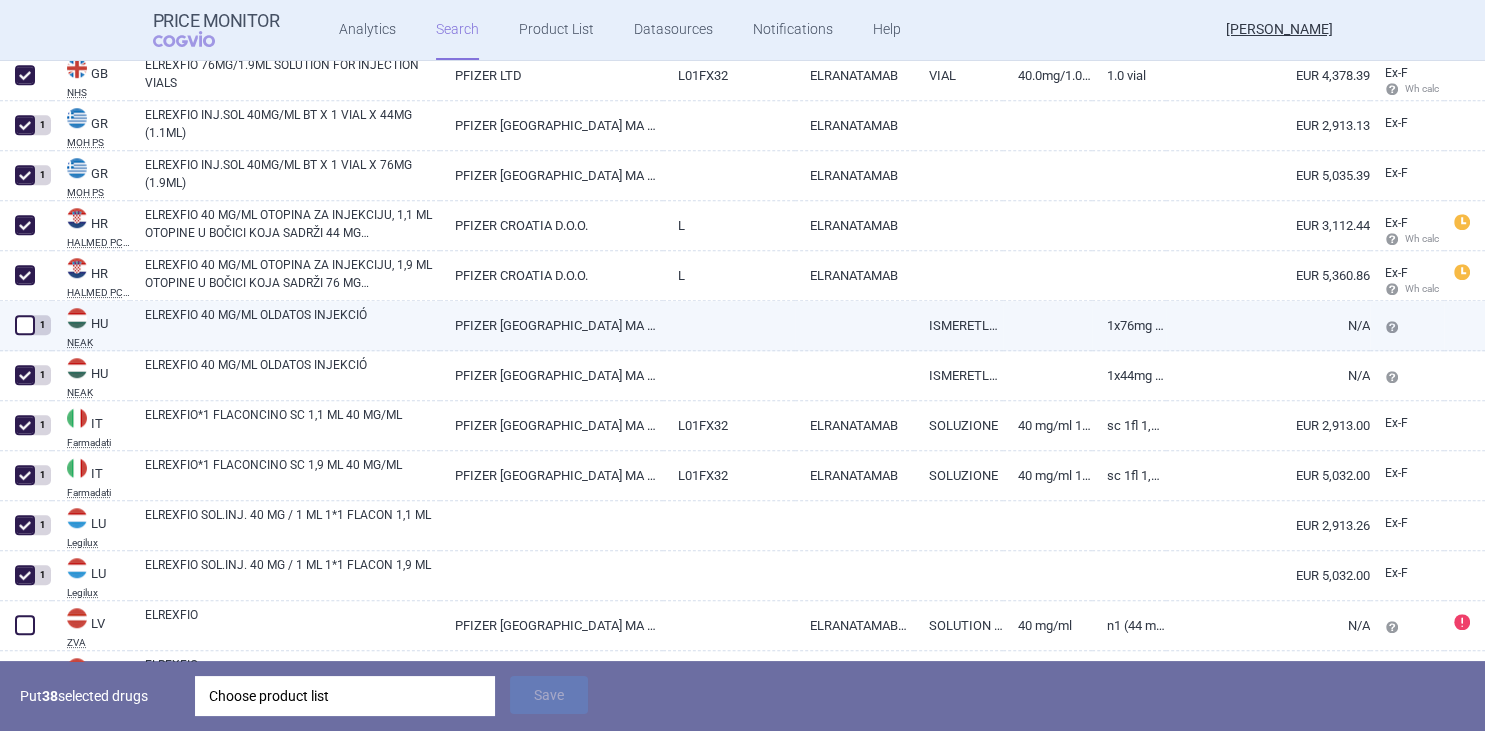 checkbox on "false" 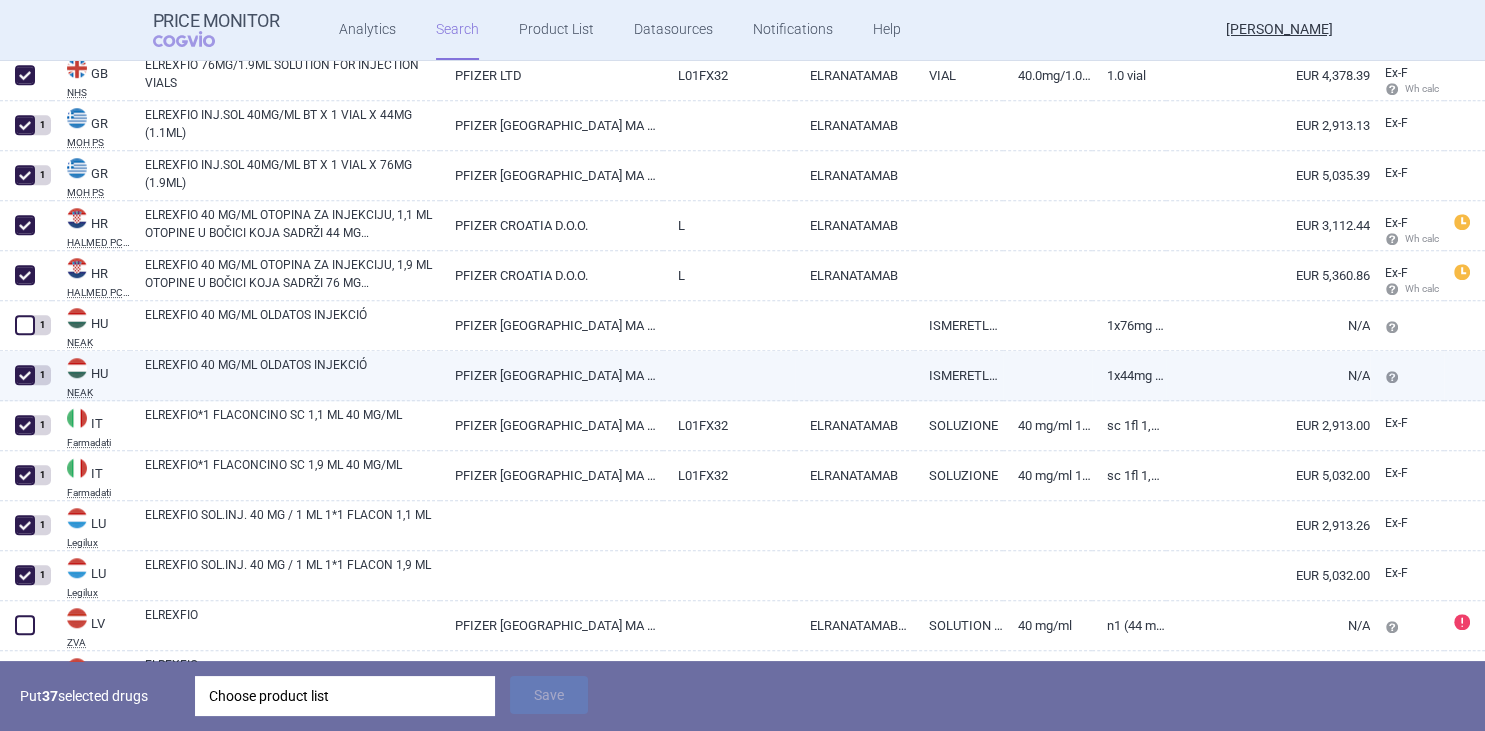 click at bounding box center [25, 375] 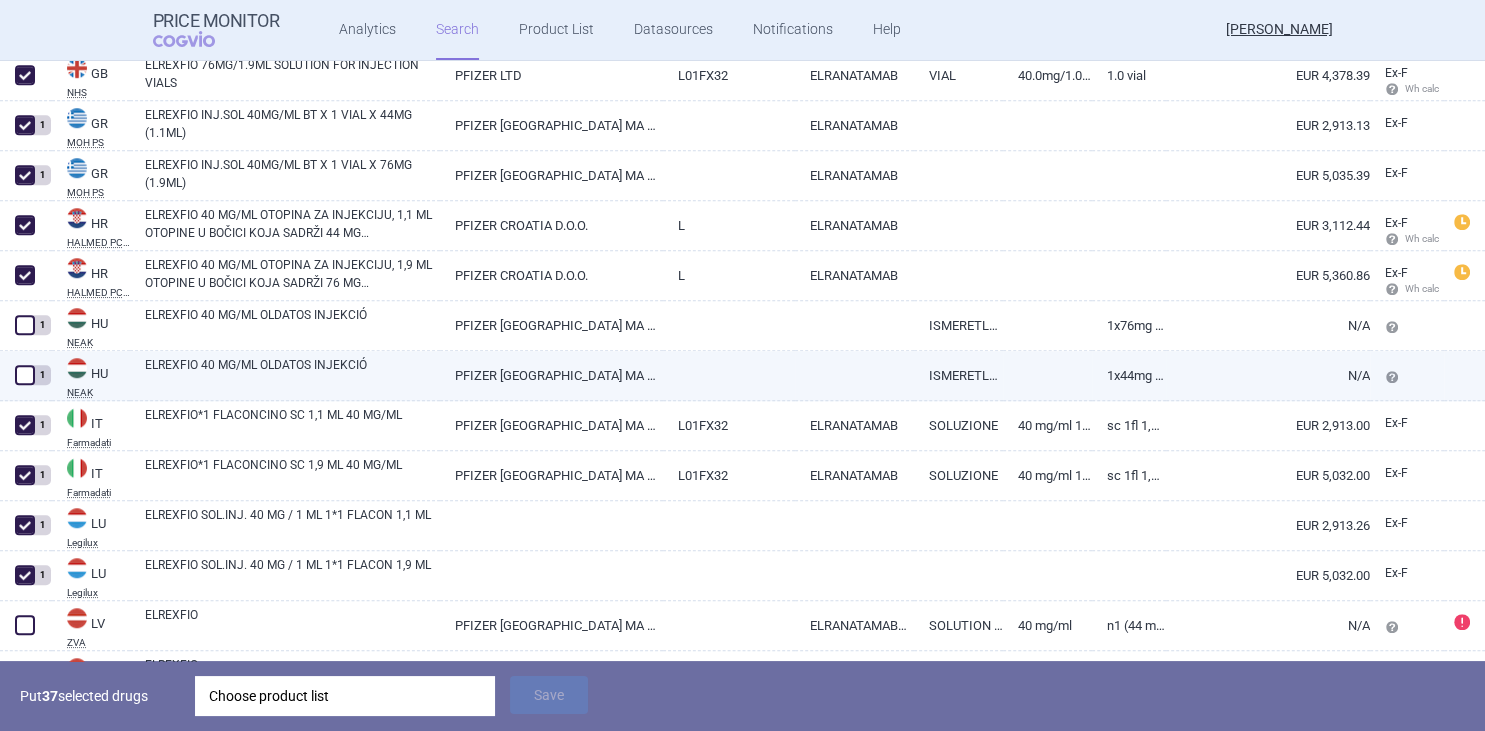 checkbox on "false" 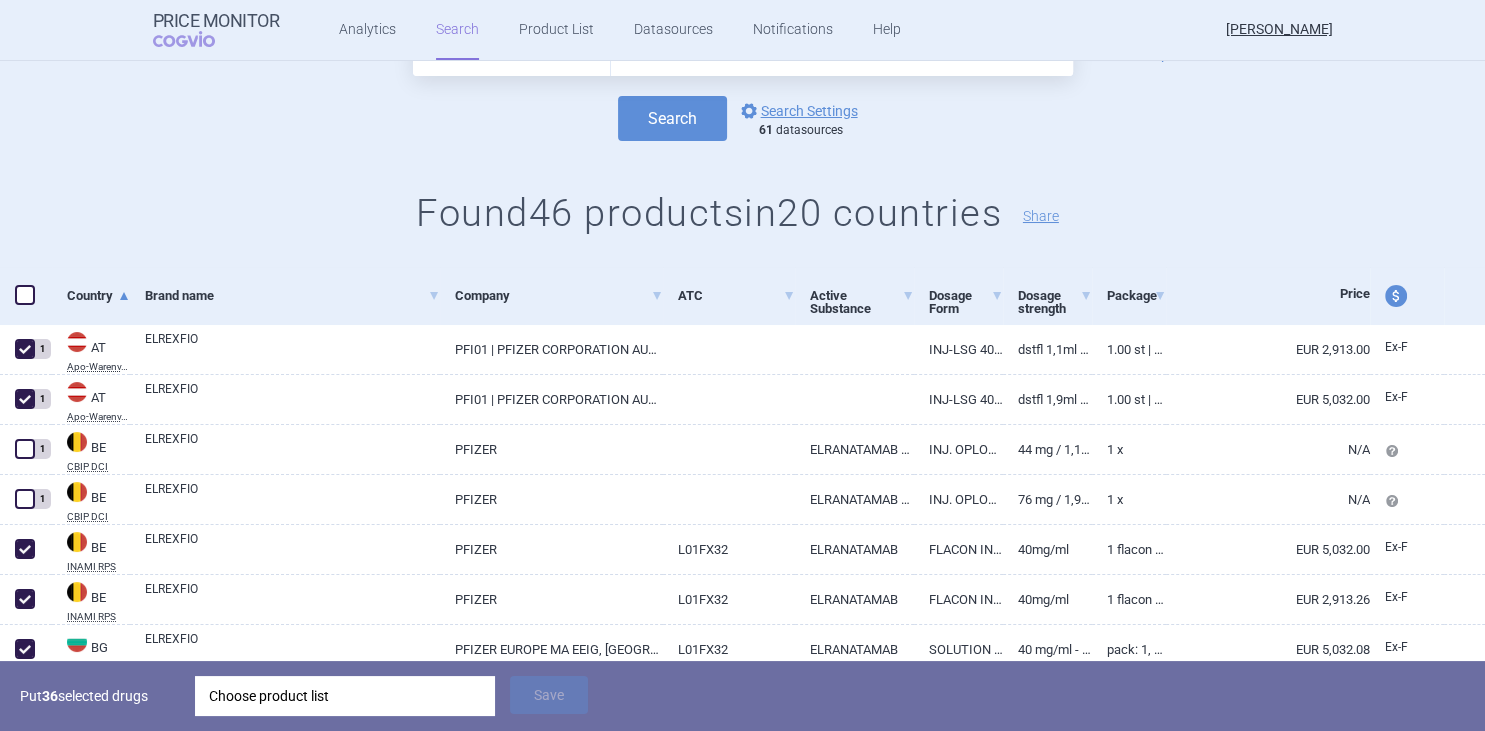 scroll, scrollTop: 0, scrollLeft: 0, axis: both 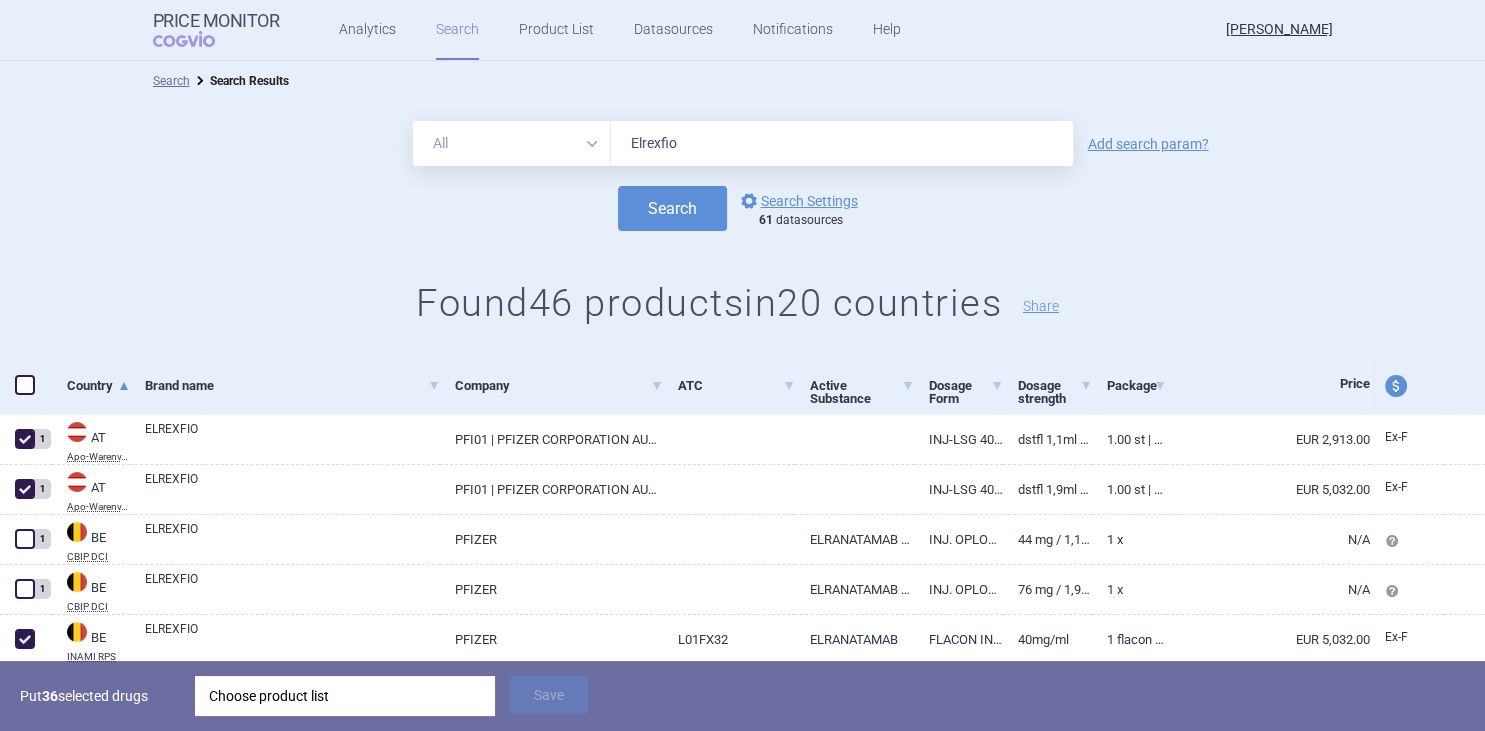 click on "Choose product list" at bounding box center [345, 696] 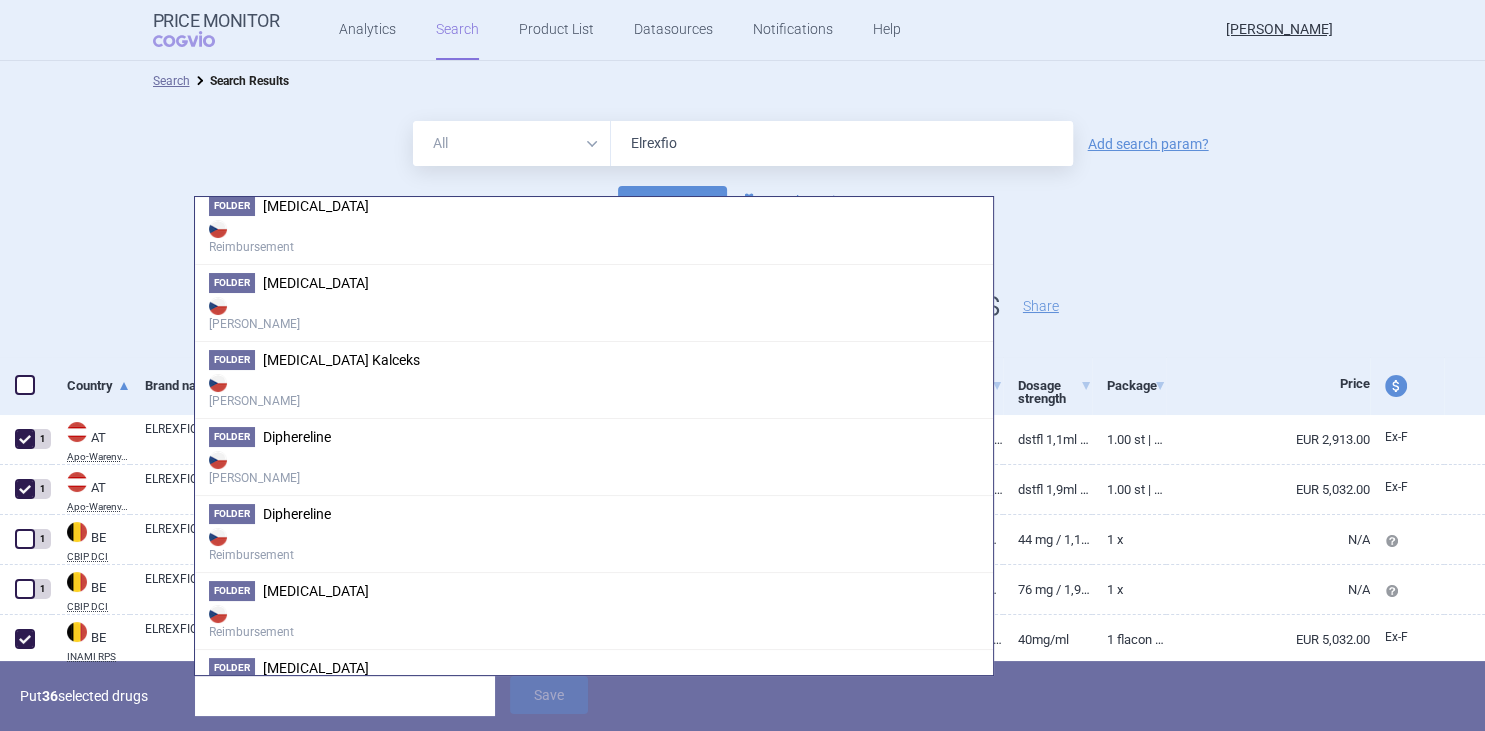scroll, scrollTop: 2640, scrollLeft: 0, axis: vertical 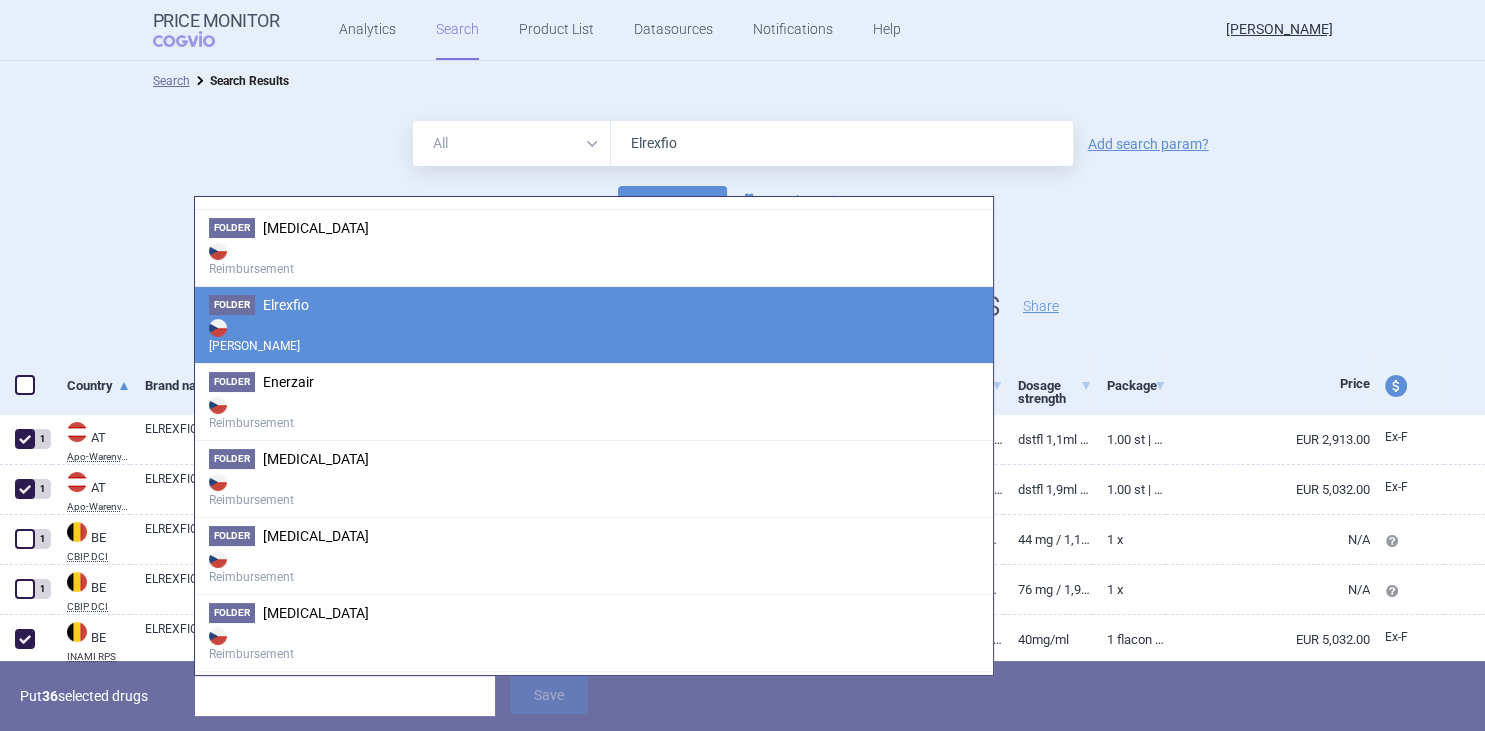click on "Elrexfio" at bounding box center (286, 305) 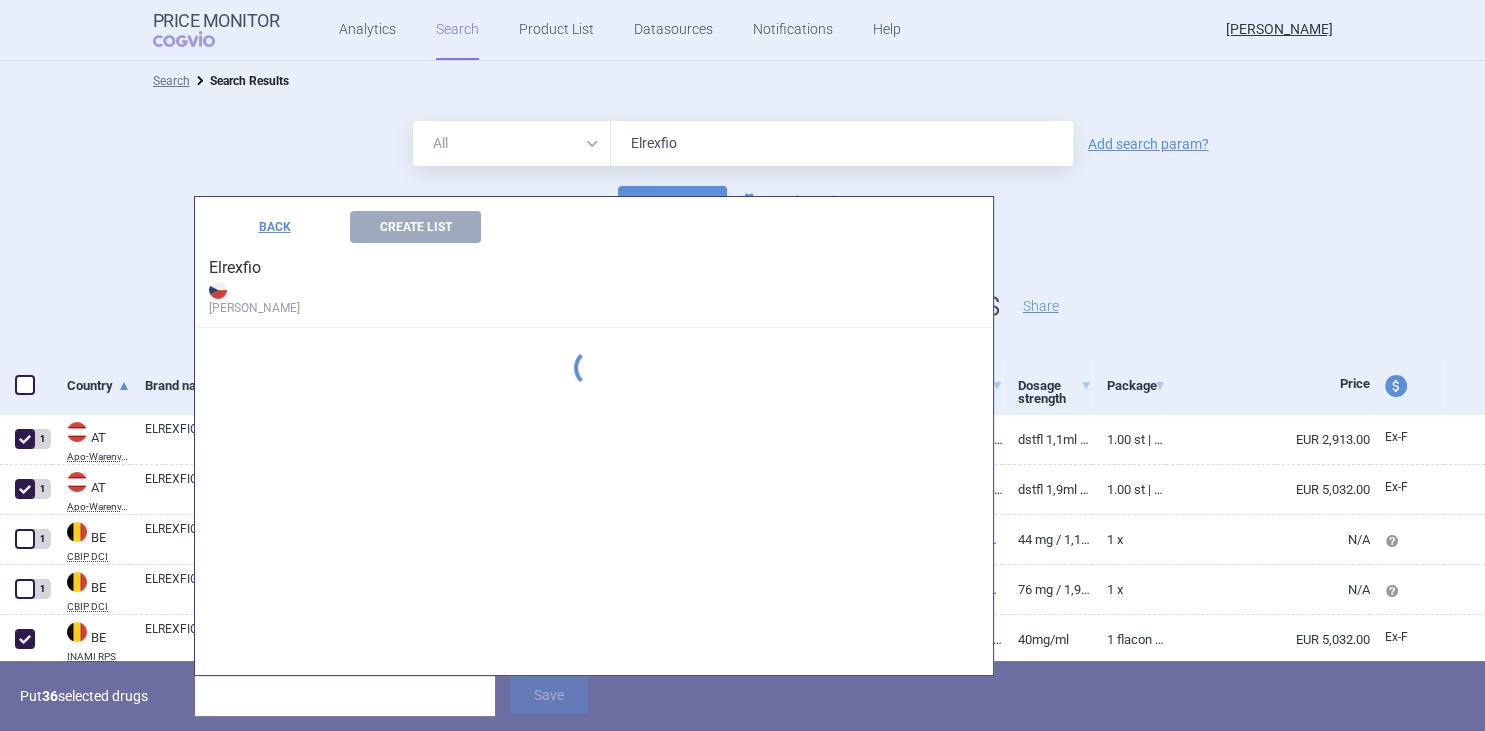 scroll, scrollTop: 2321, scrollLeft: 0, axis: vertical 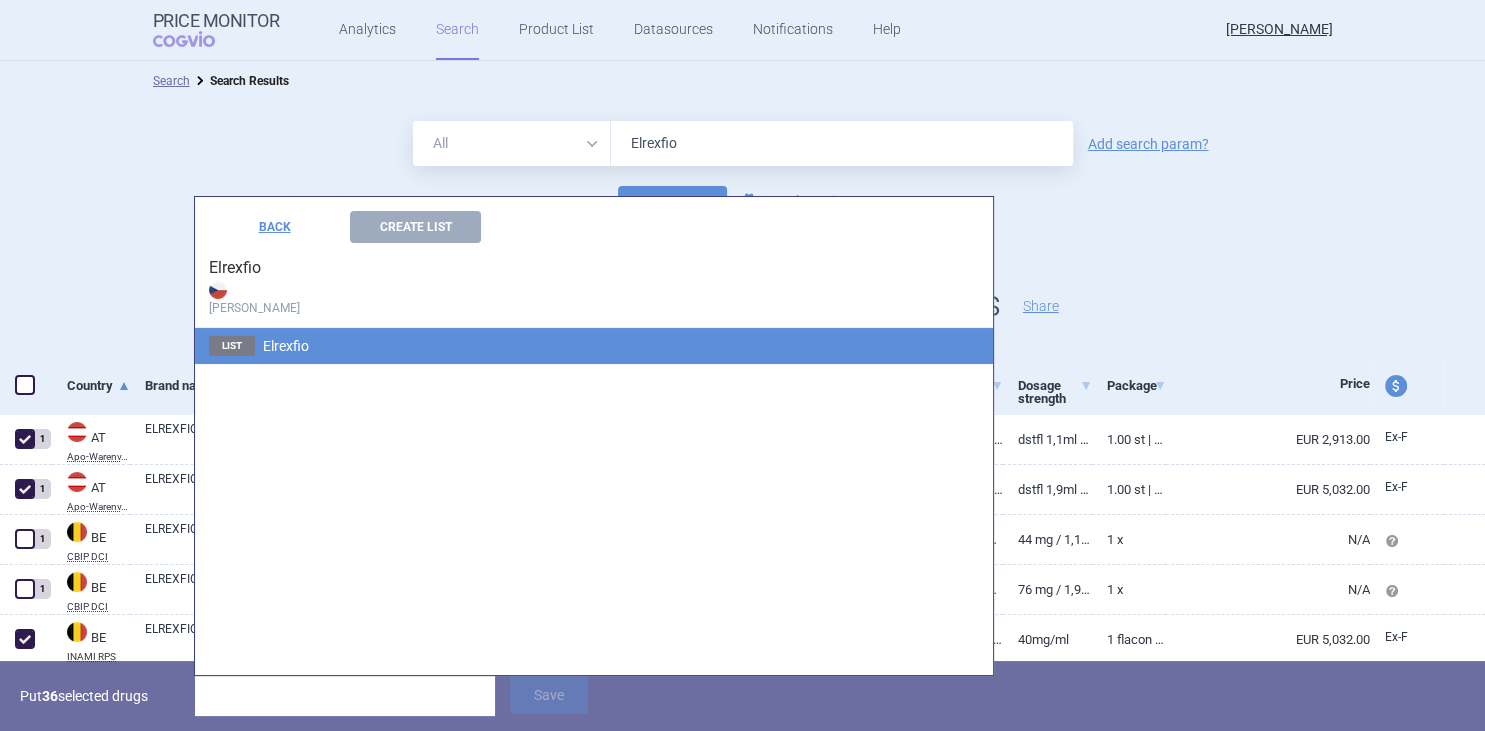 click on "Elrexfio" at bounding box center [286, 346] 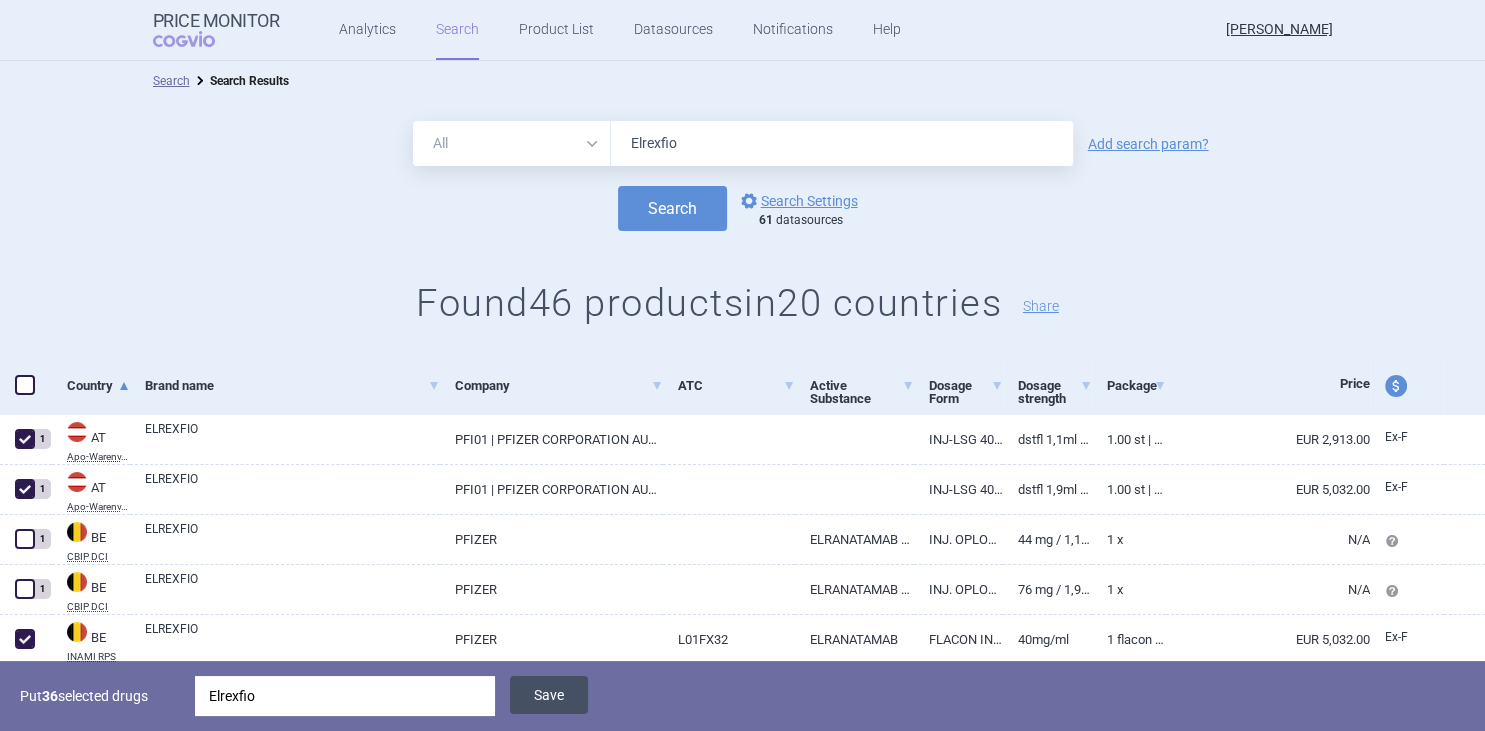 click on "Save" at bounding box center [549, 695] 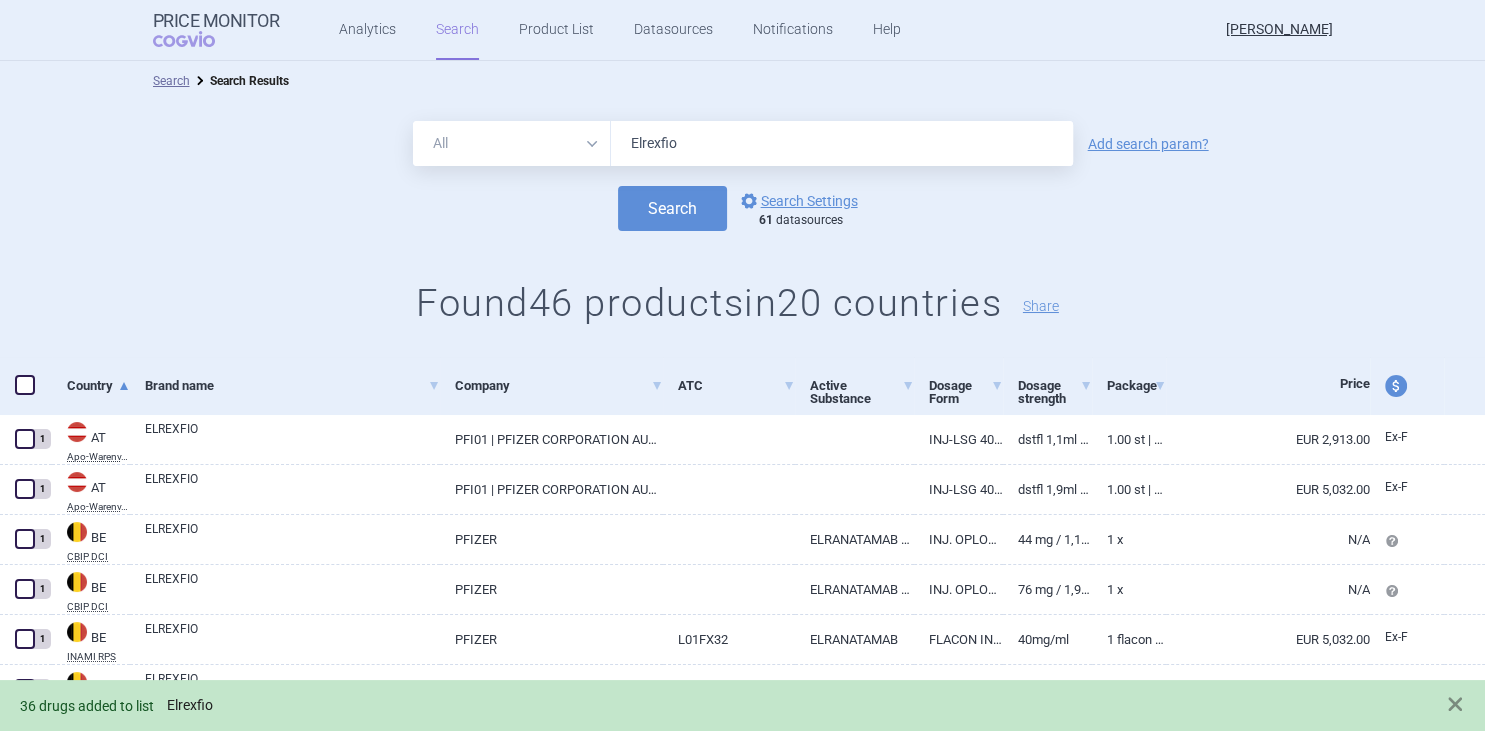 click on "Elrexfio" at bounding box center (190, 705) 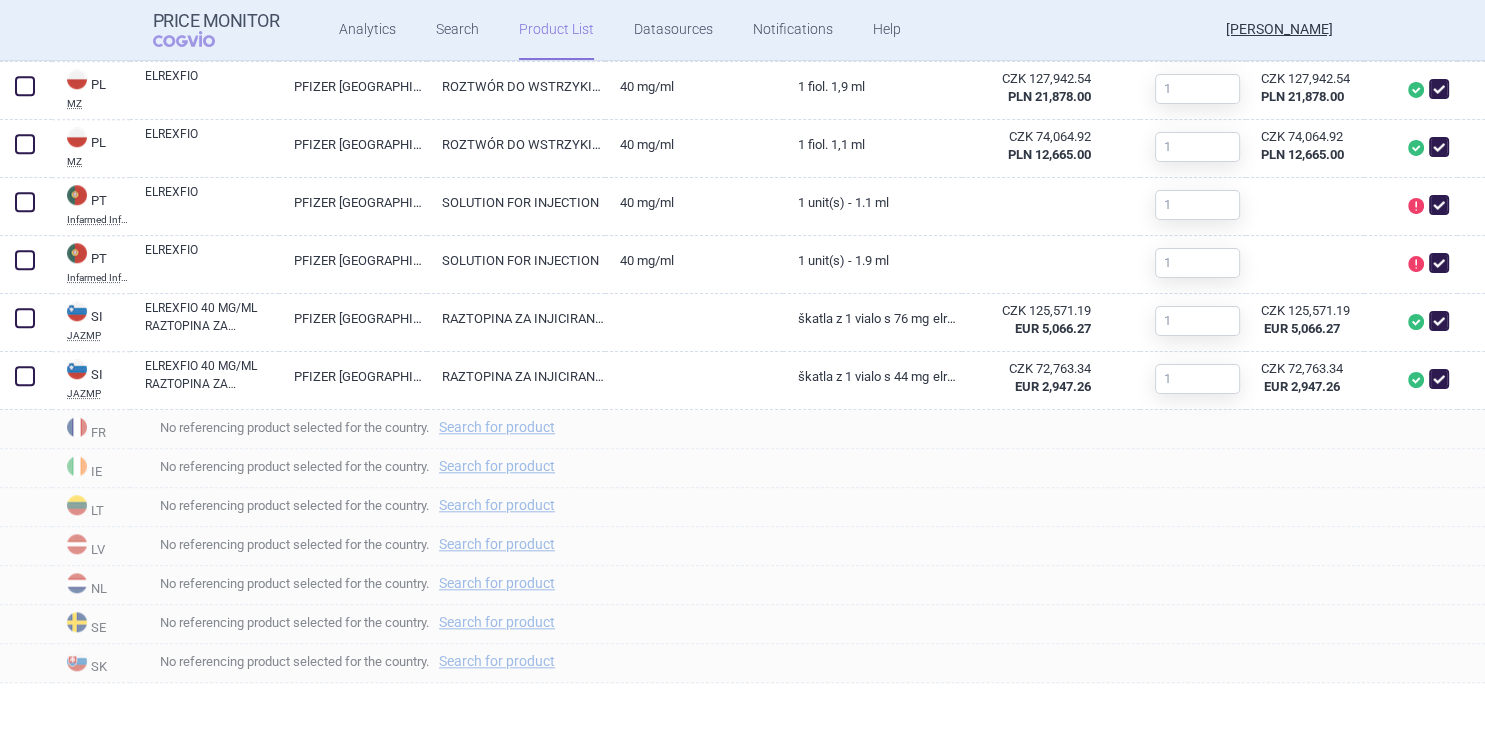 scroll, scrollTop: 0, scrollLeft: 0, axis: both 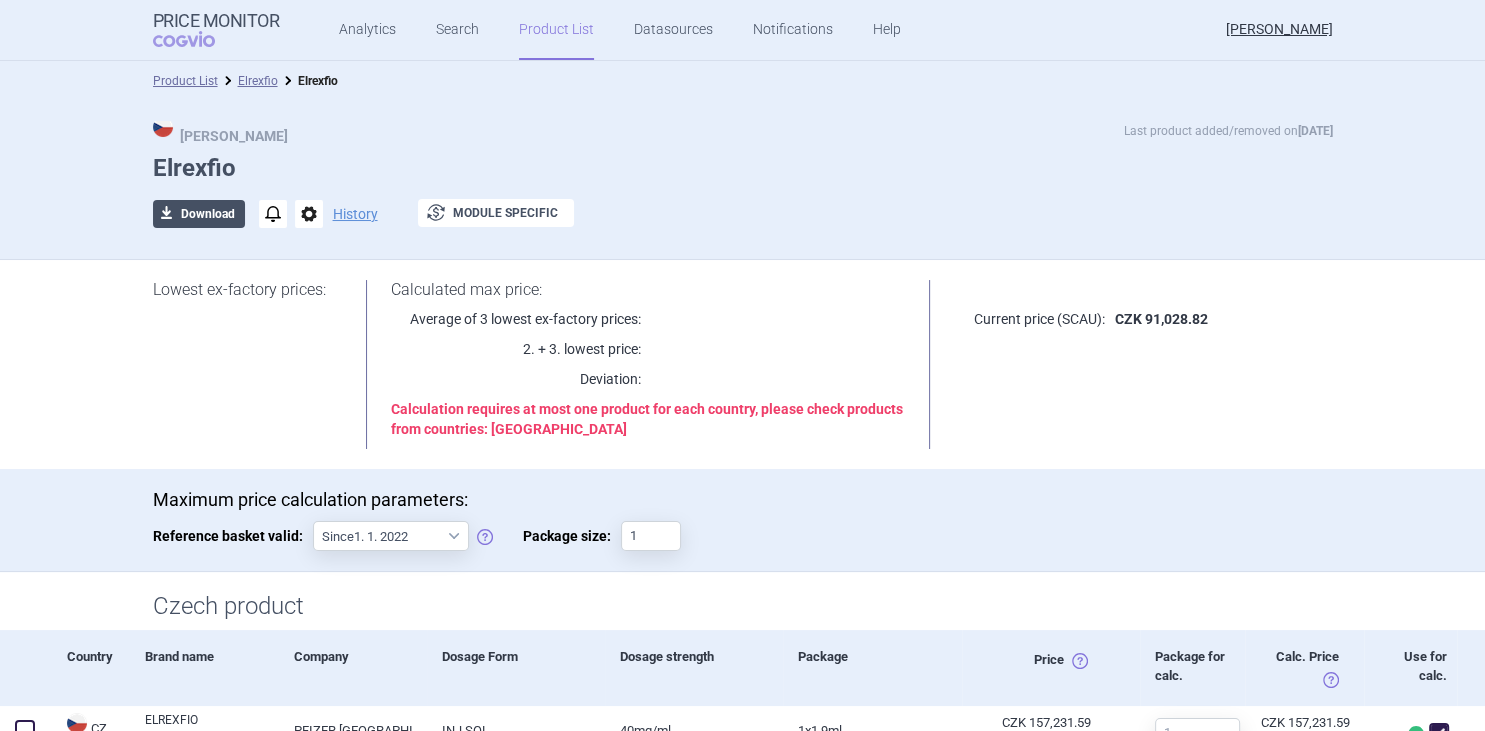 click on "download  Download" at bounding box center [199, 214] 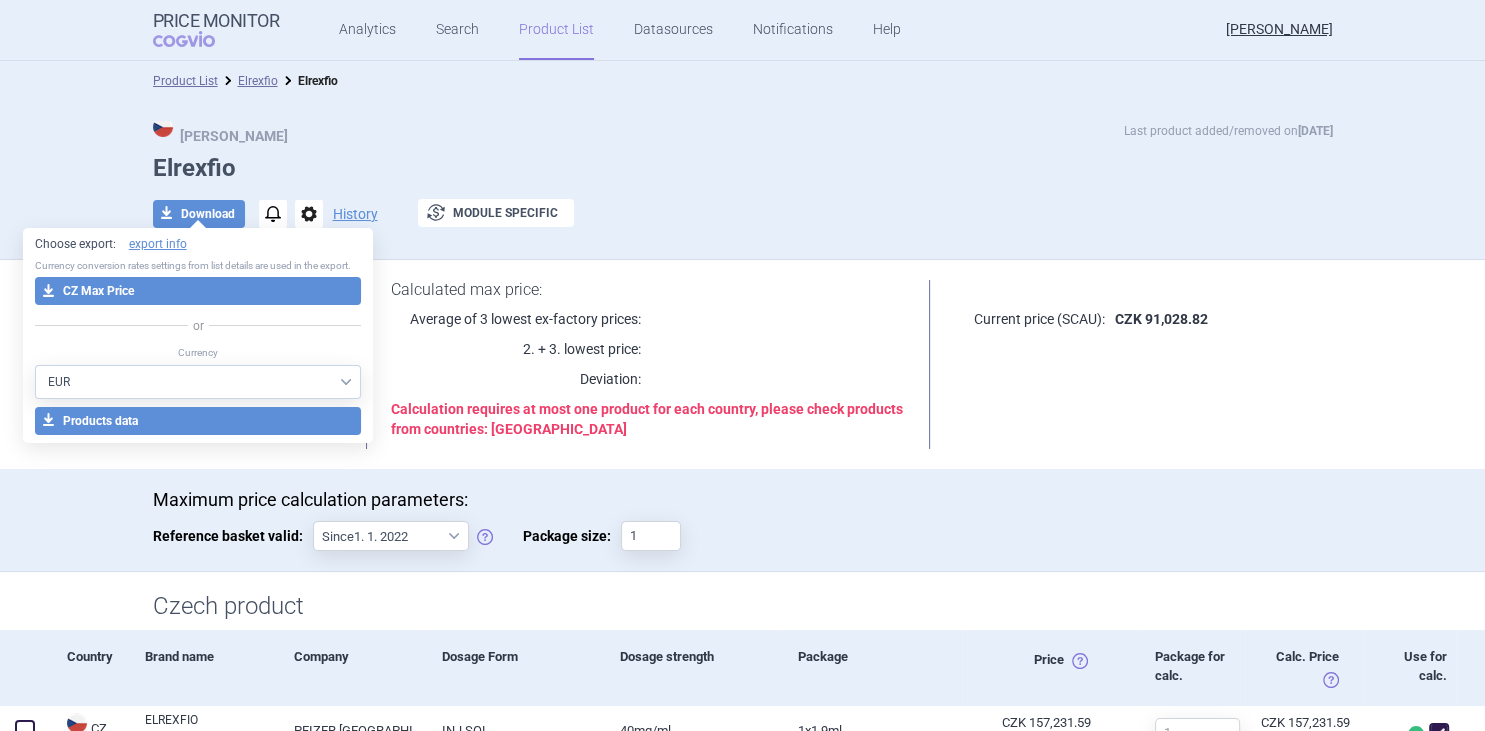 select on "CZK" 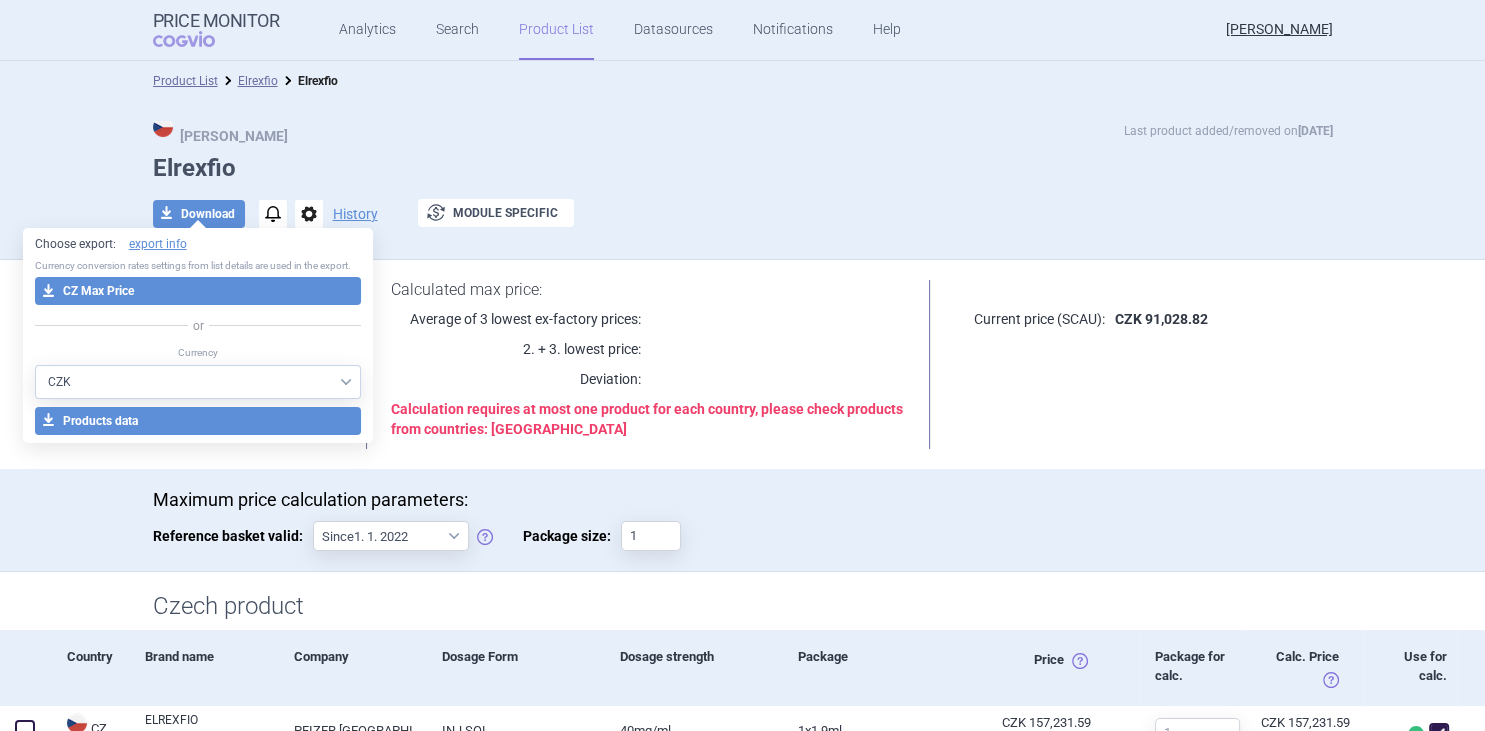 click on "CZK" at bounding box center [0, 0] 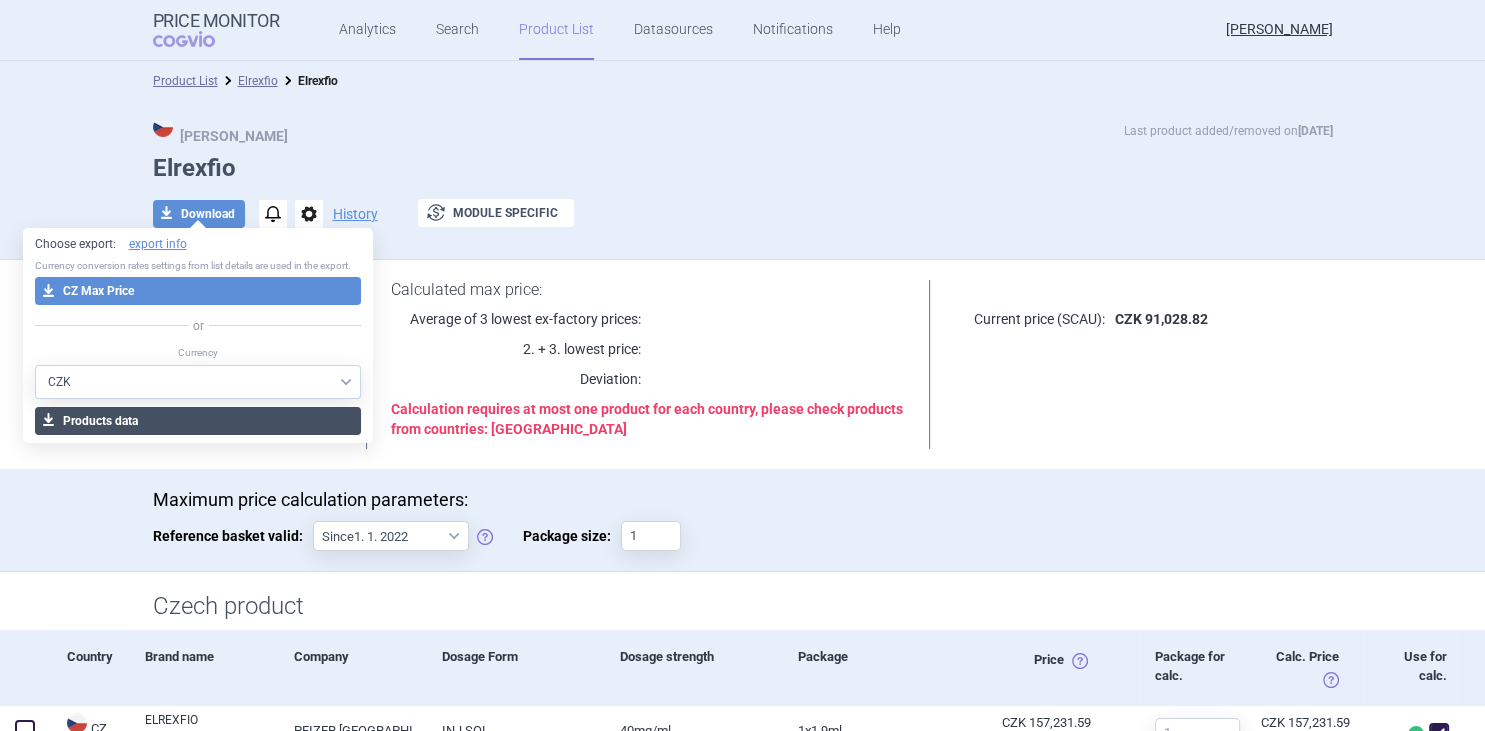 click on "download  Products data" at bounding box center [198, 421] 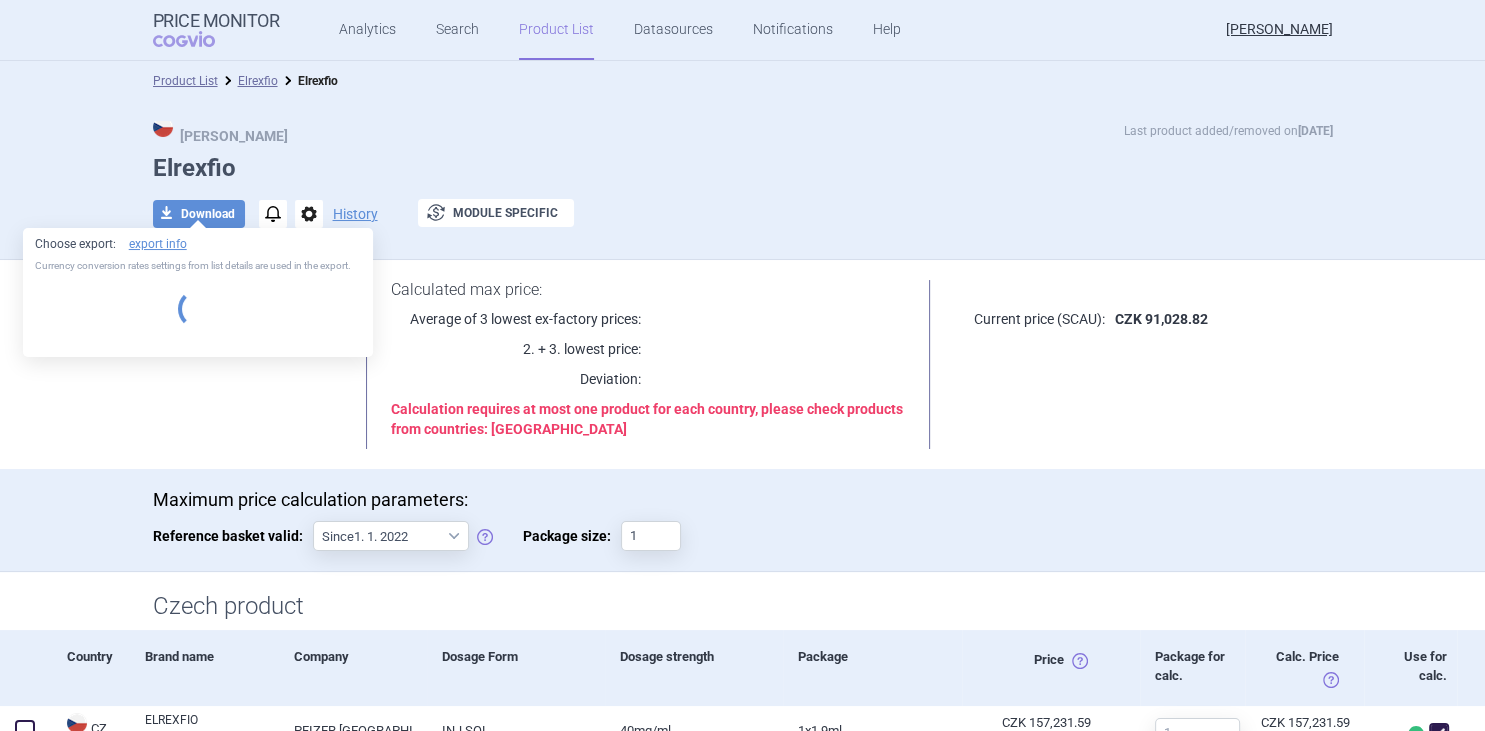 select on "CZK" 